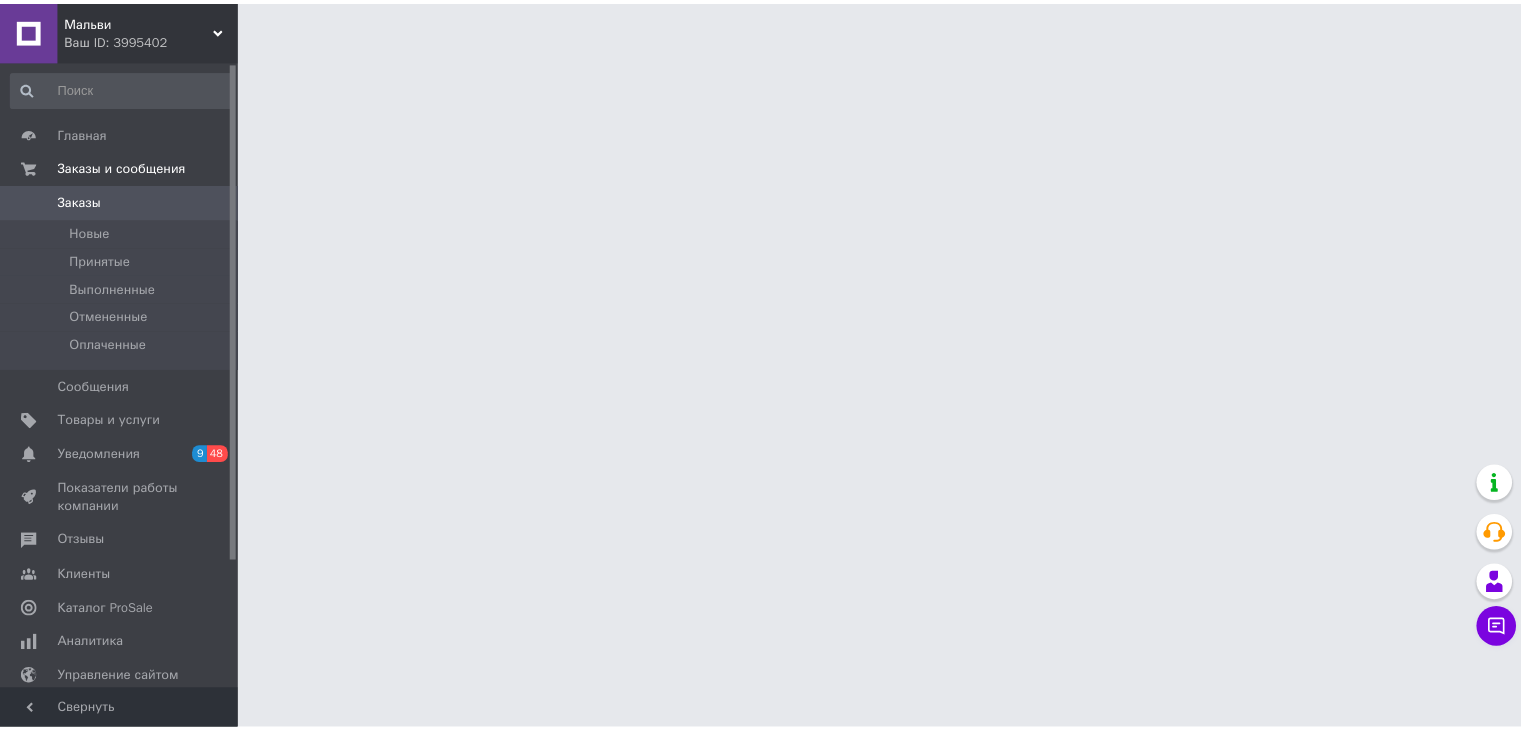 scroll, scrollTop: 0, scrollLeft: 0, axis: both 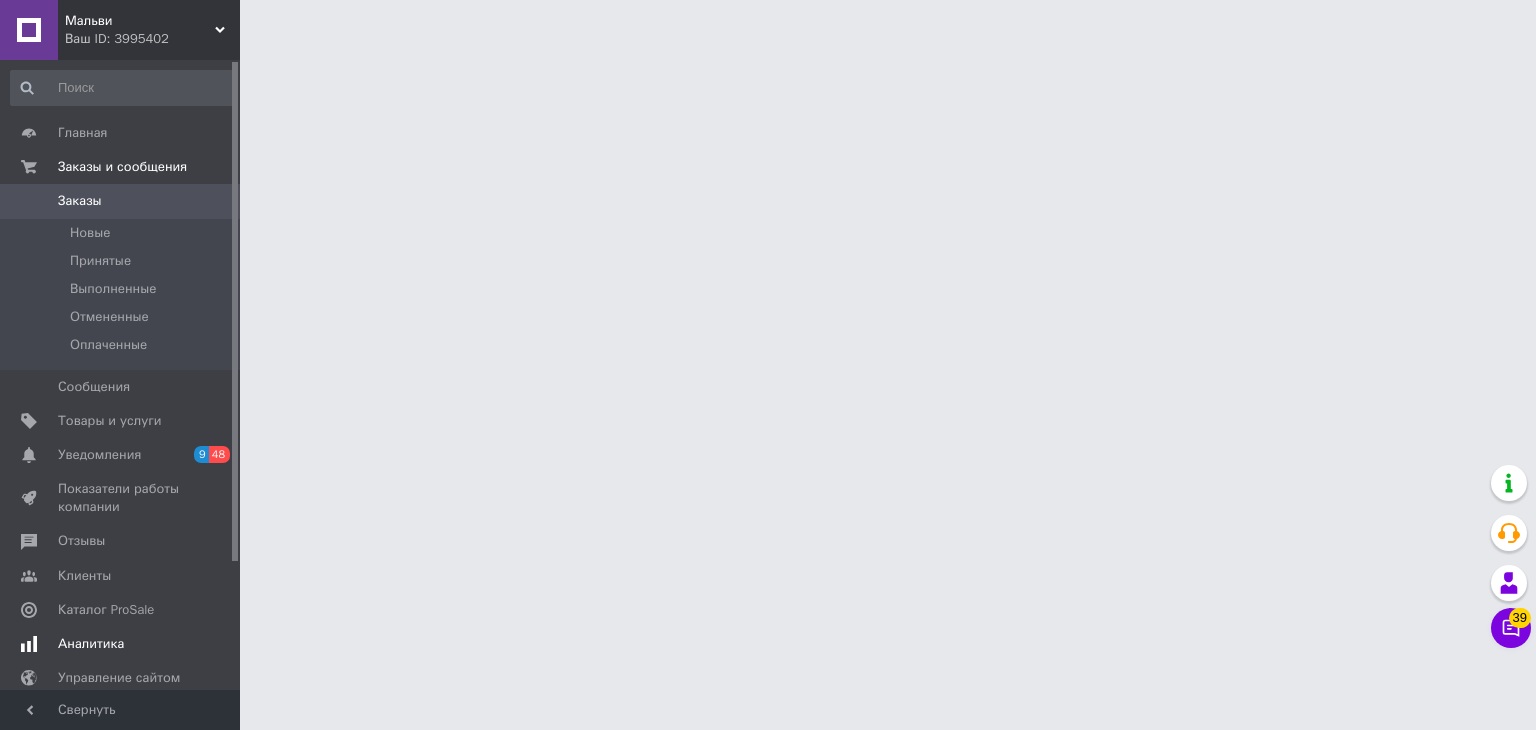 click on "Аналитика" at bounding box center (91, 644) 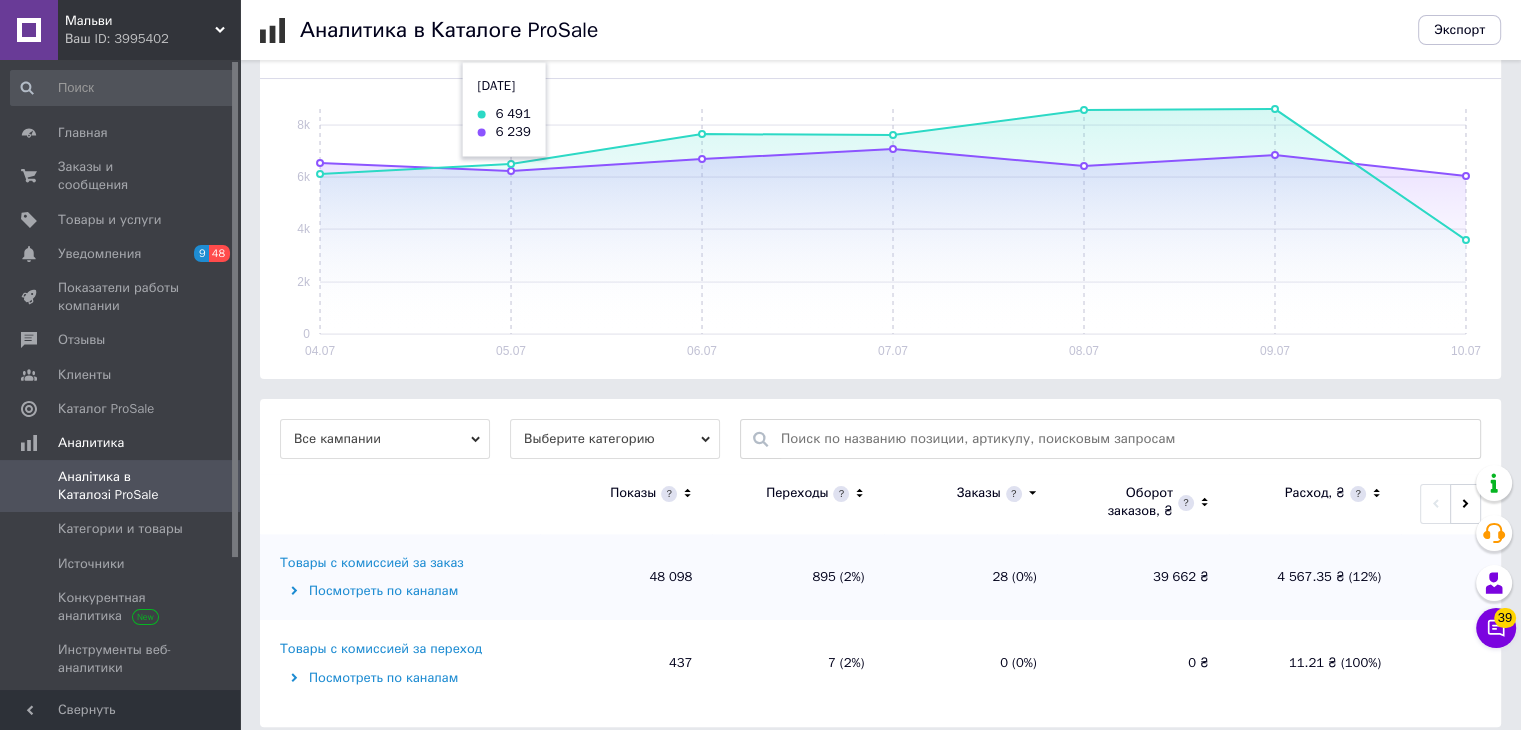 scroll, scrollTop: 293, scrollLeft: 0, axis: vertical 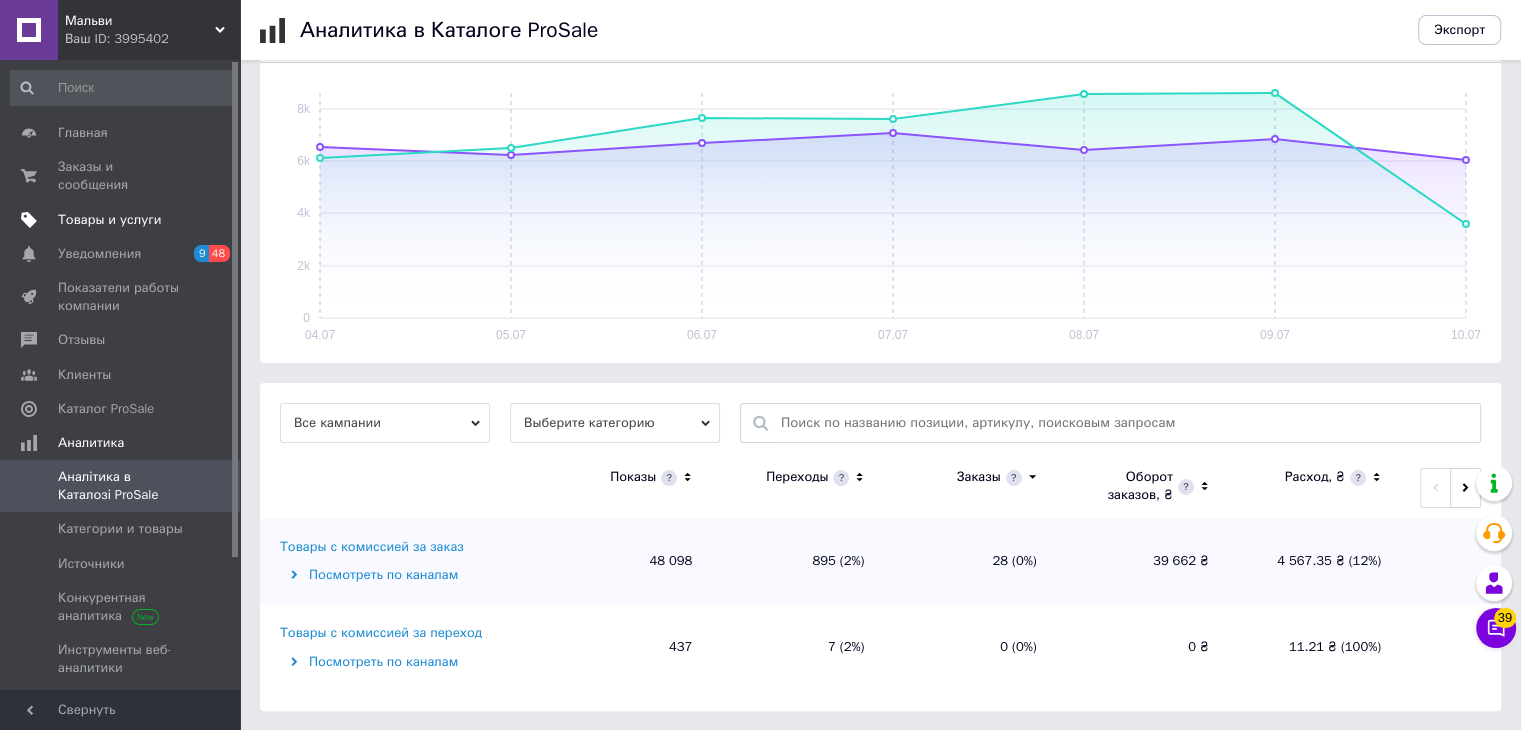 click on "Товары и услуги" at bounding box center [110, 220] 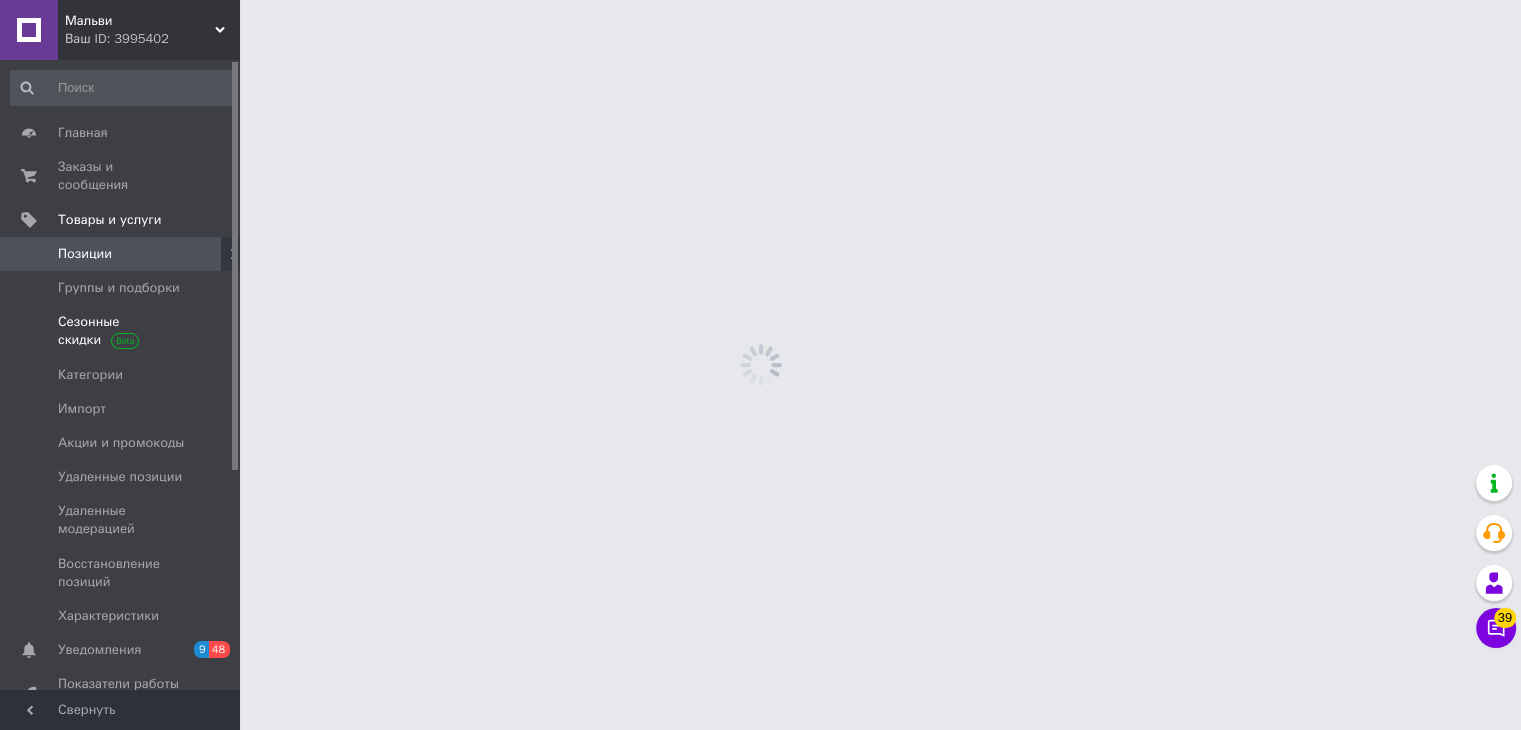 scroll, scrollTop: 0, scrollLeft: 0, axis: both 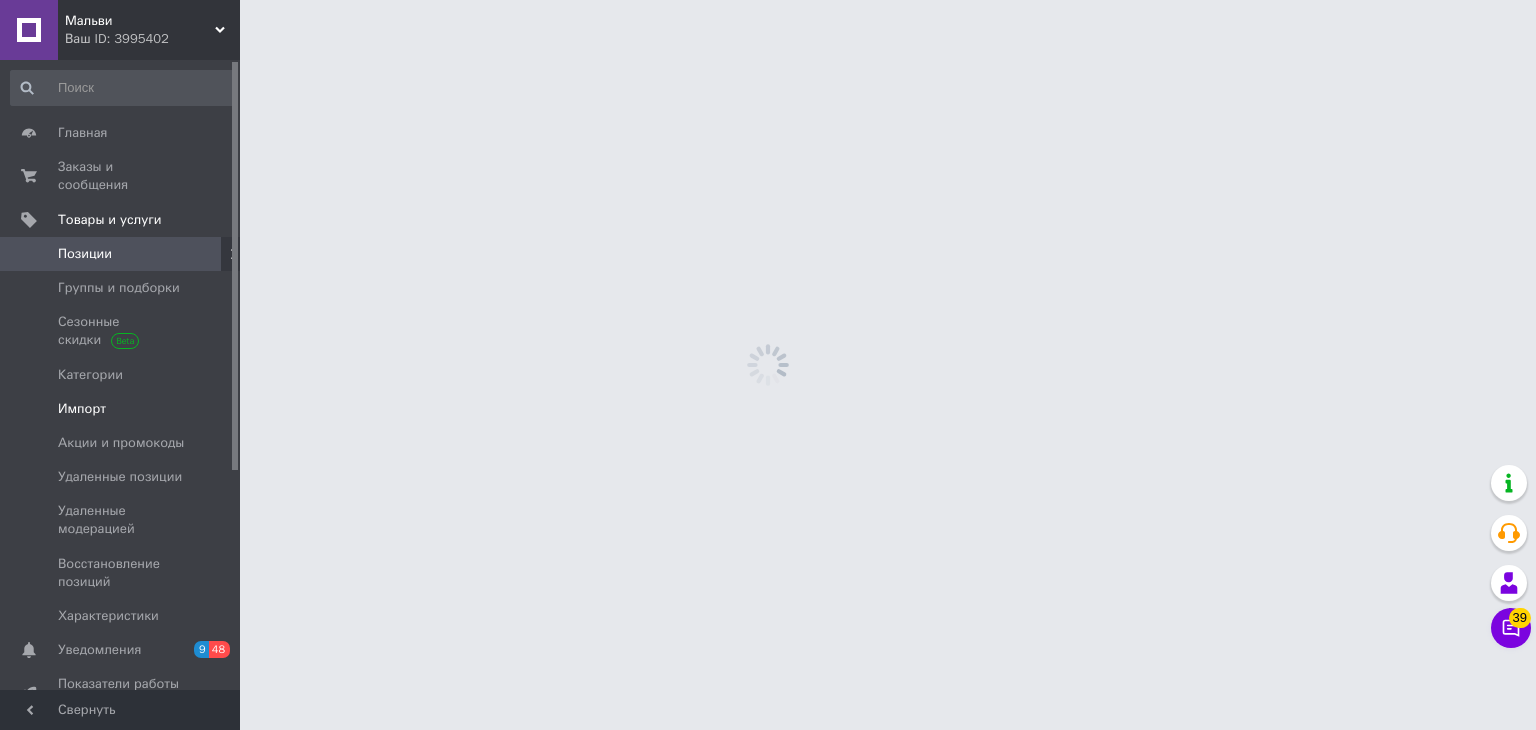 click on "Импорт" at bounding box center [82, 409] 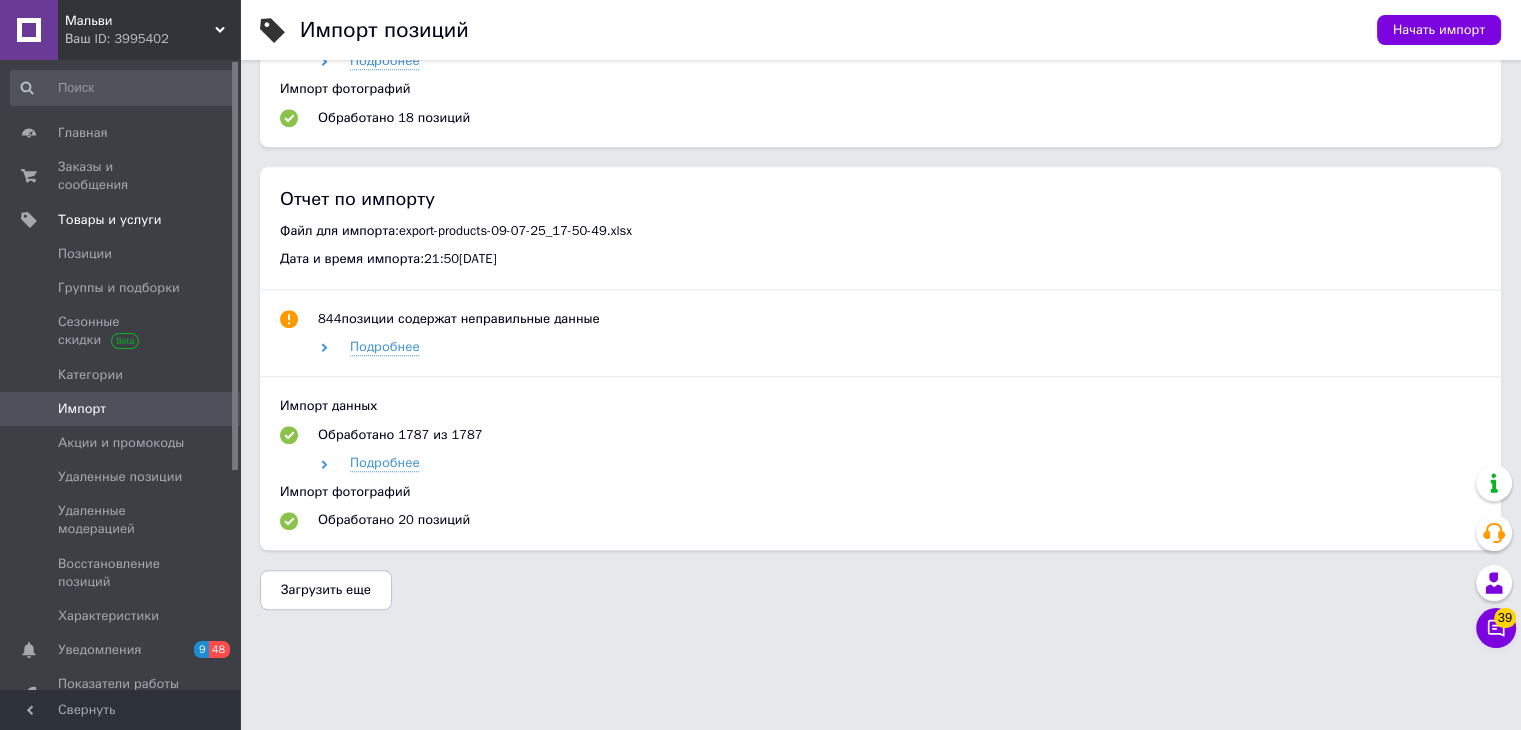 scroll, scrollTop: 1890, scrollLeft: 0, axis: vertical 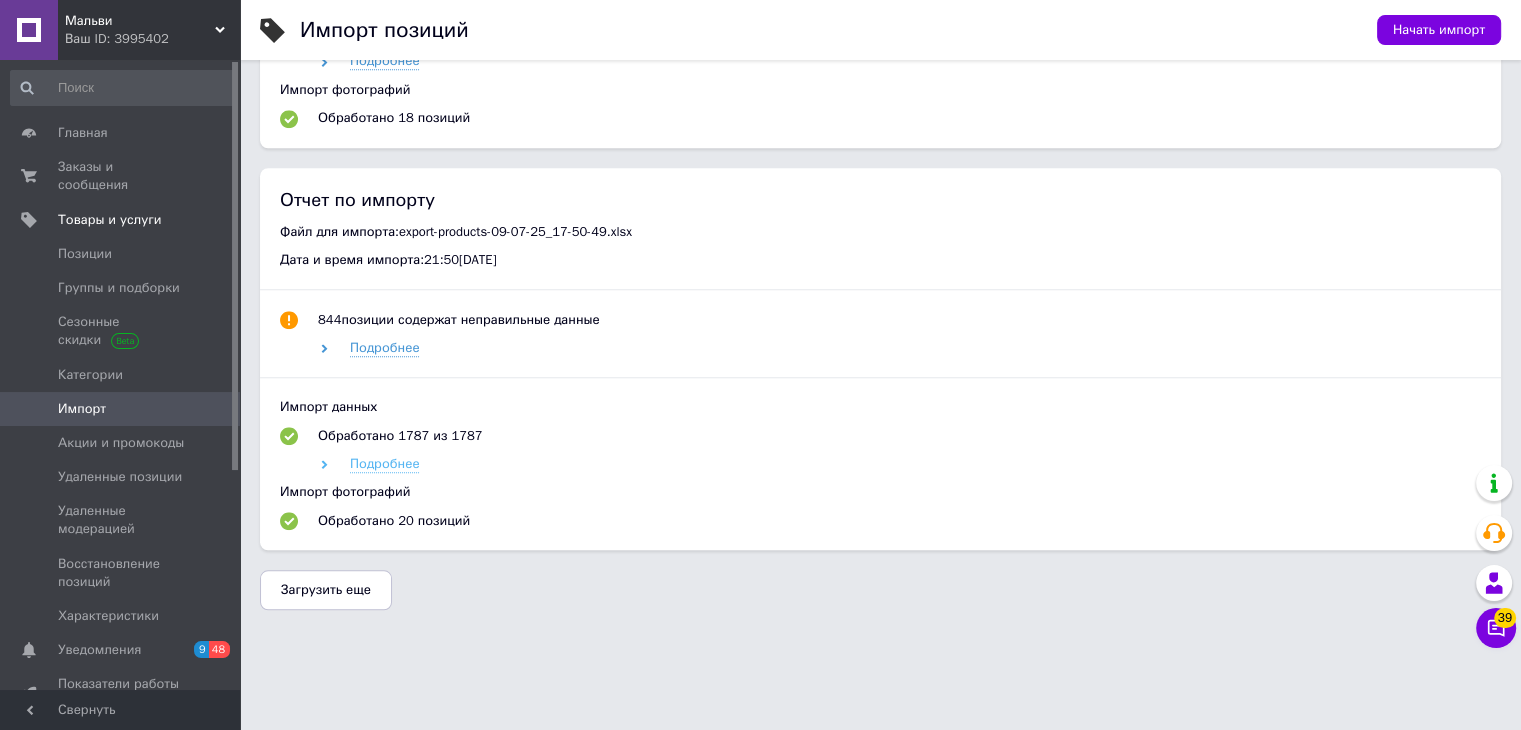 click on "Подробнее" at bounding box center (384, 464) 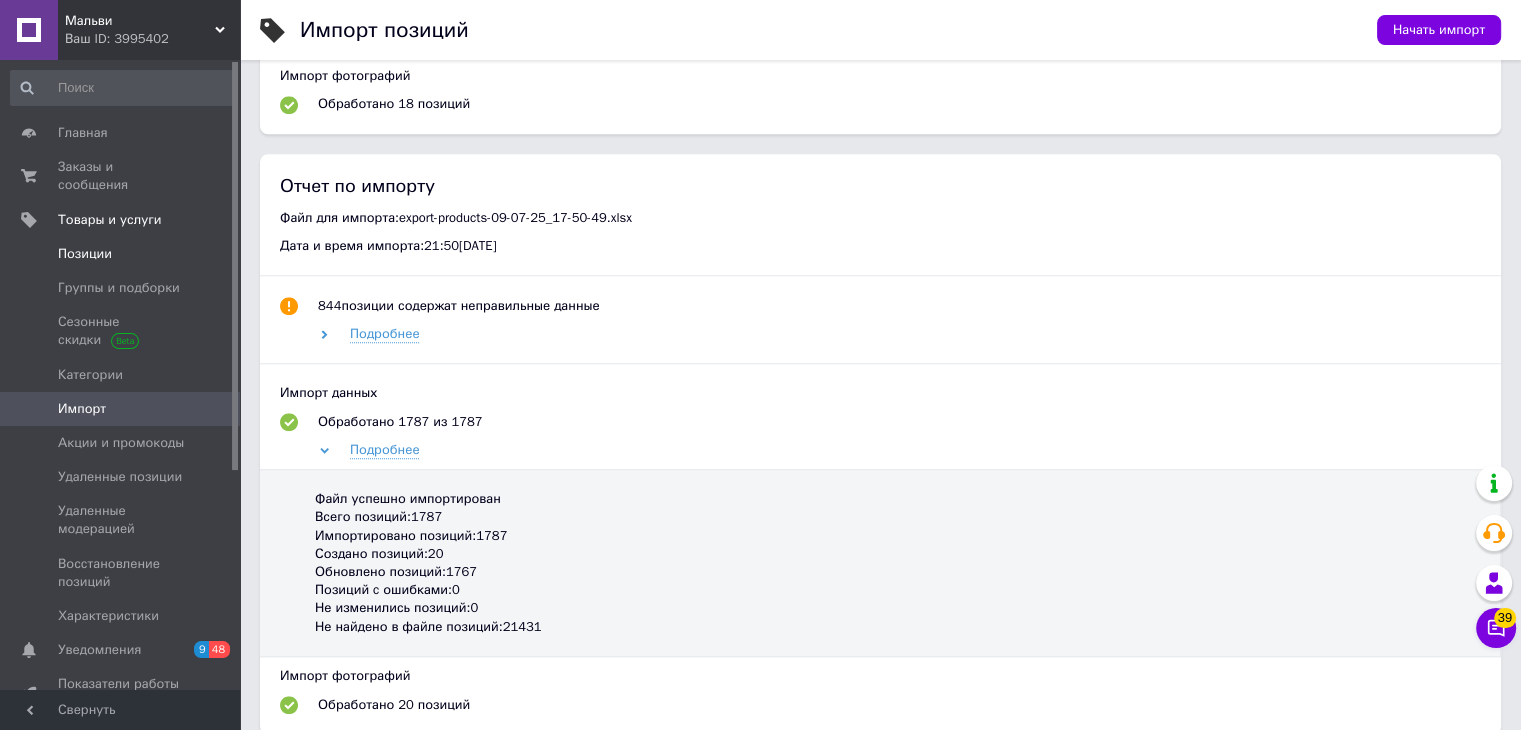 click on "Позиции" at bounding box center [85, 254] 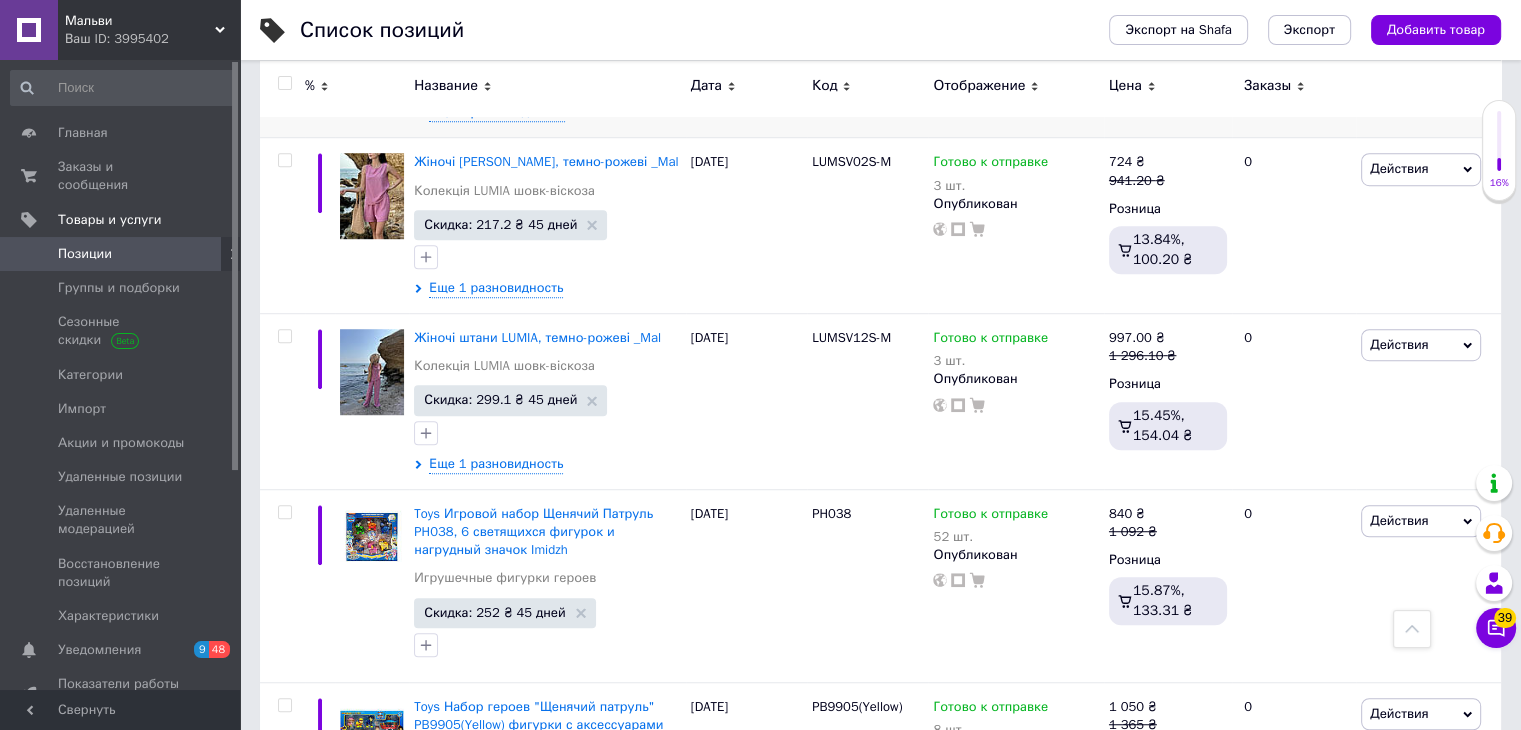 scroll, scrollTop: 1300, scrollLeft: 0, axis: vertical 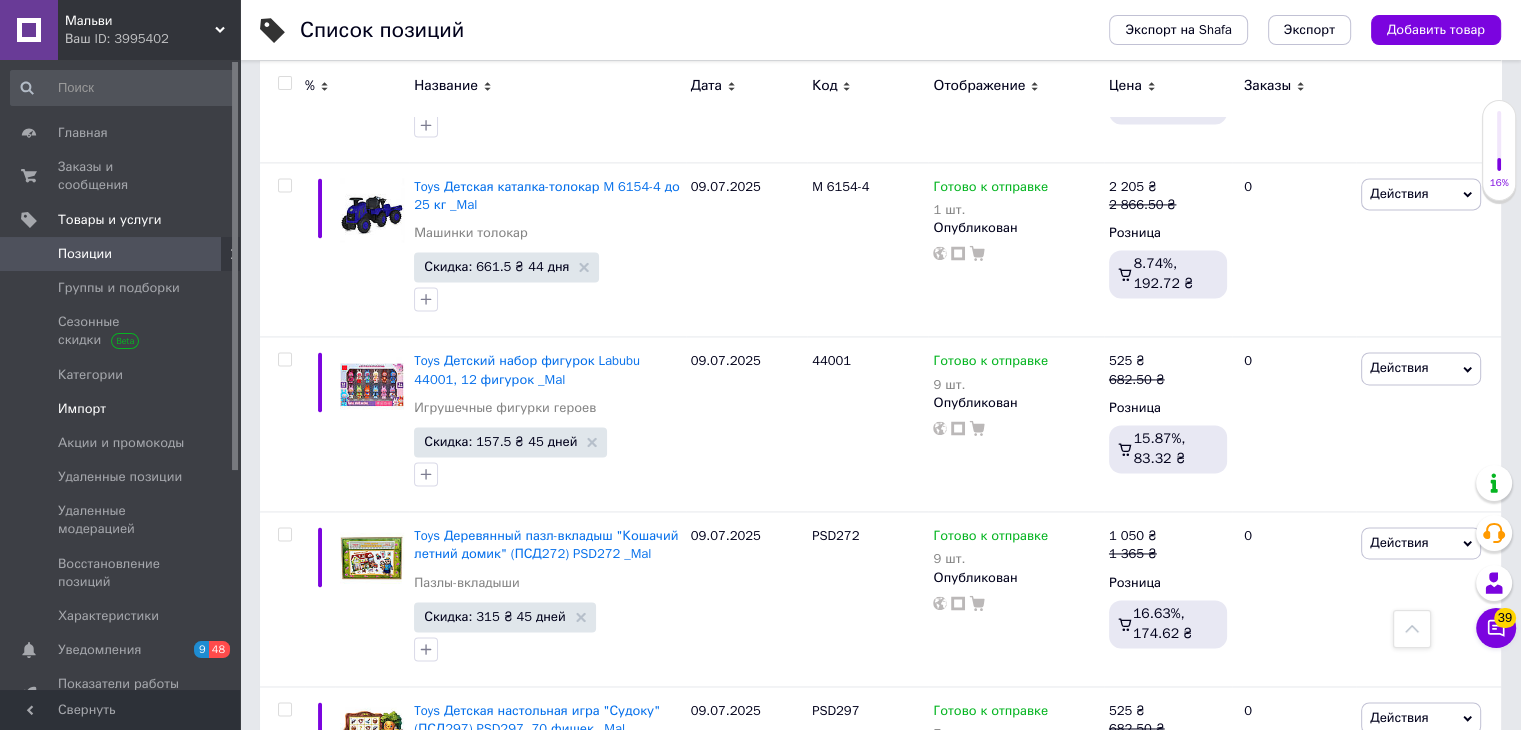 click on "Импорт" at bounding box center (82, 409) 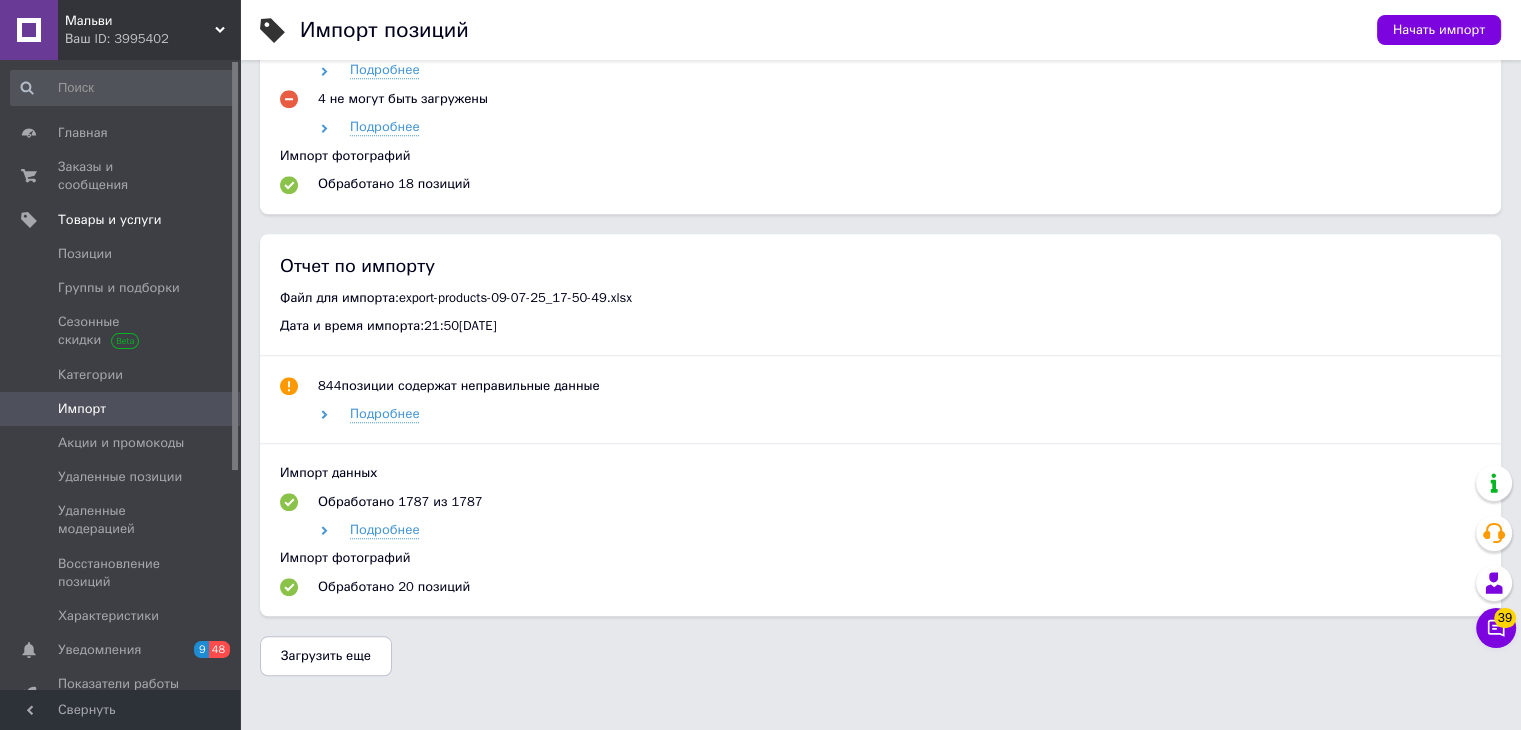 scroll, scrollTop: 1676, scrollLeft: 0, axis: vertical 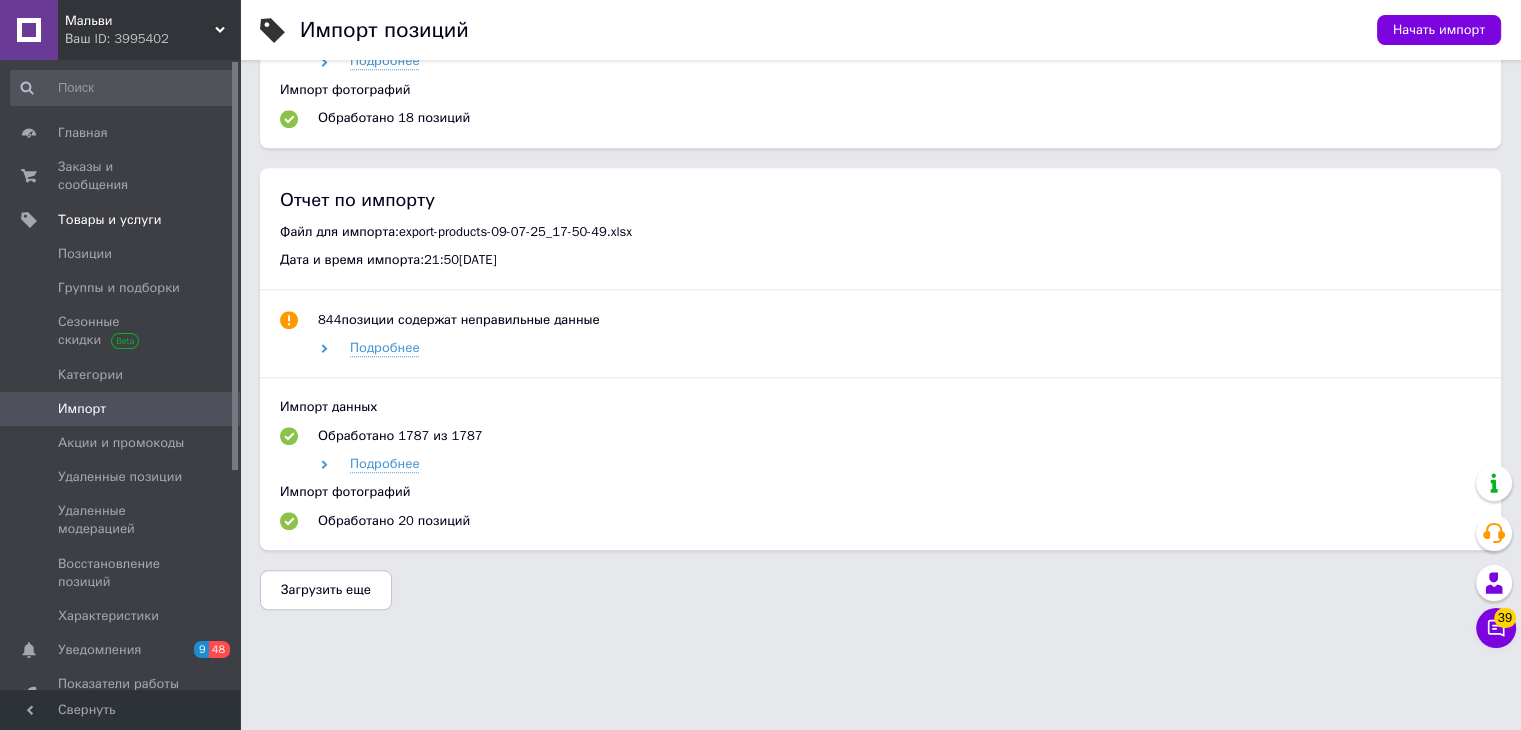 click on "Загрузить еще" at bounding box center (326, 590) 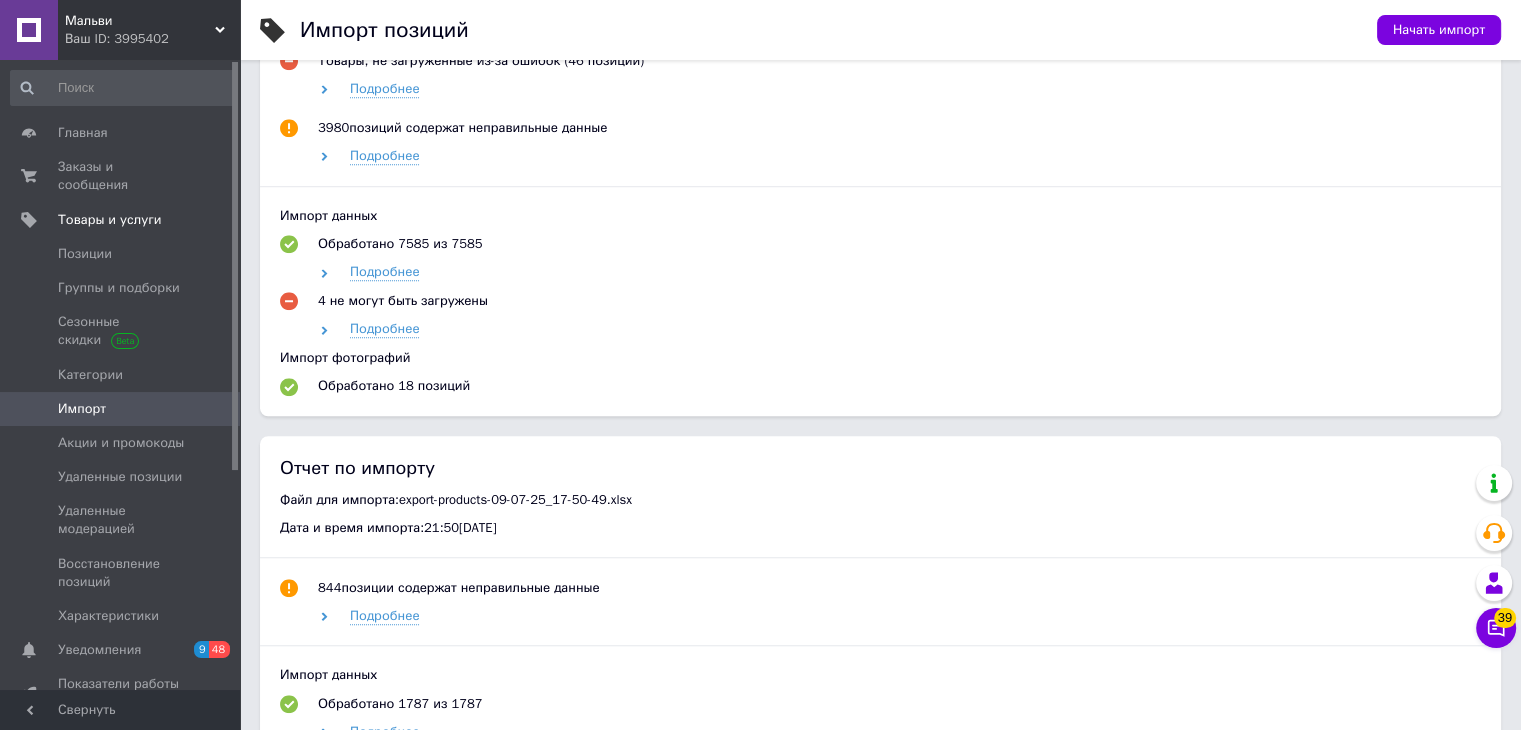 scroll, scrollTop: 1376, scrollLeft: 0, axis: vertical 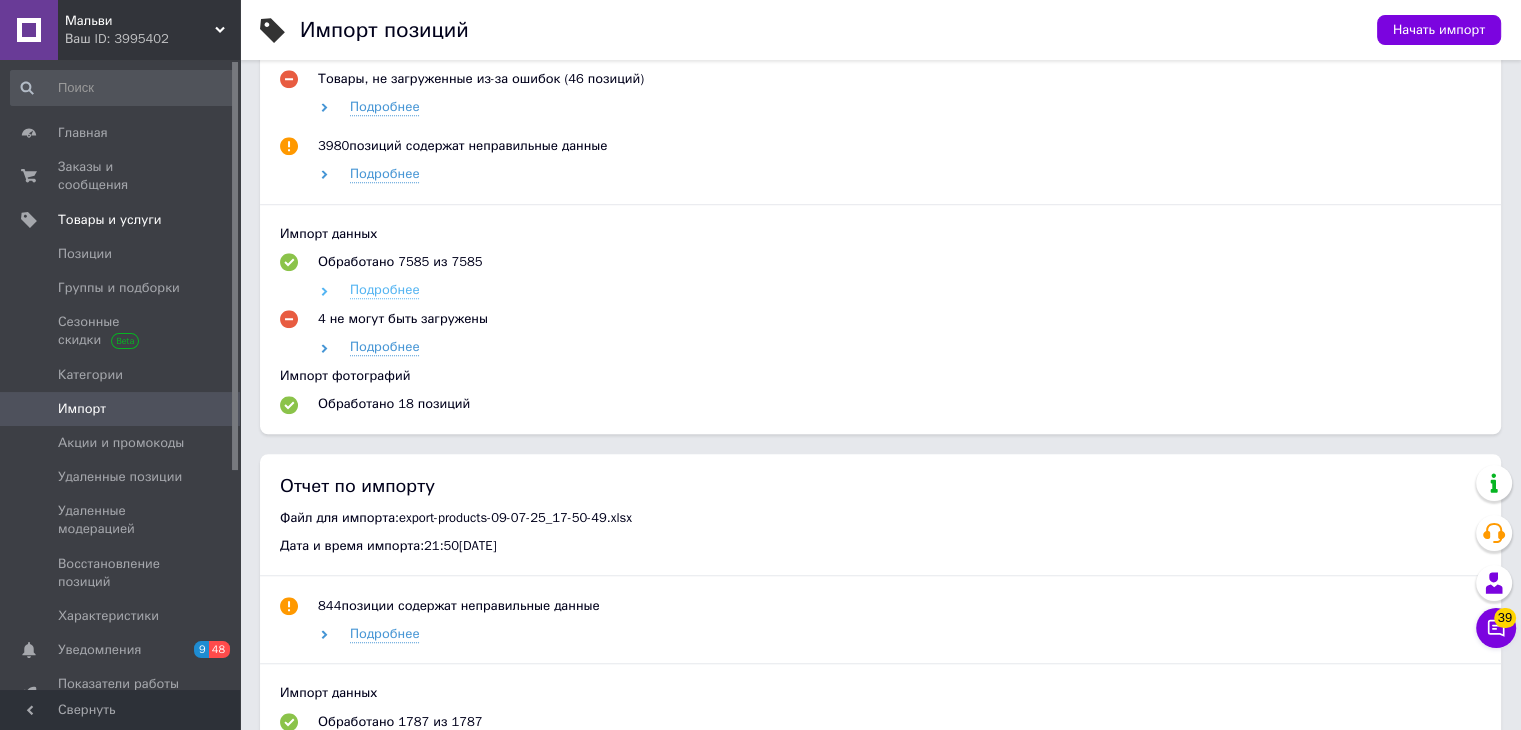 click on "Подробнее" at bounding box center (384, 290) 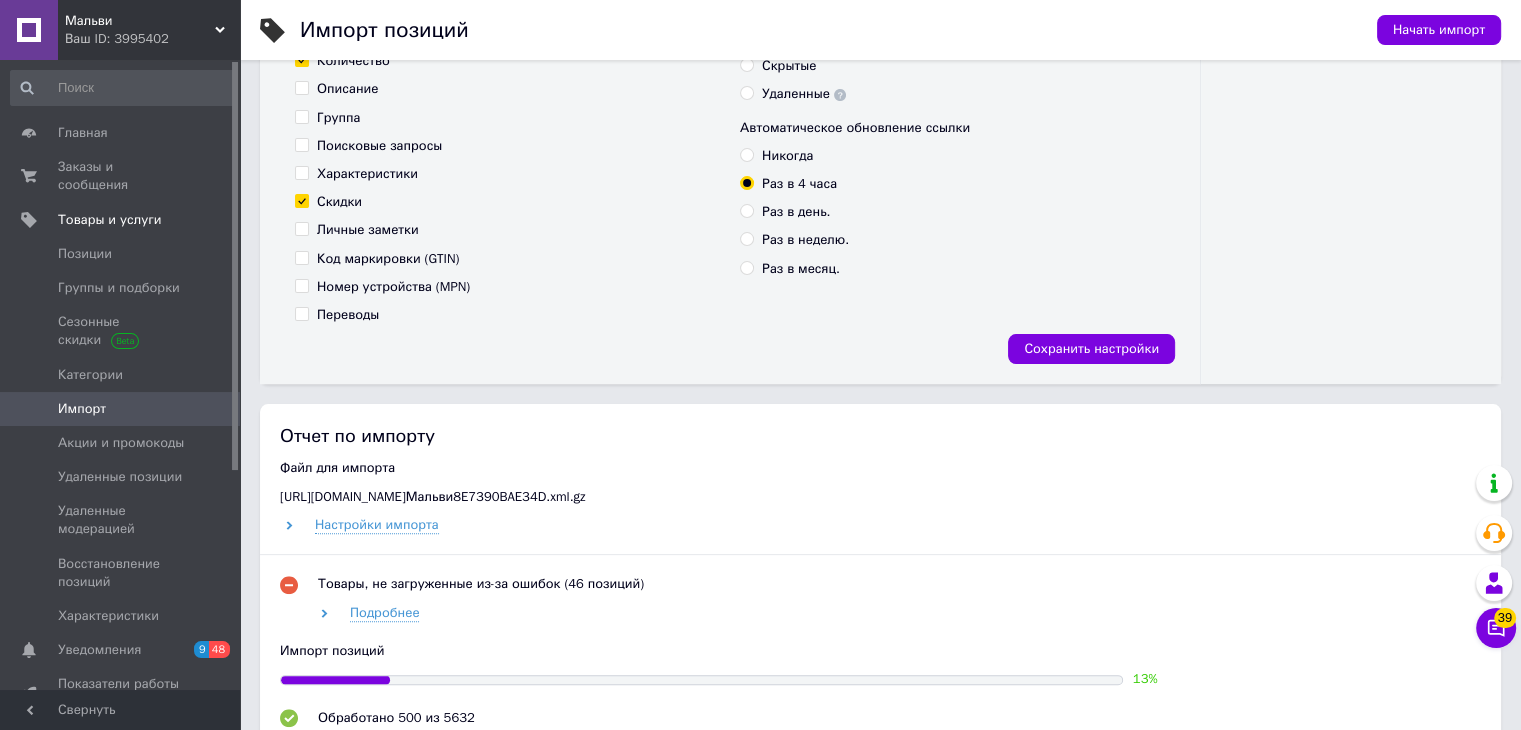 scroll, scrollTop: 476, scrollLeft: 0, axis: vertical 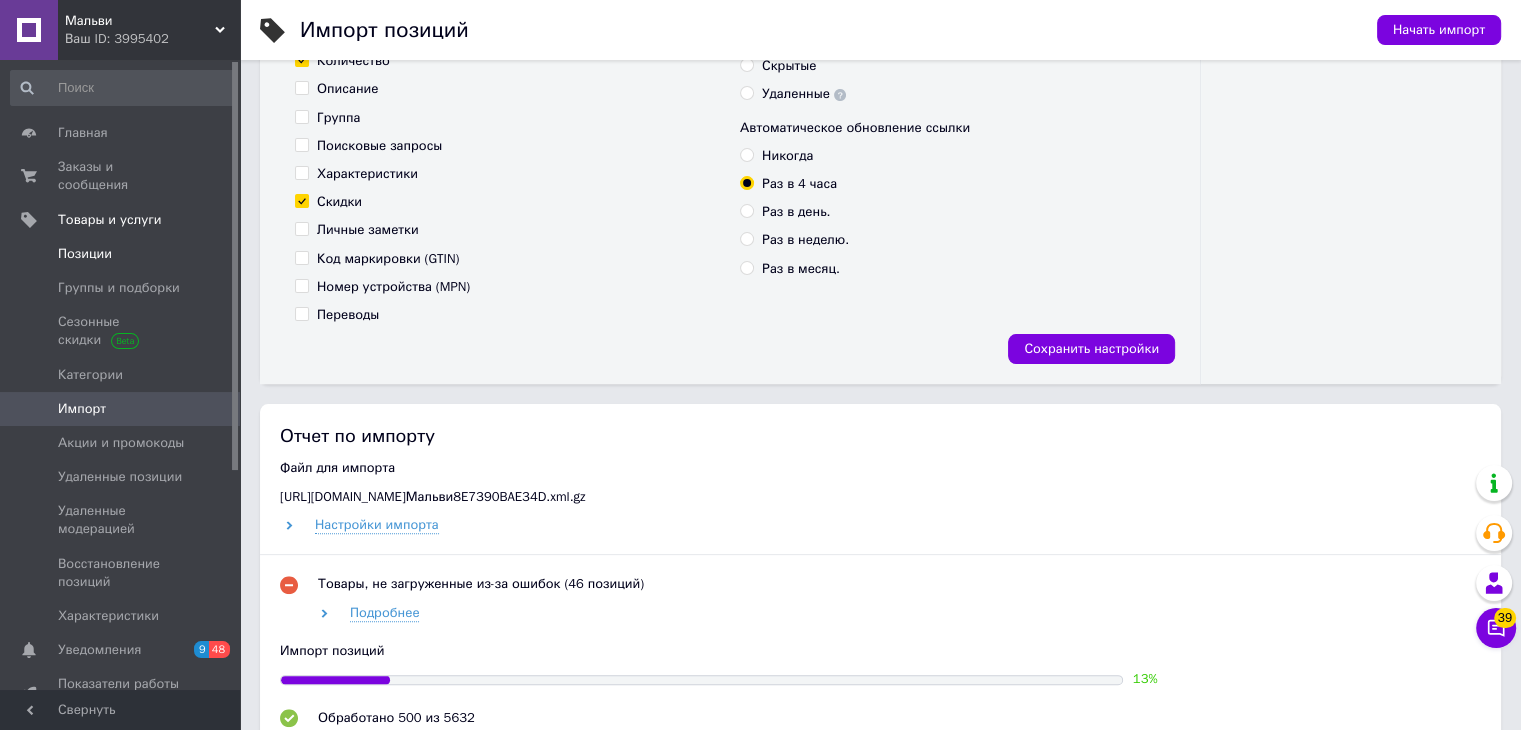 click on "Позиции" at bounding box center (85, 254) 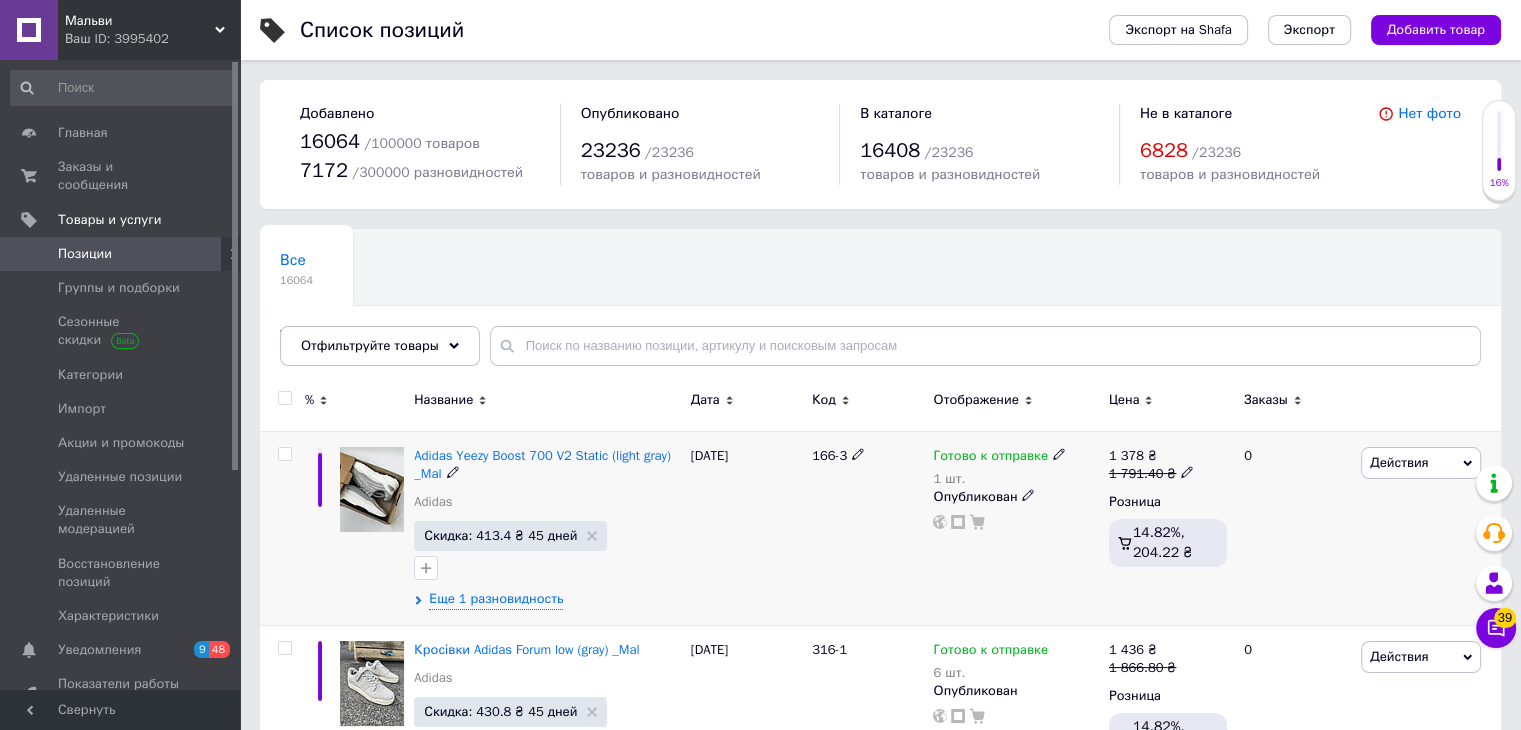 click at bounding box center [284, 454] 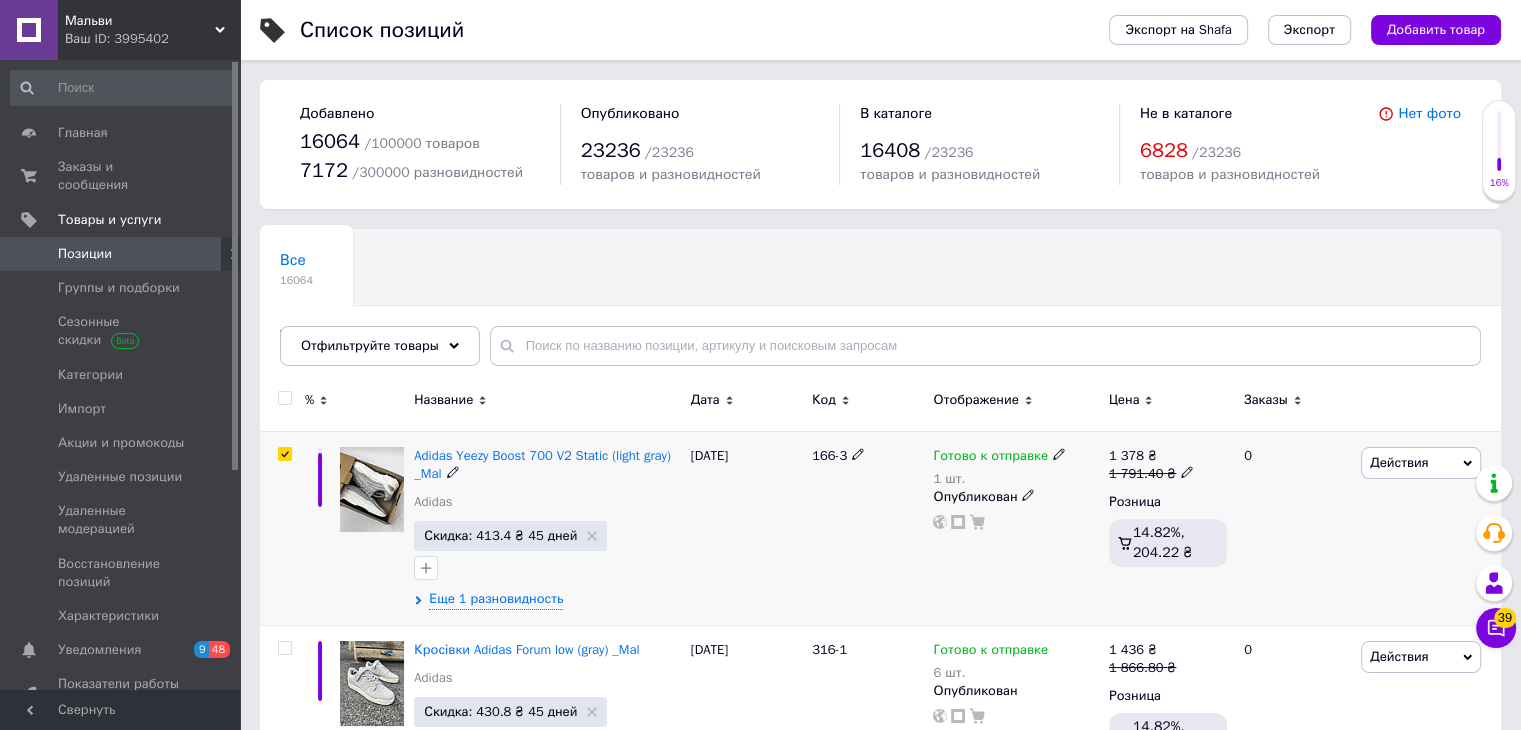 checkbox on "true" 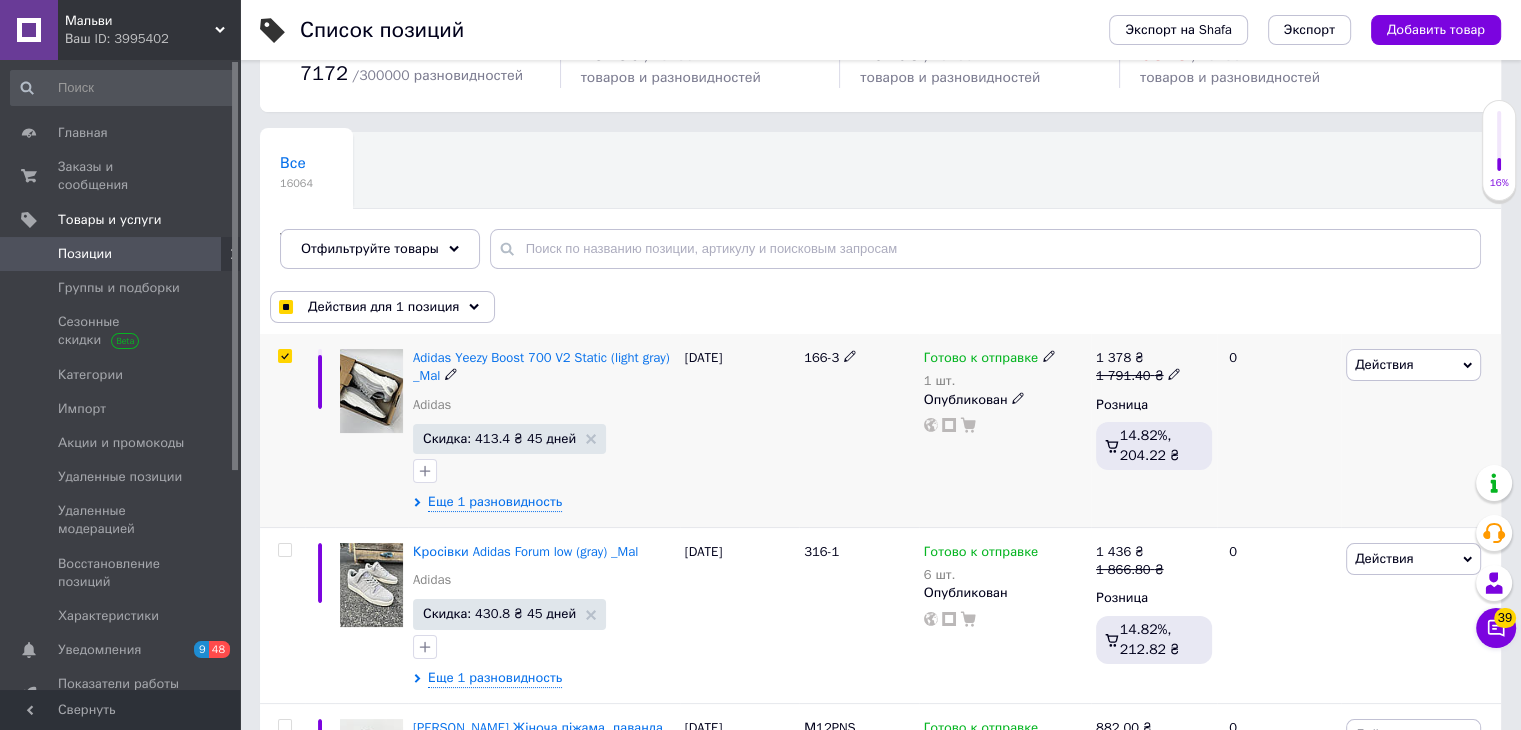 scroll, scrollTop: 100, scrollLeft: 0, axis: vertical 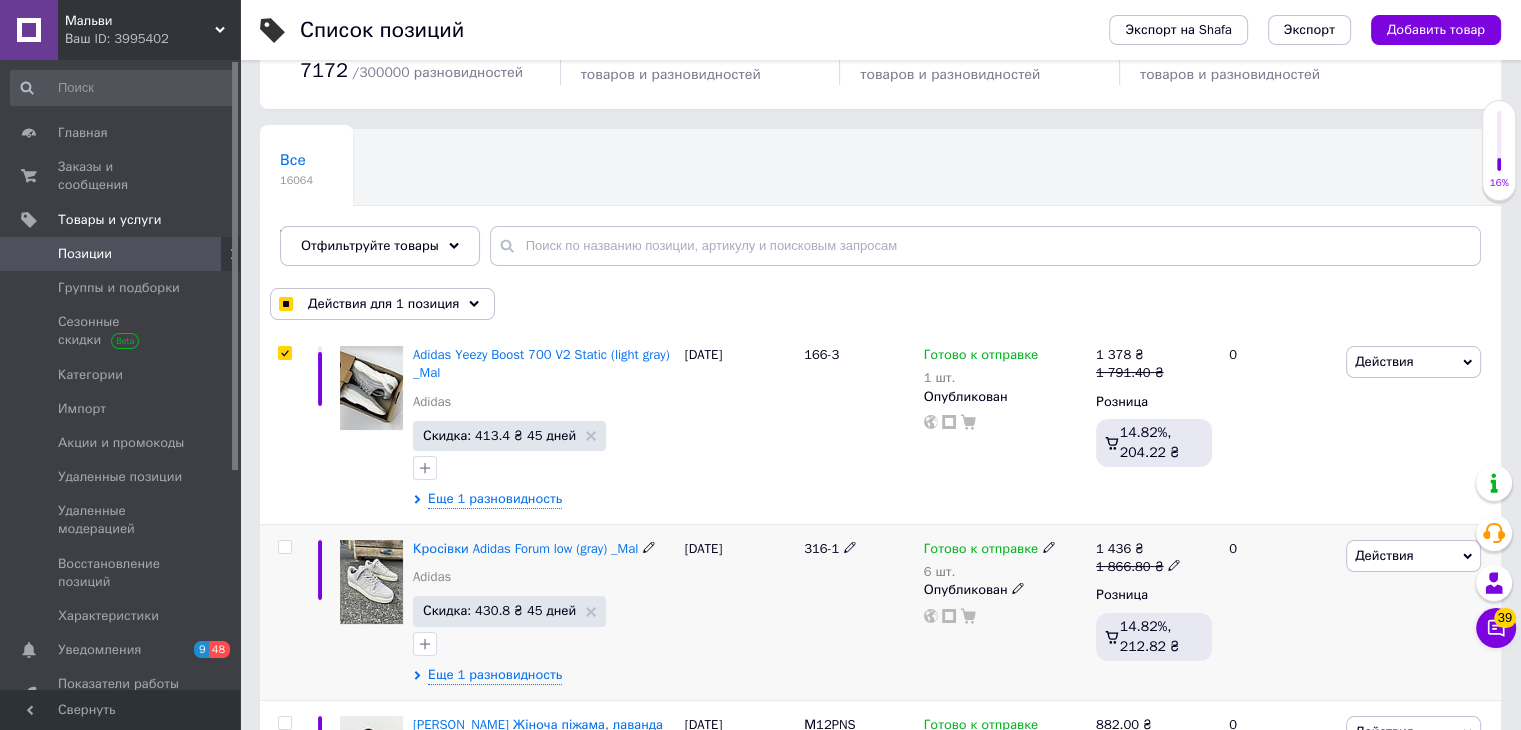 click at bounding box center [284, 547] 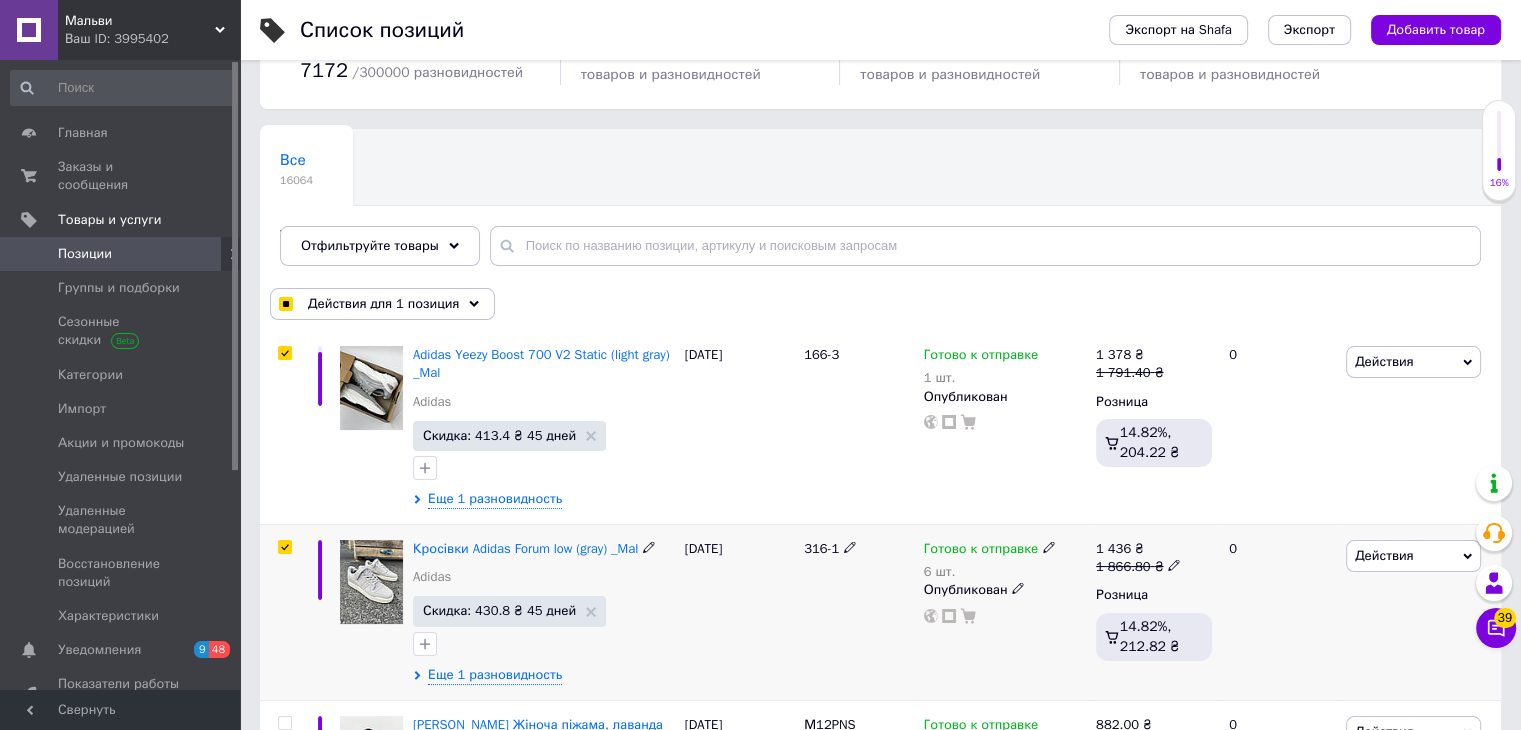 checkbox on "true" 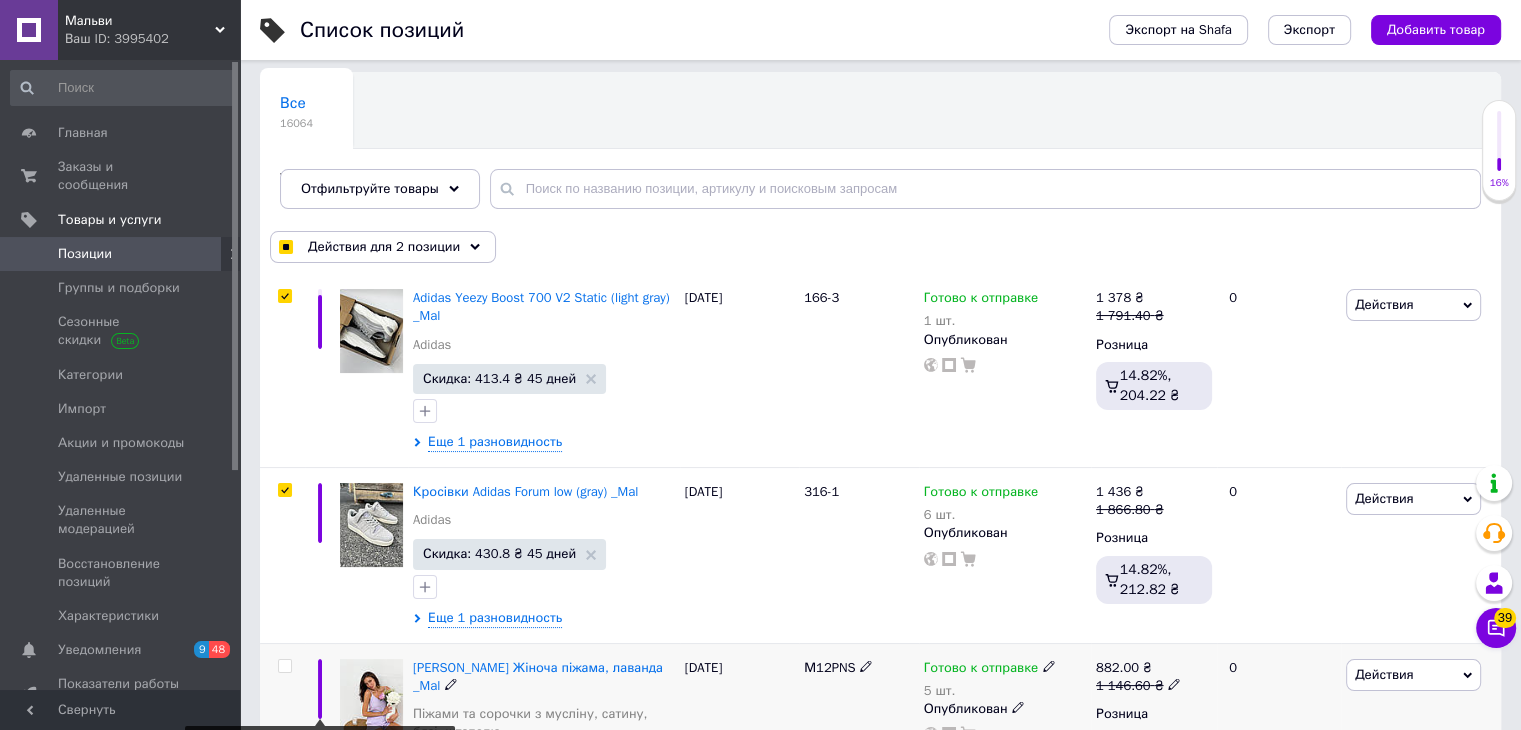 scroll, scrollTop: 400, scrollLeft: 0, axis: vertical 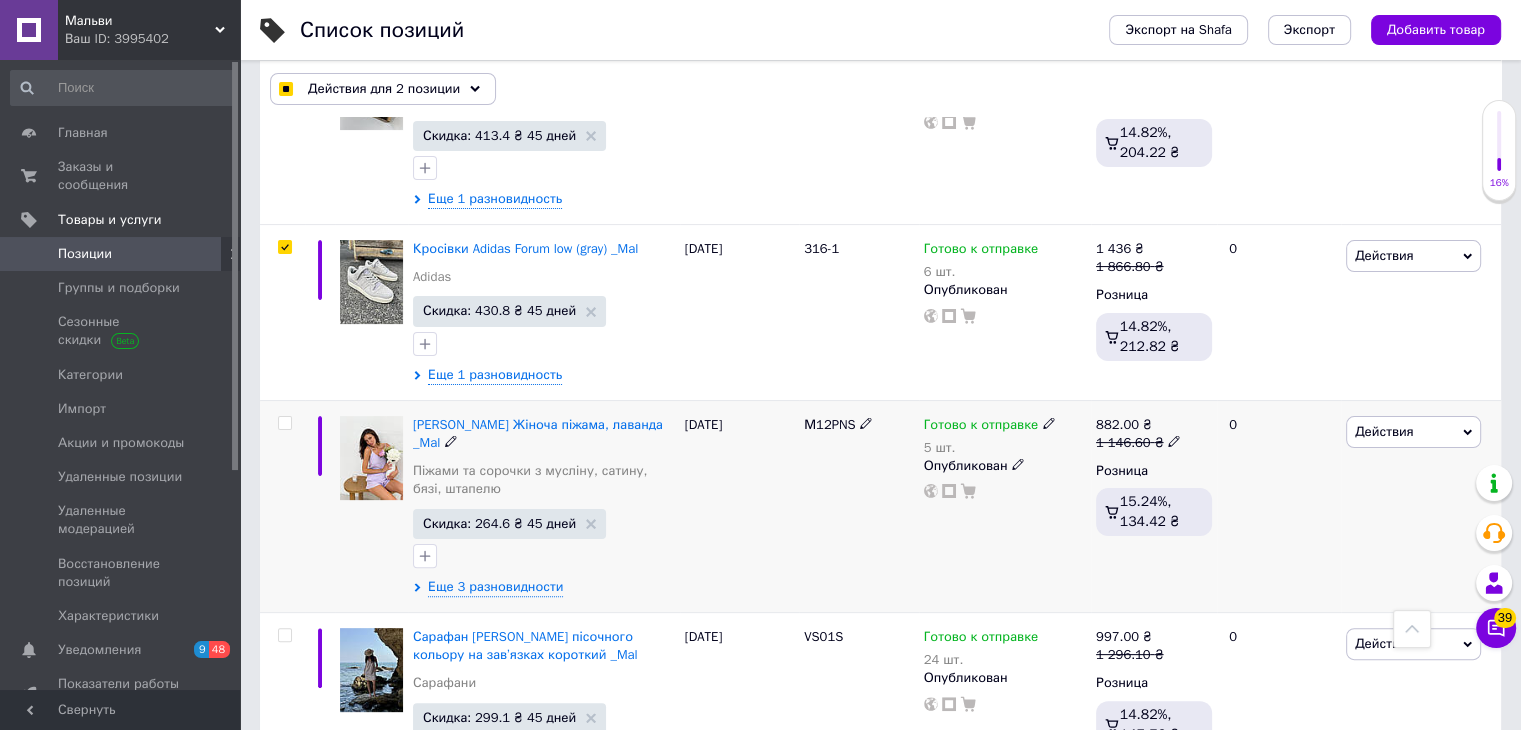click at bounding box center (284, 423) 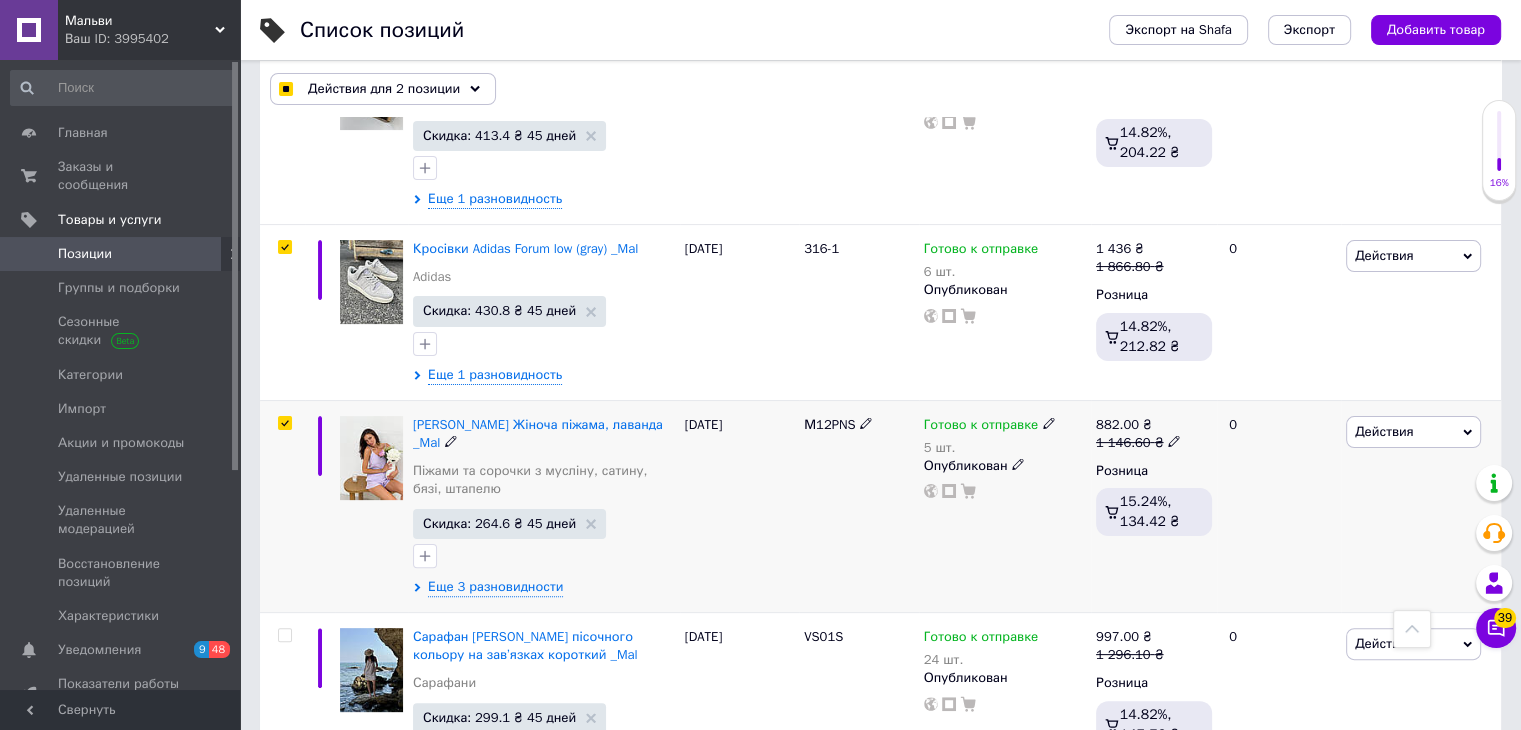 checkbox on "true" 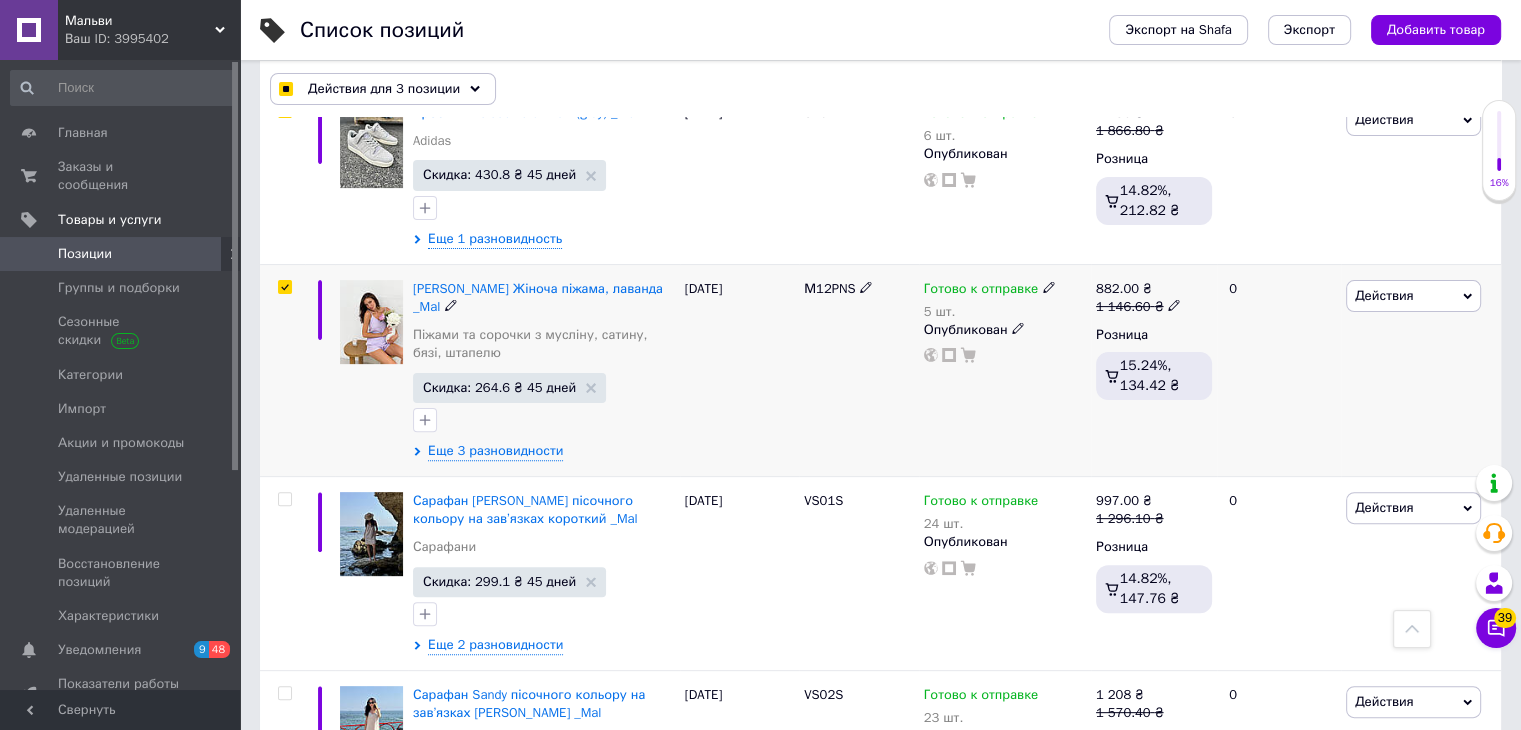scroll, scrollTop: 700, scrollLeft: 0, axis: vertical 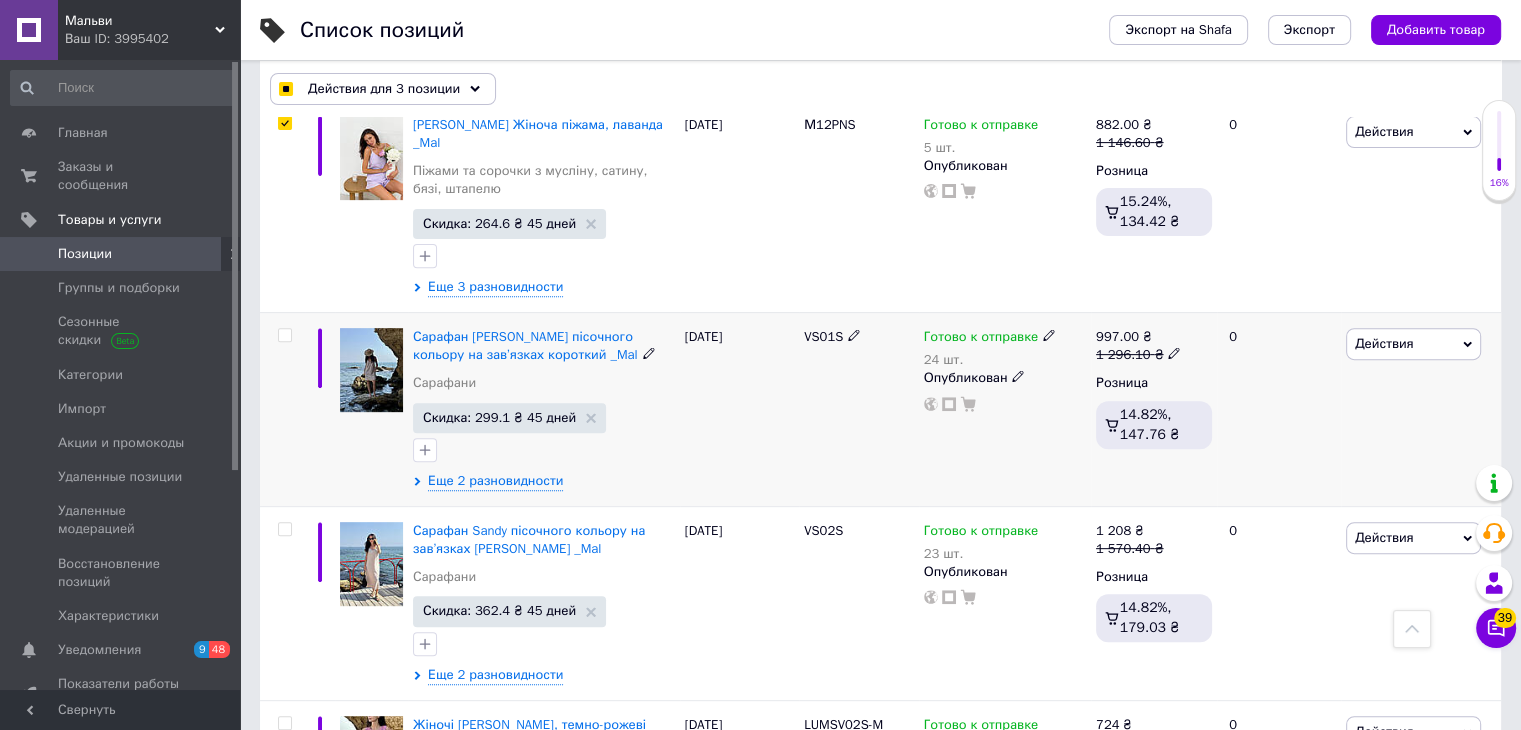 click at bounding box center [284, 335] 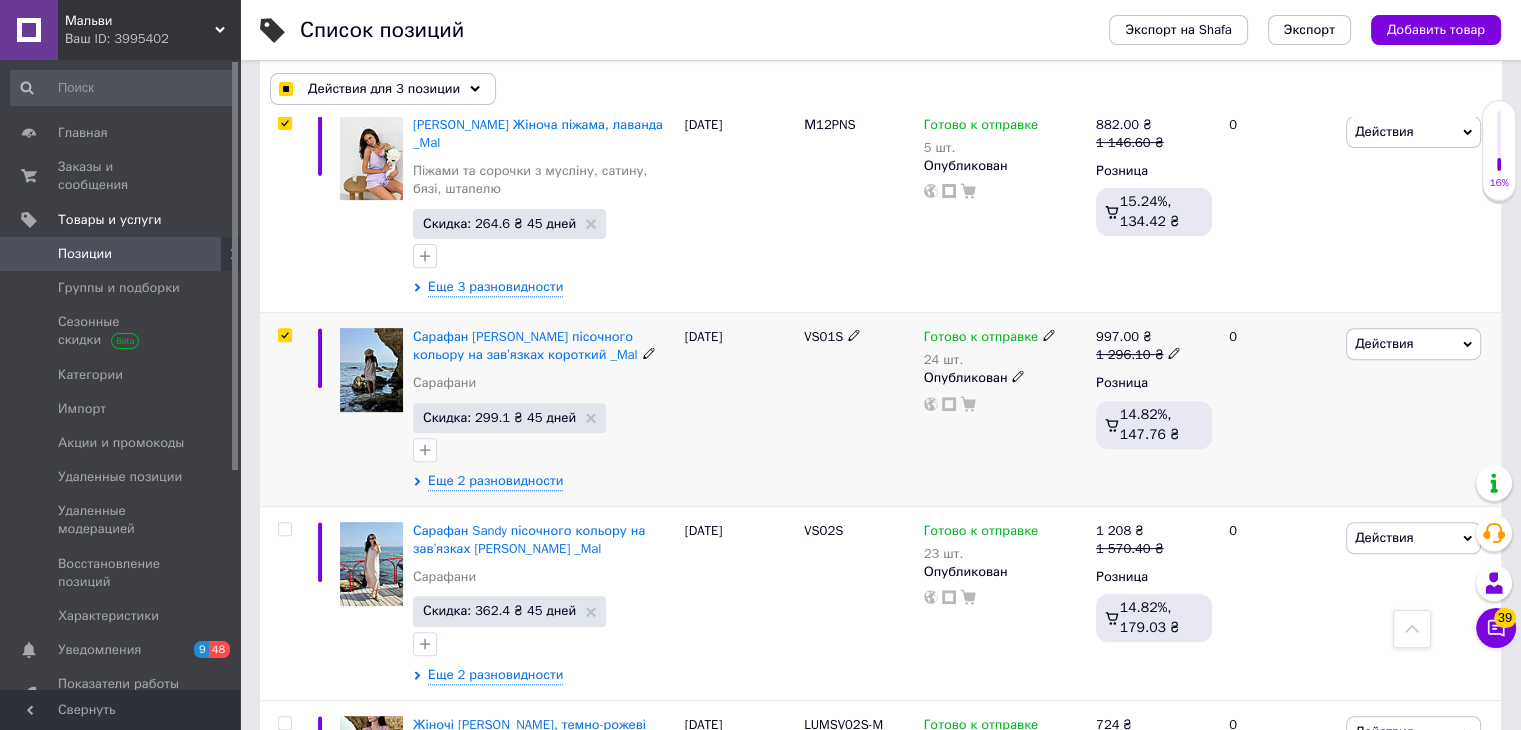 checkbox on "true" 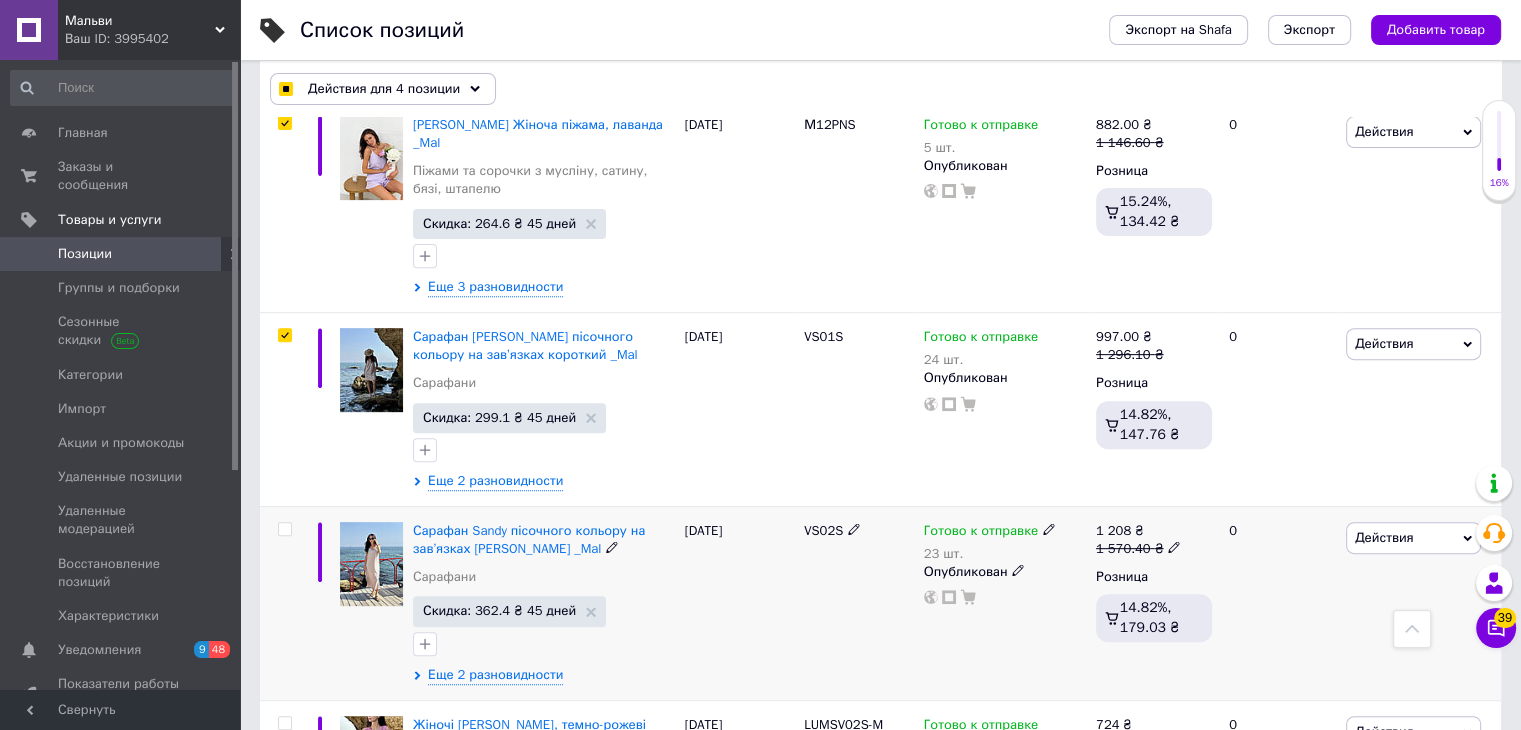 click at bounding box center [284, 529] 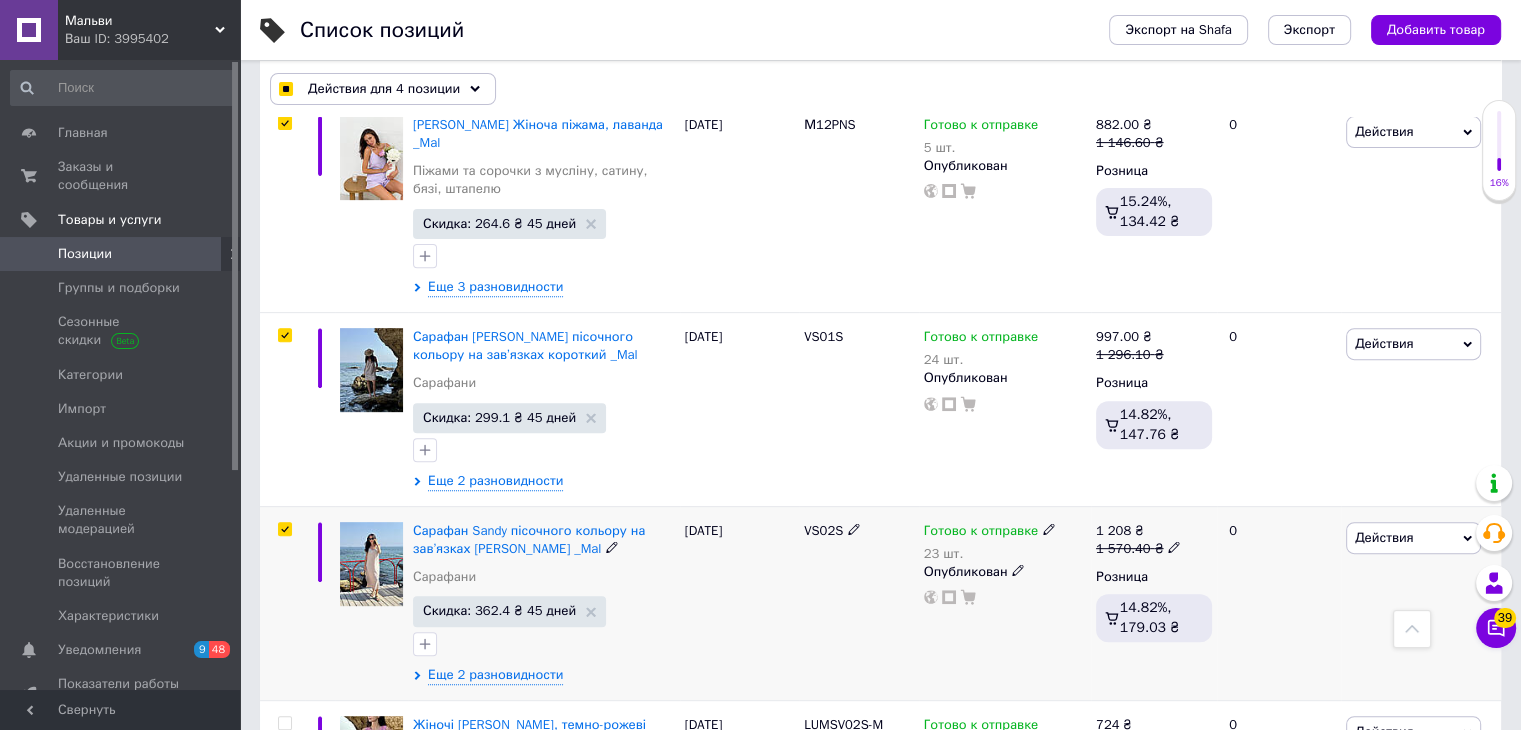 checkbox on "true" 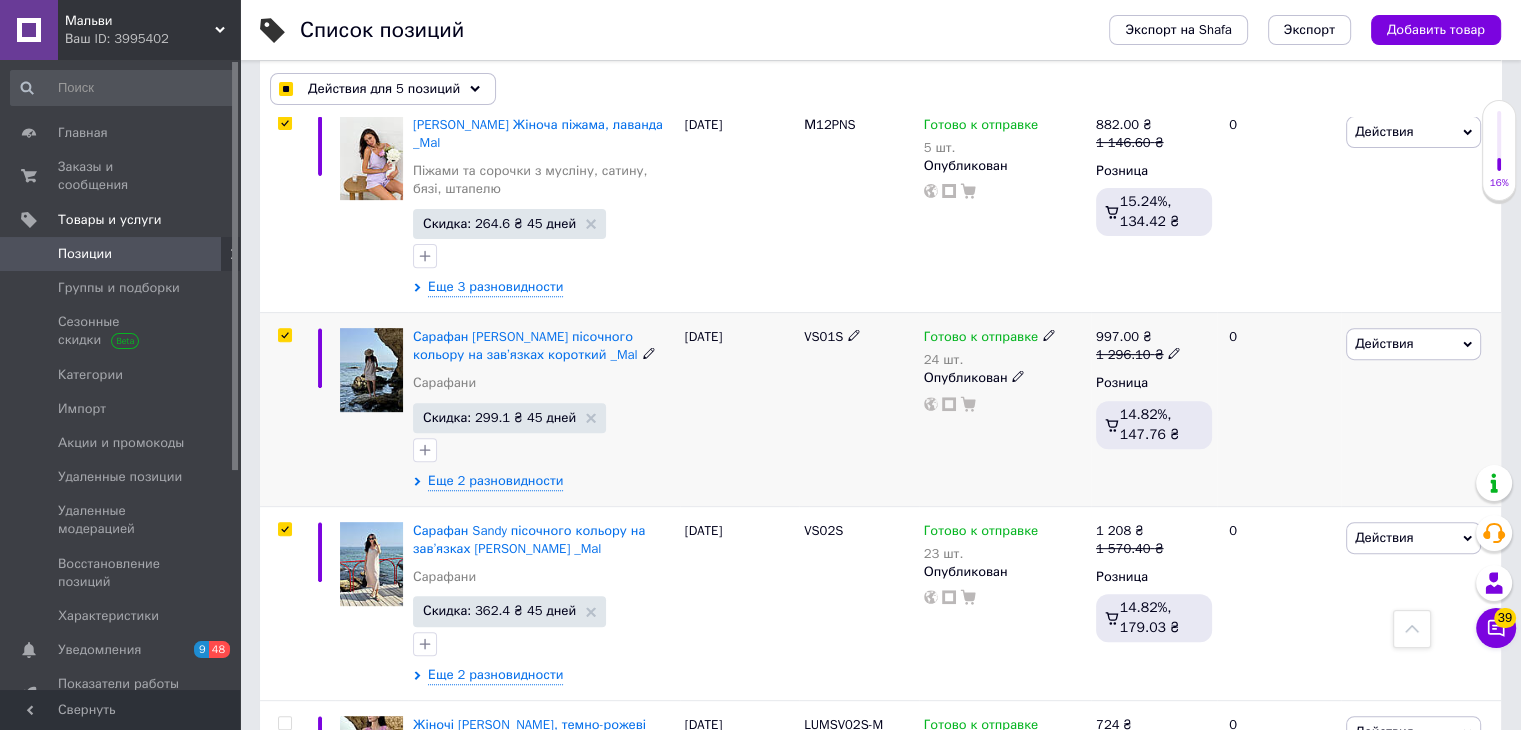 scroll, scrollTop: 1100, scrollLeft: 0, axis: vertical 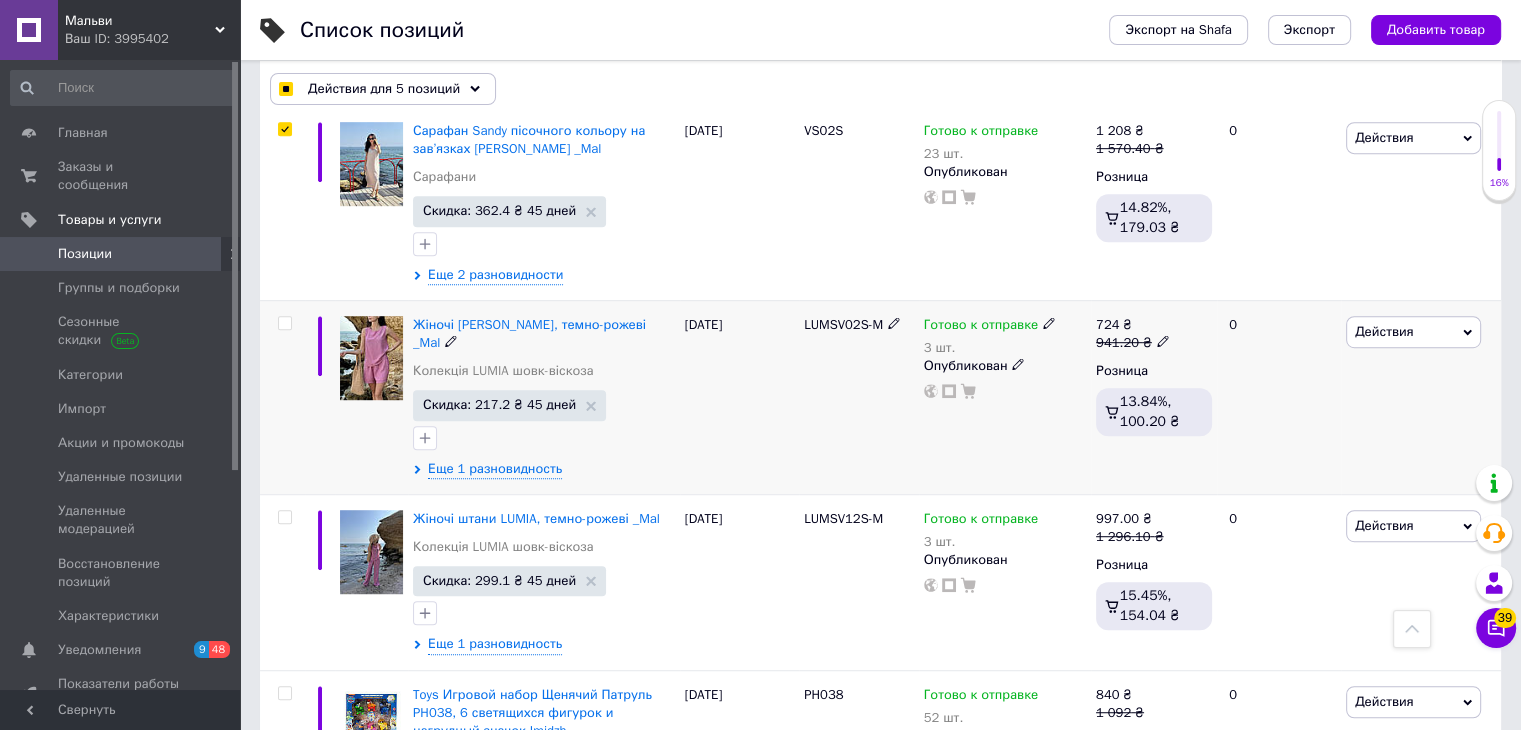 click at bounding box center [285, 323] 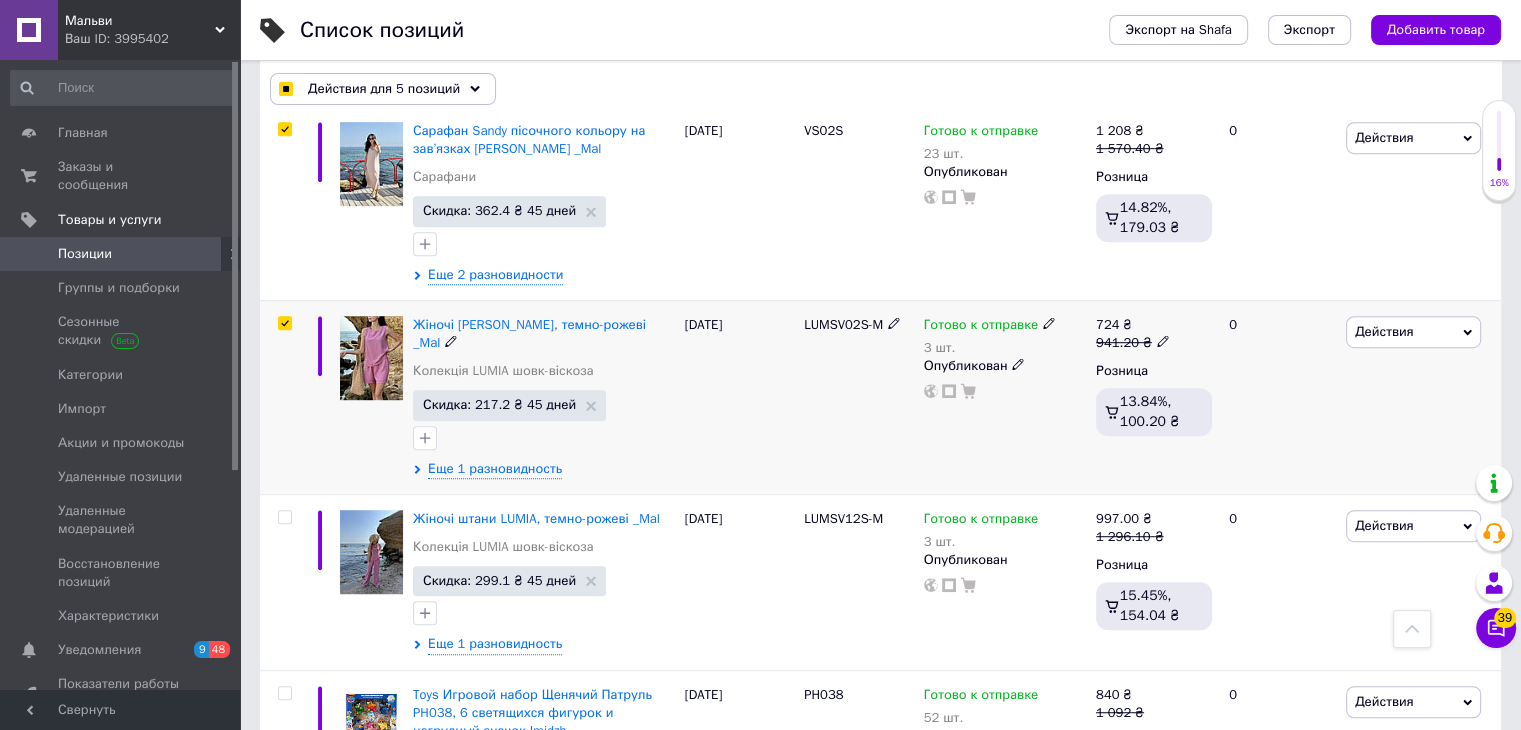 checkbox on "true" 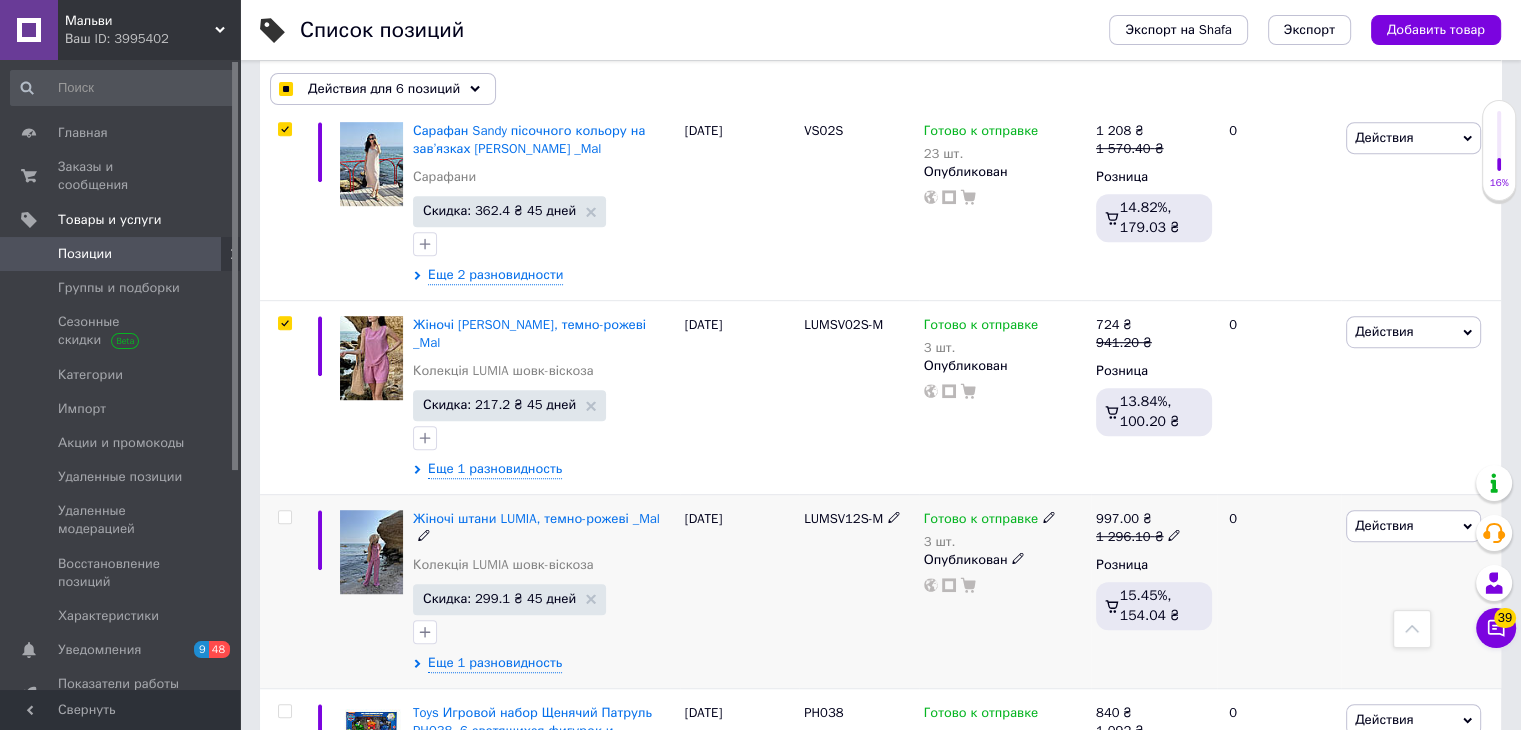 click at bounding box center (285, 517) 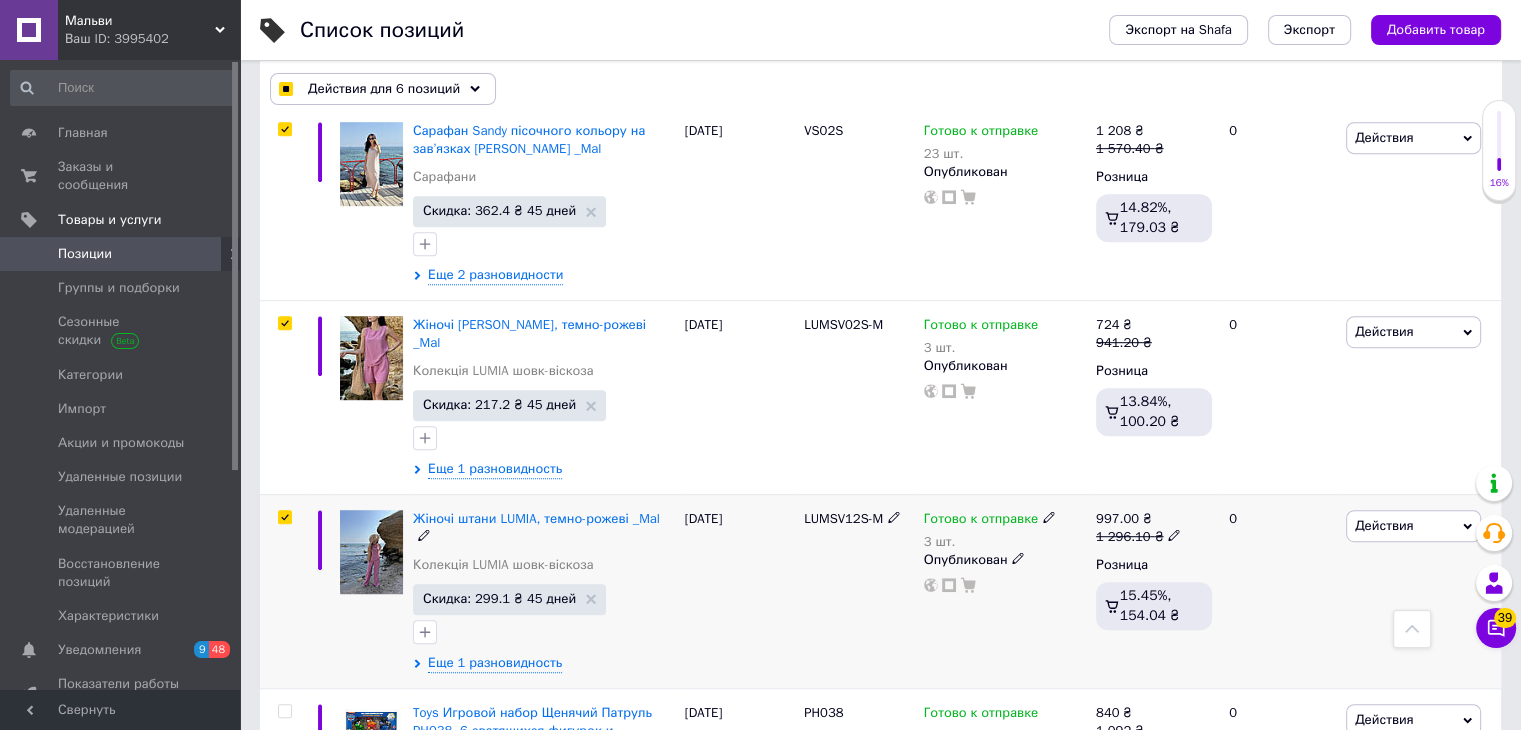checkbox on "true" 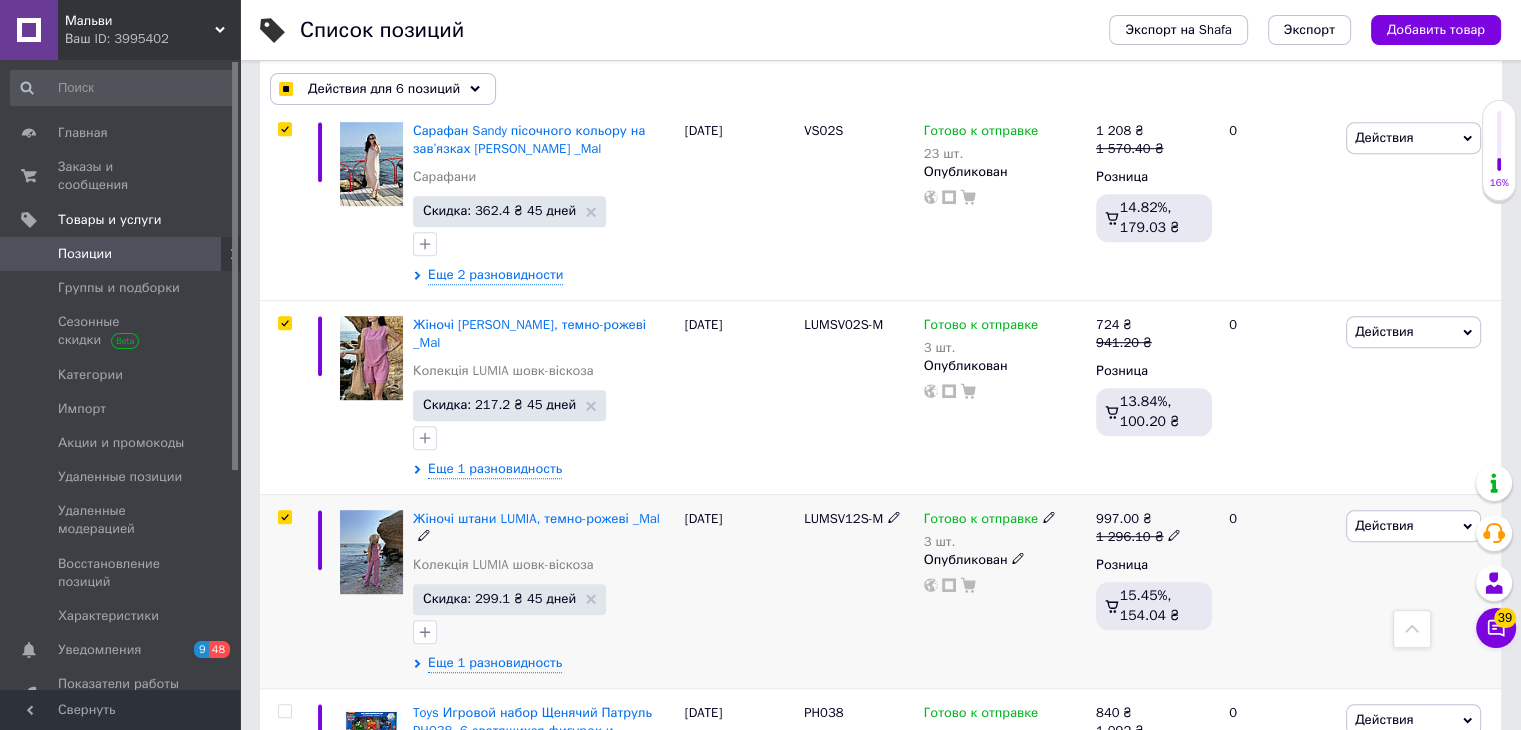 checkbox on "true" 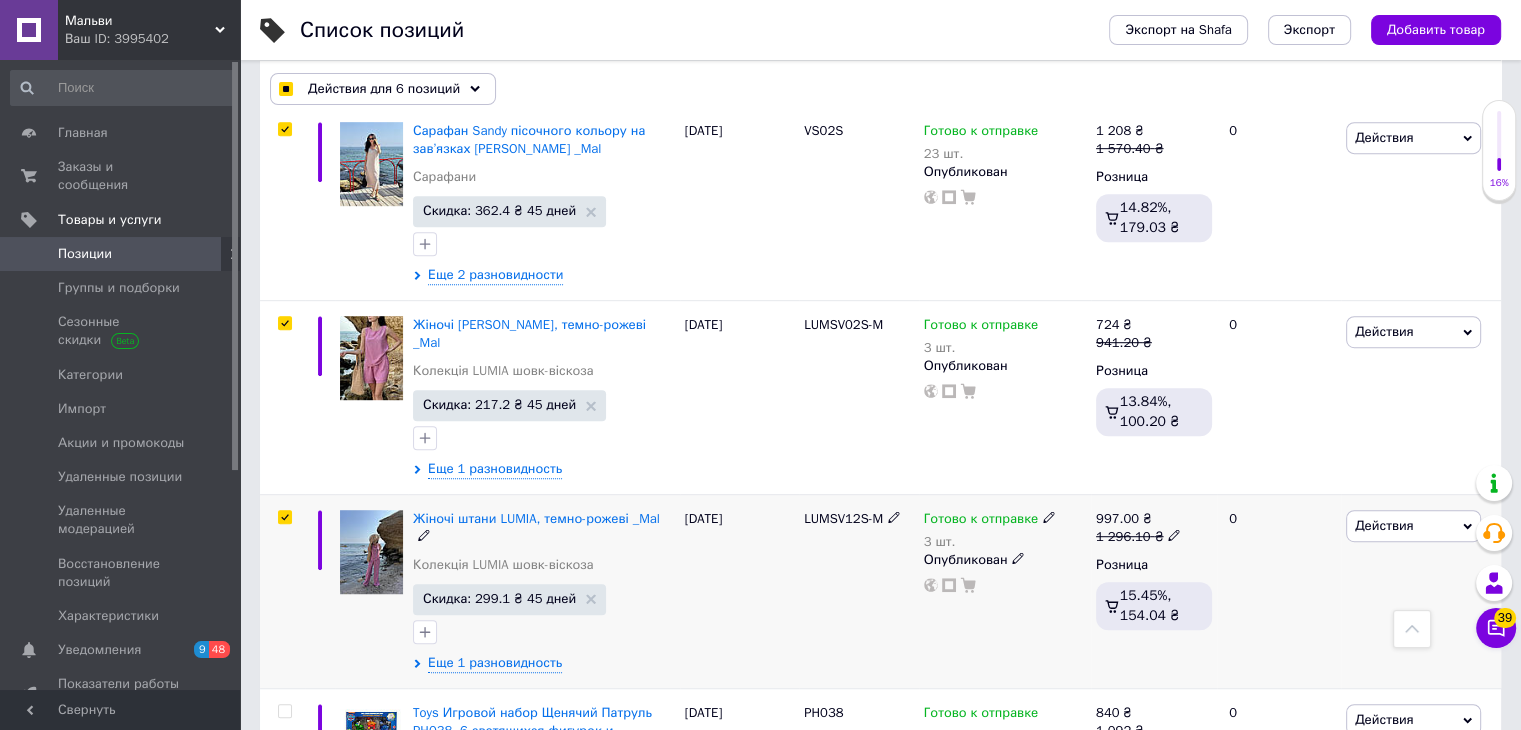 checkbox on "true" 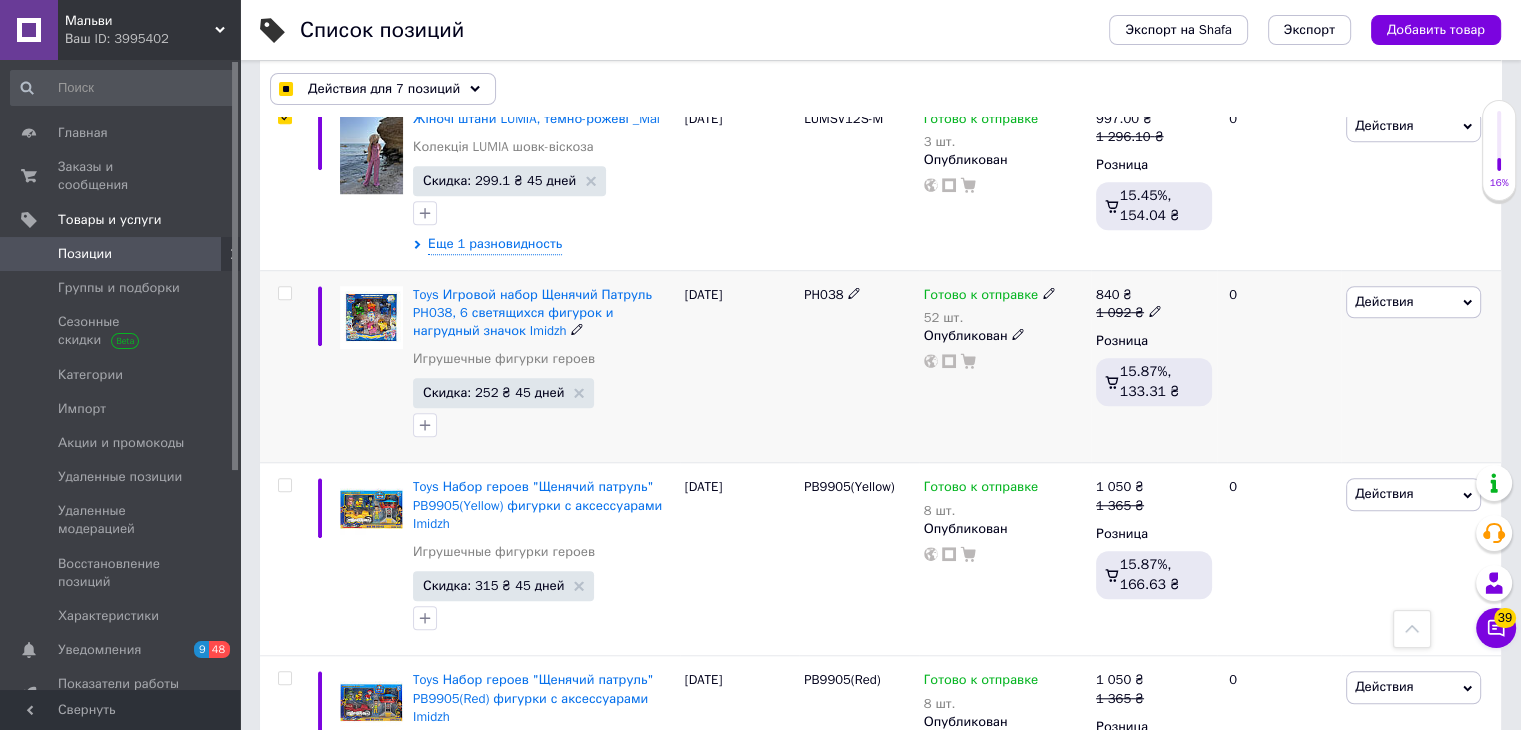 scroll, scrollTop: 1400, scrollLeft: 0, axis: vertical 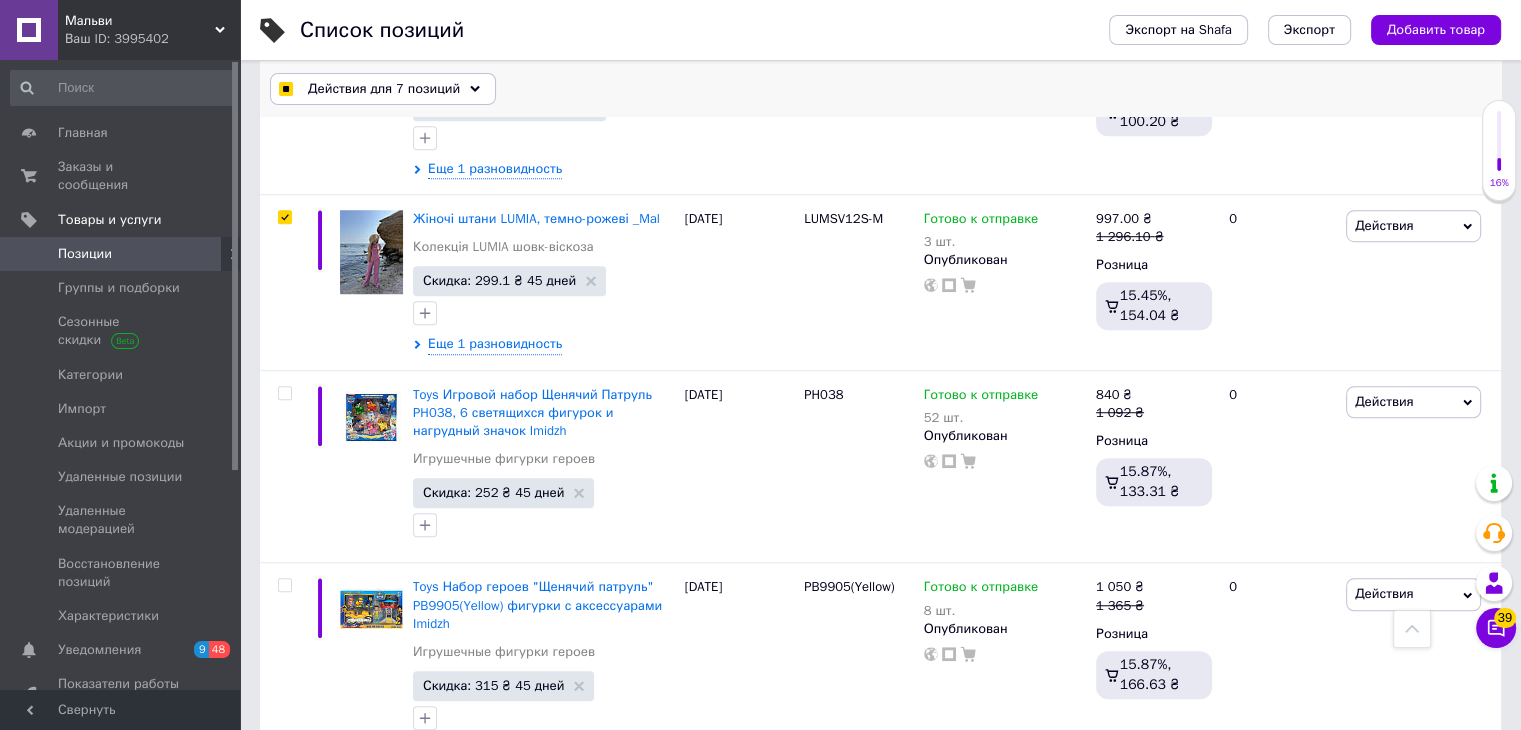 click on "Действия для 7 позиций" at bounding box center [384, 89] 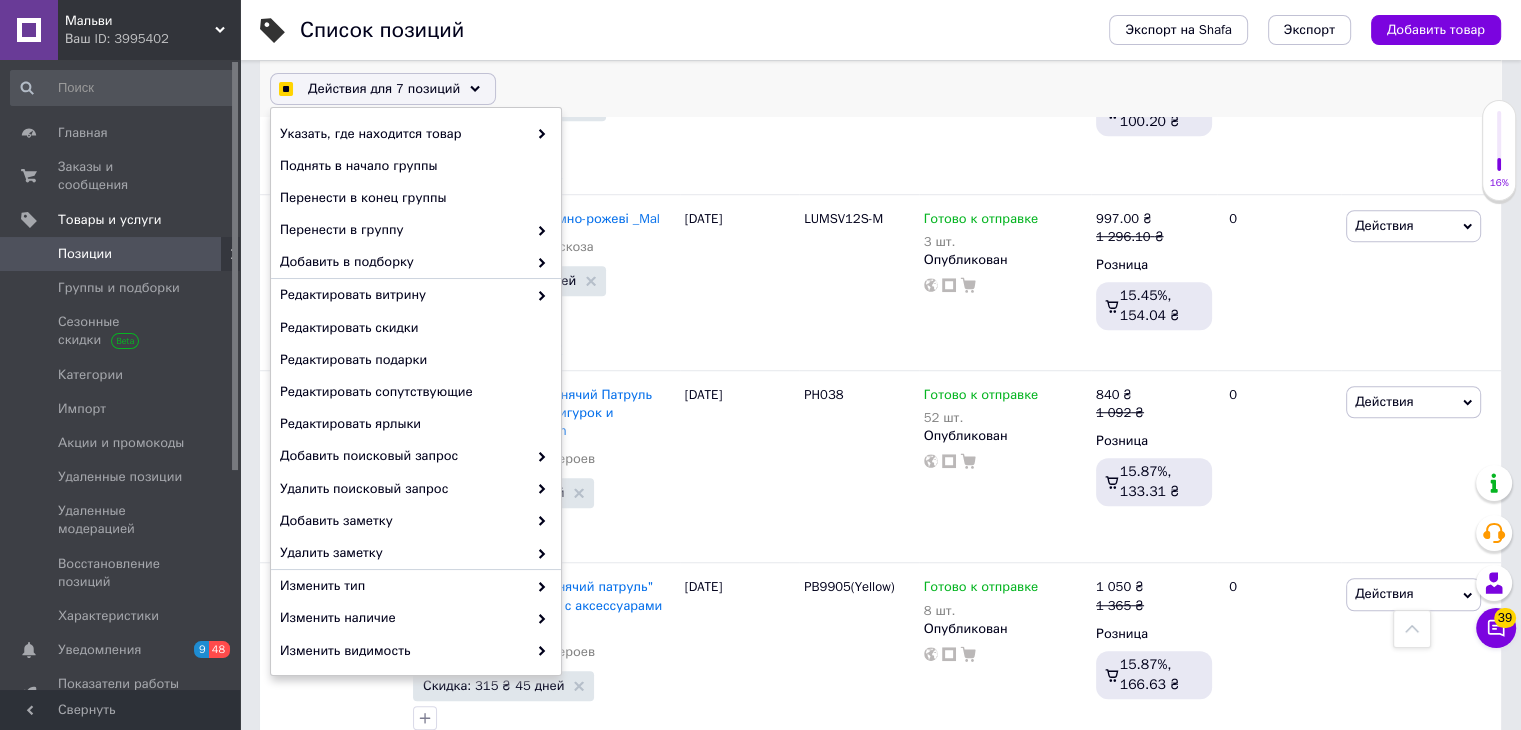 checkbox on "true" 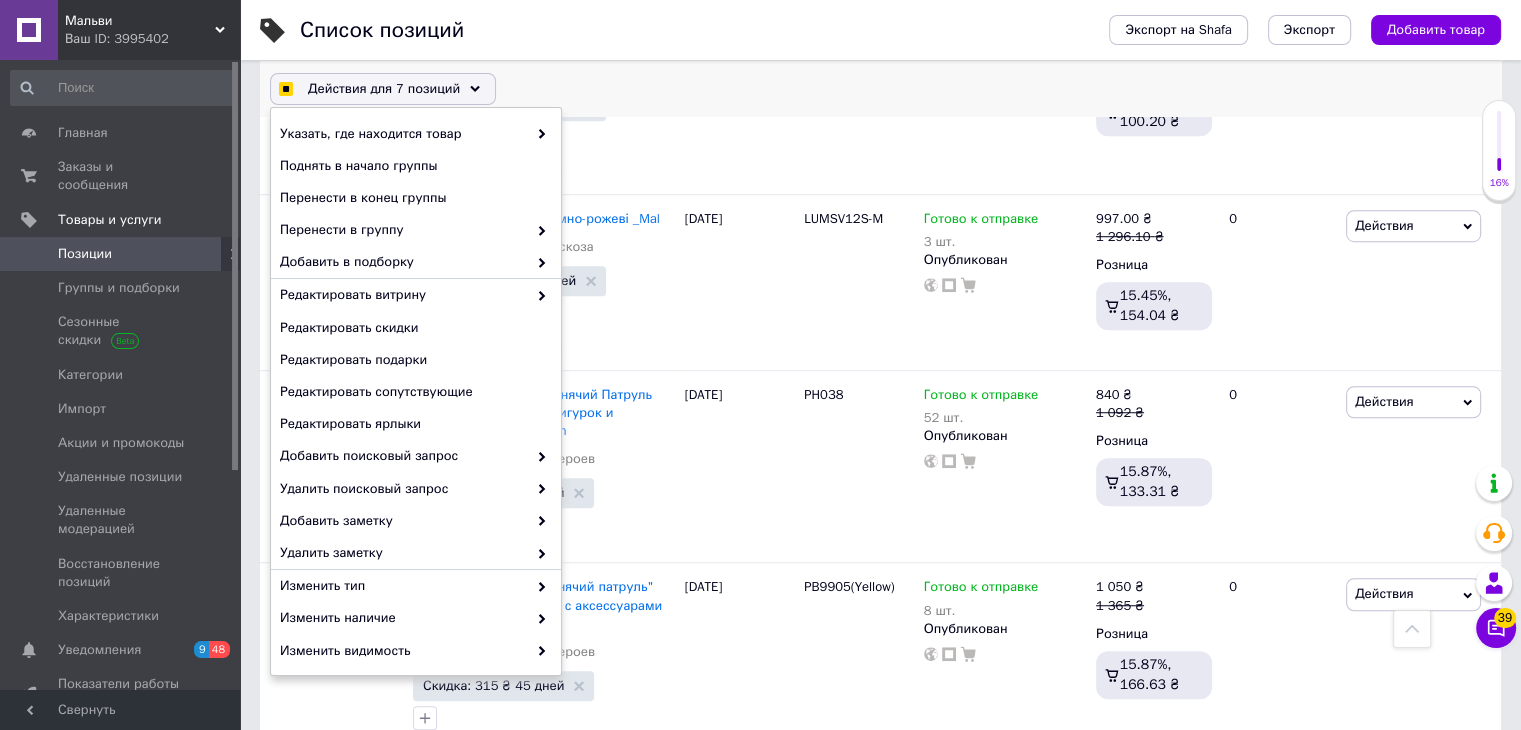 click at bounding box center (285, 89) 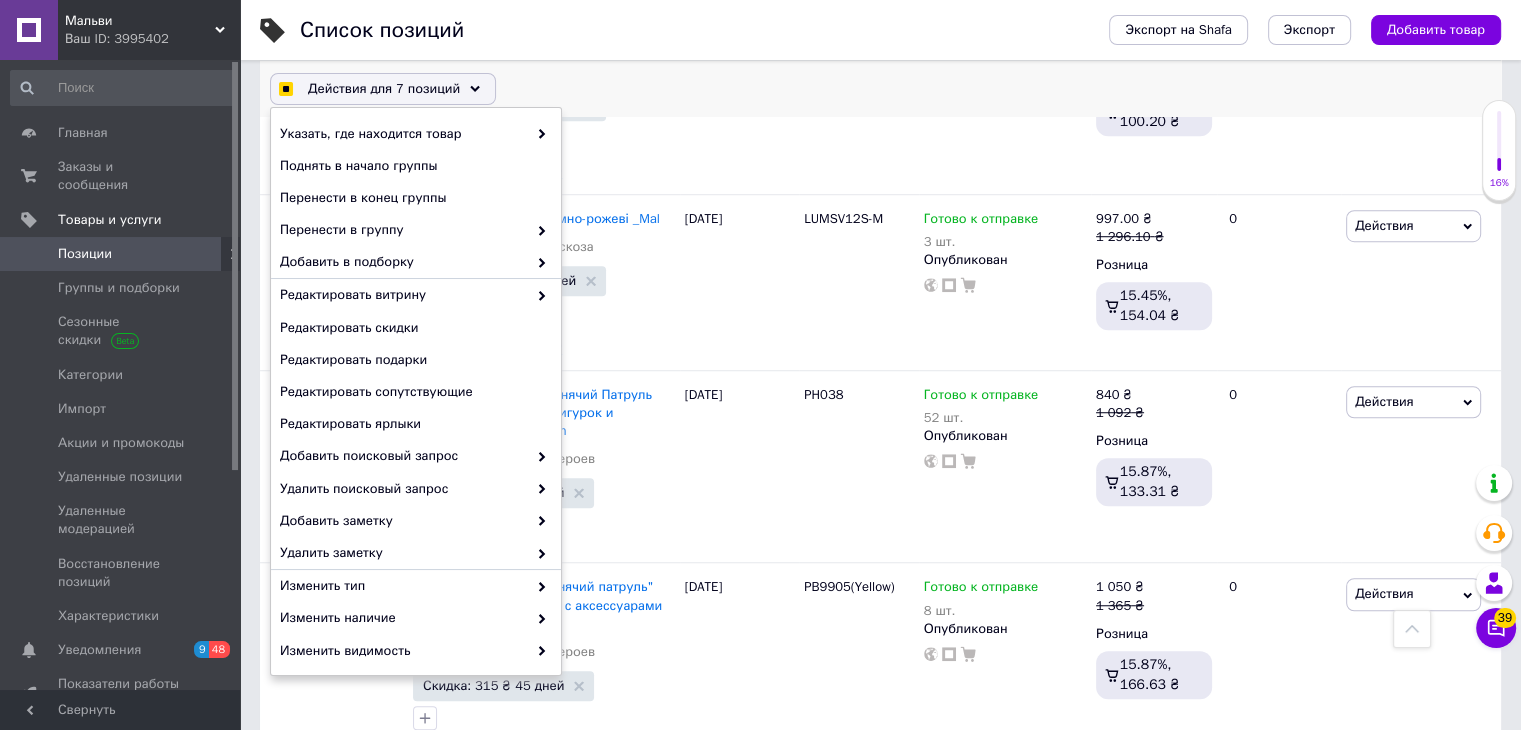 checkbox on "false" 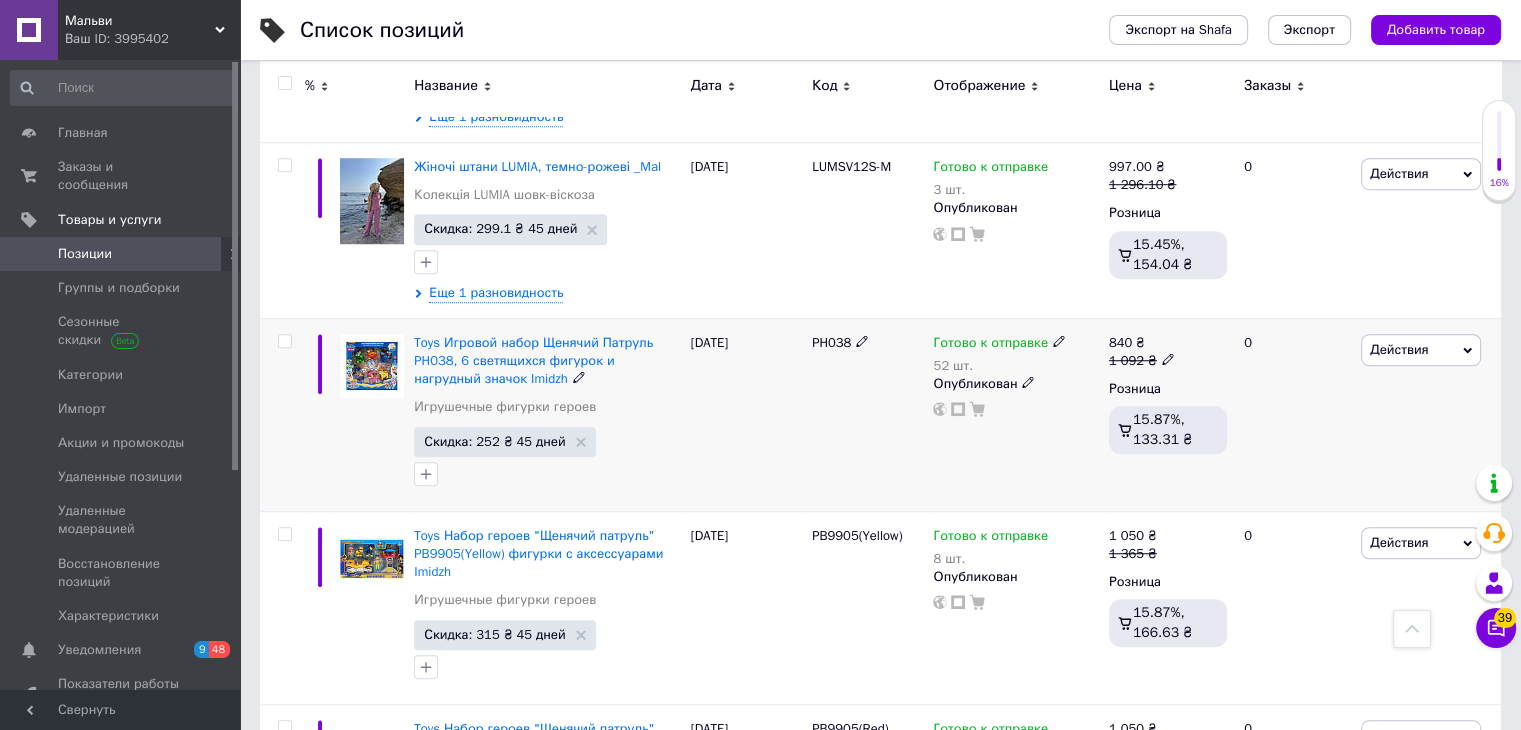 scroll, scrollTop: 1400, scrollLeft: 0, axis: vertical 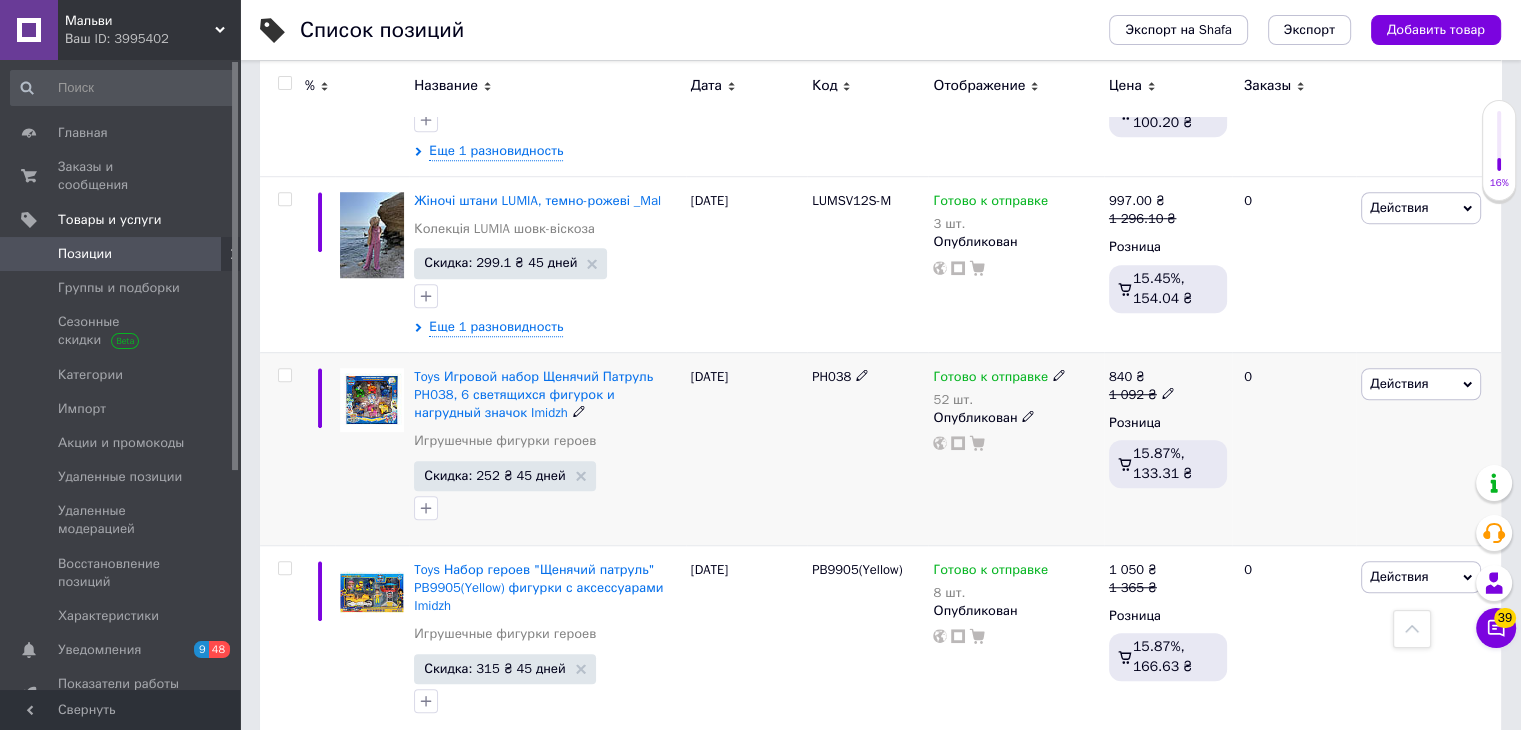 click at bounding box center [284, 375] 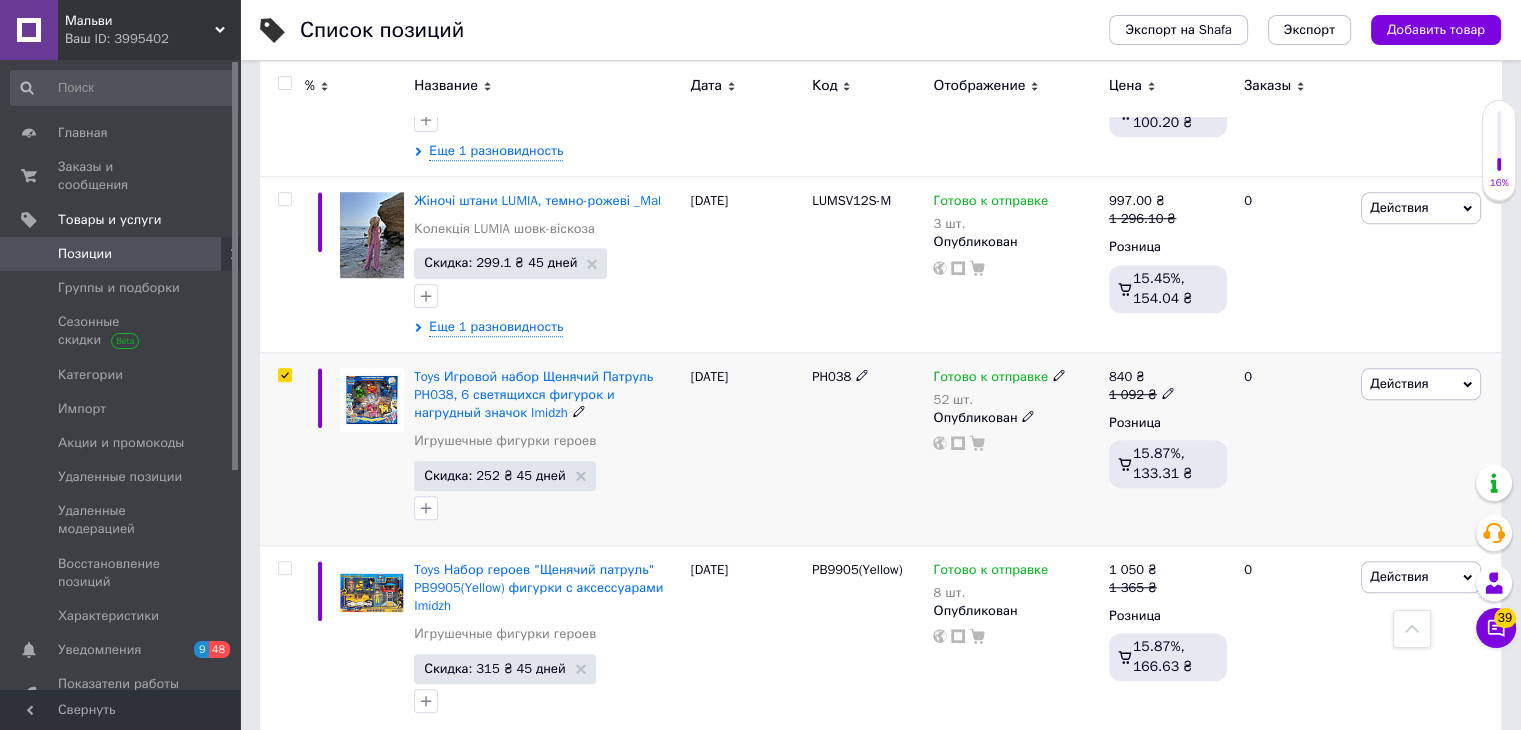 checkbox on "true" 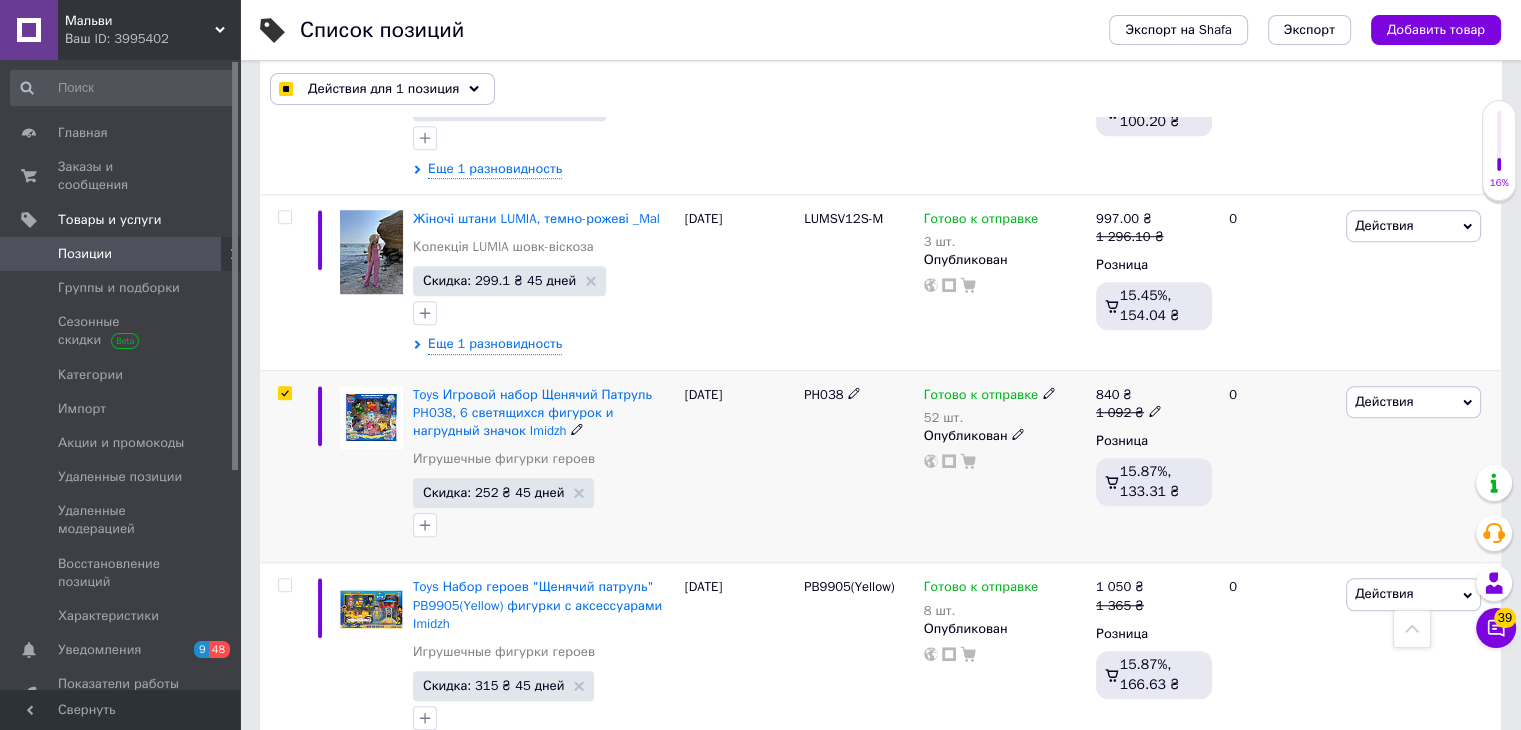 scroll, scrollTop: 1400, scrollLeft: 0, axis: vertical 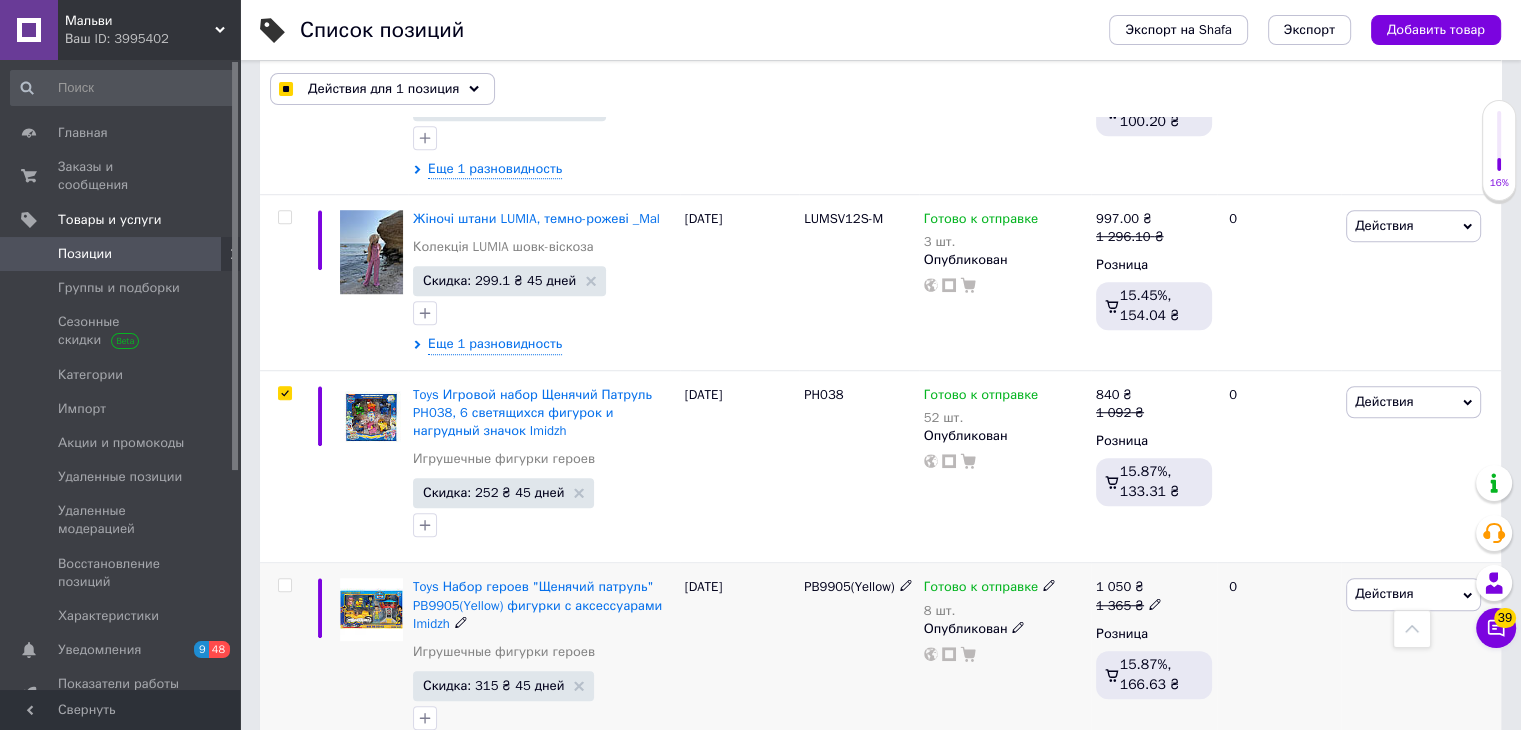 click at bounding box center [284, 585] 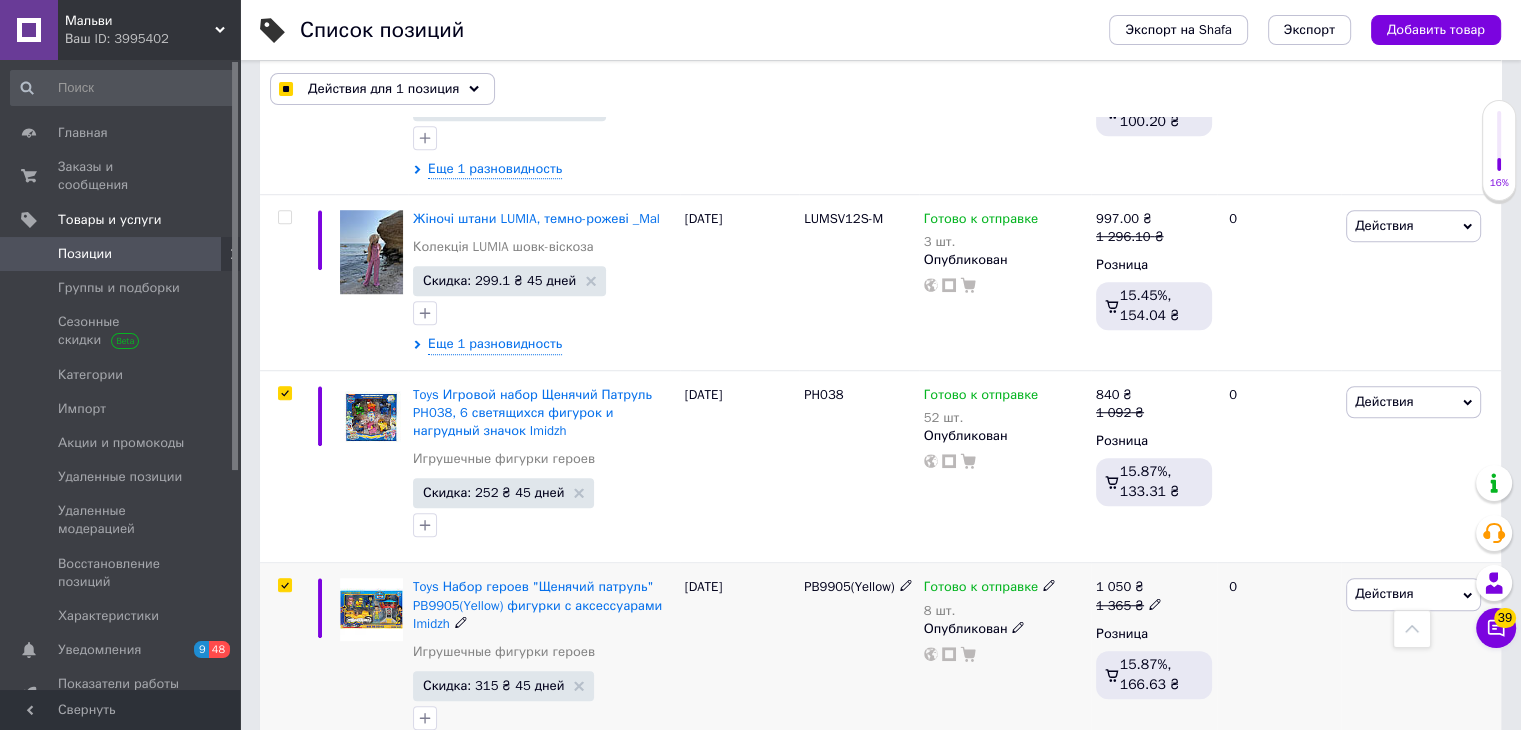 checkbox on "true" 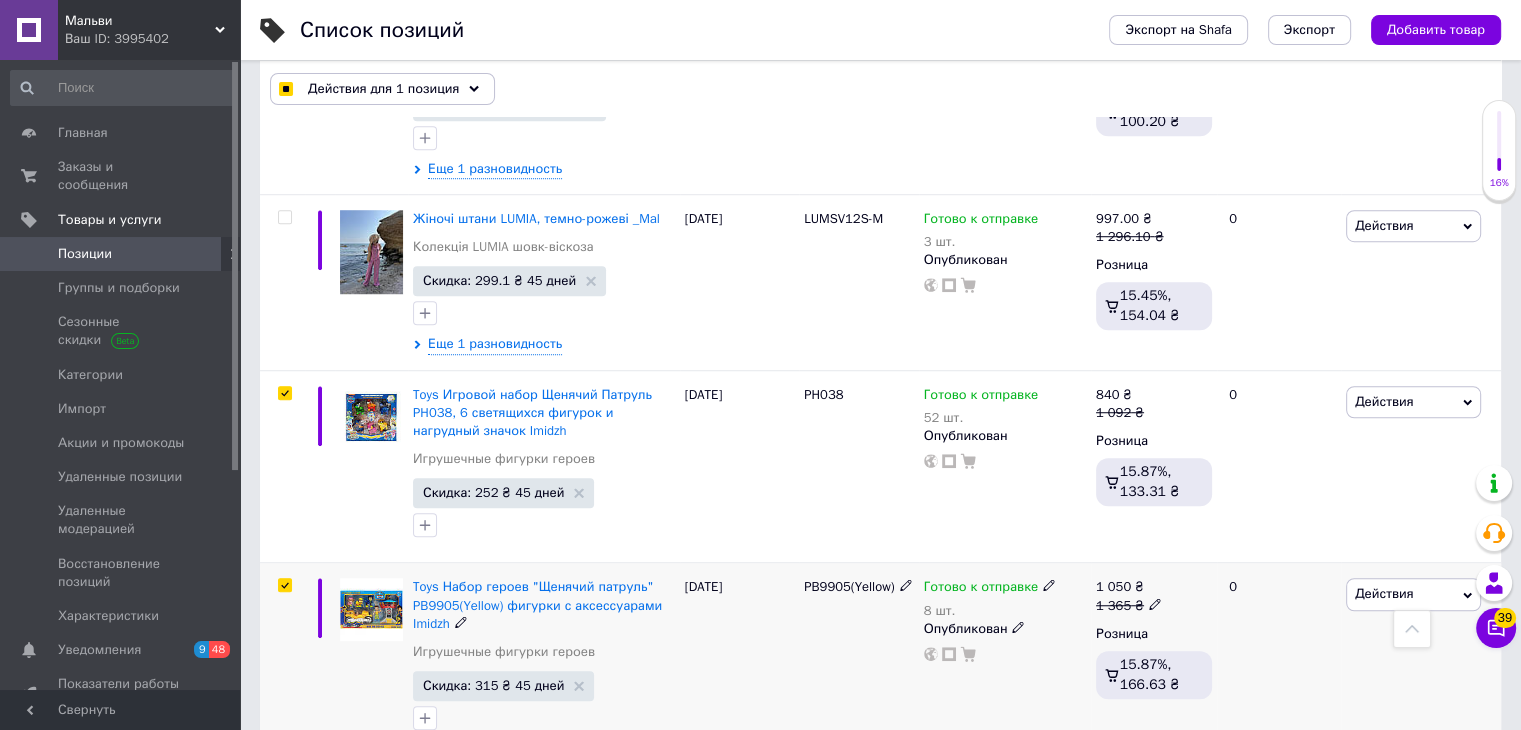 checkbox on "true" 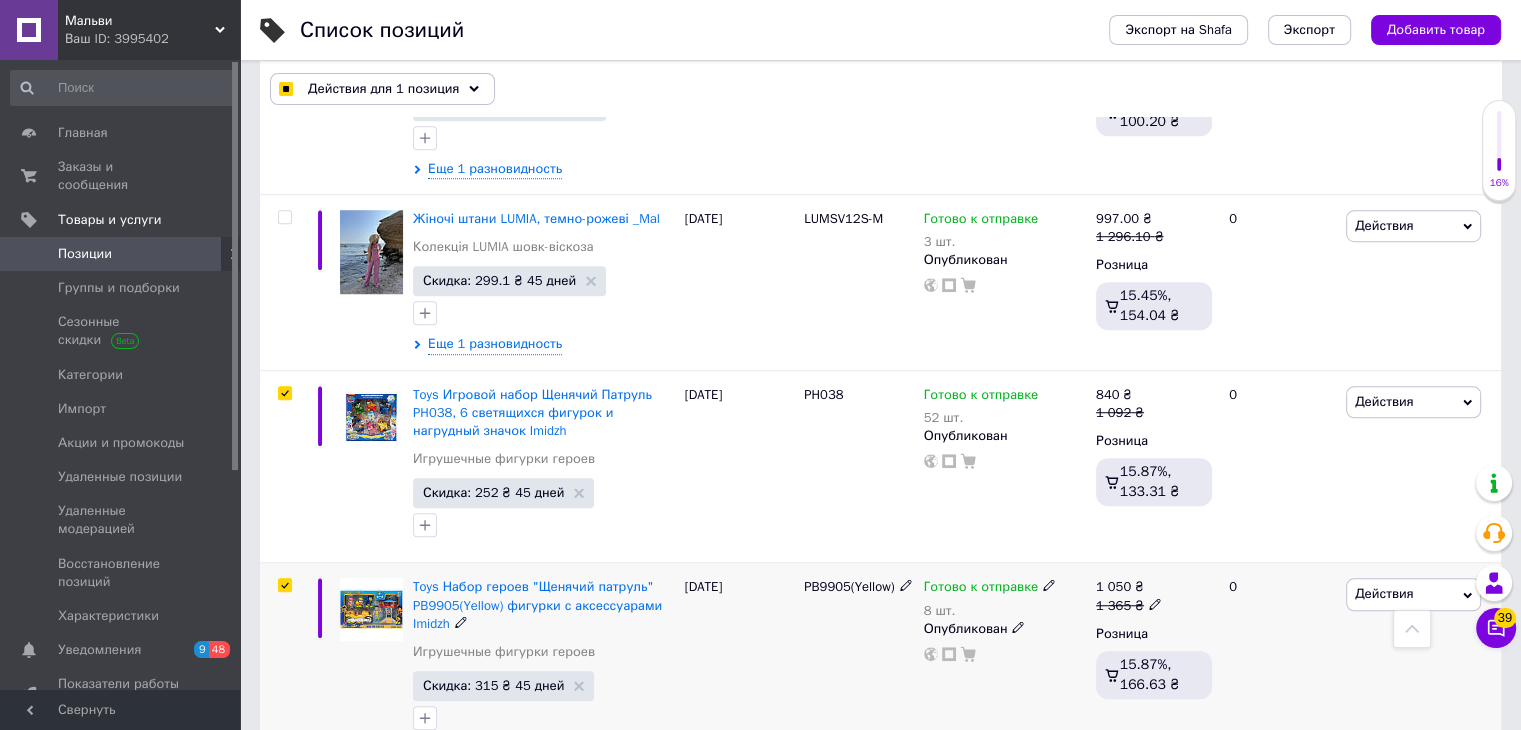 checkbox on "true" 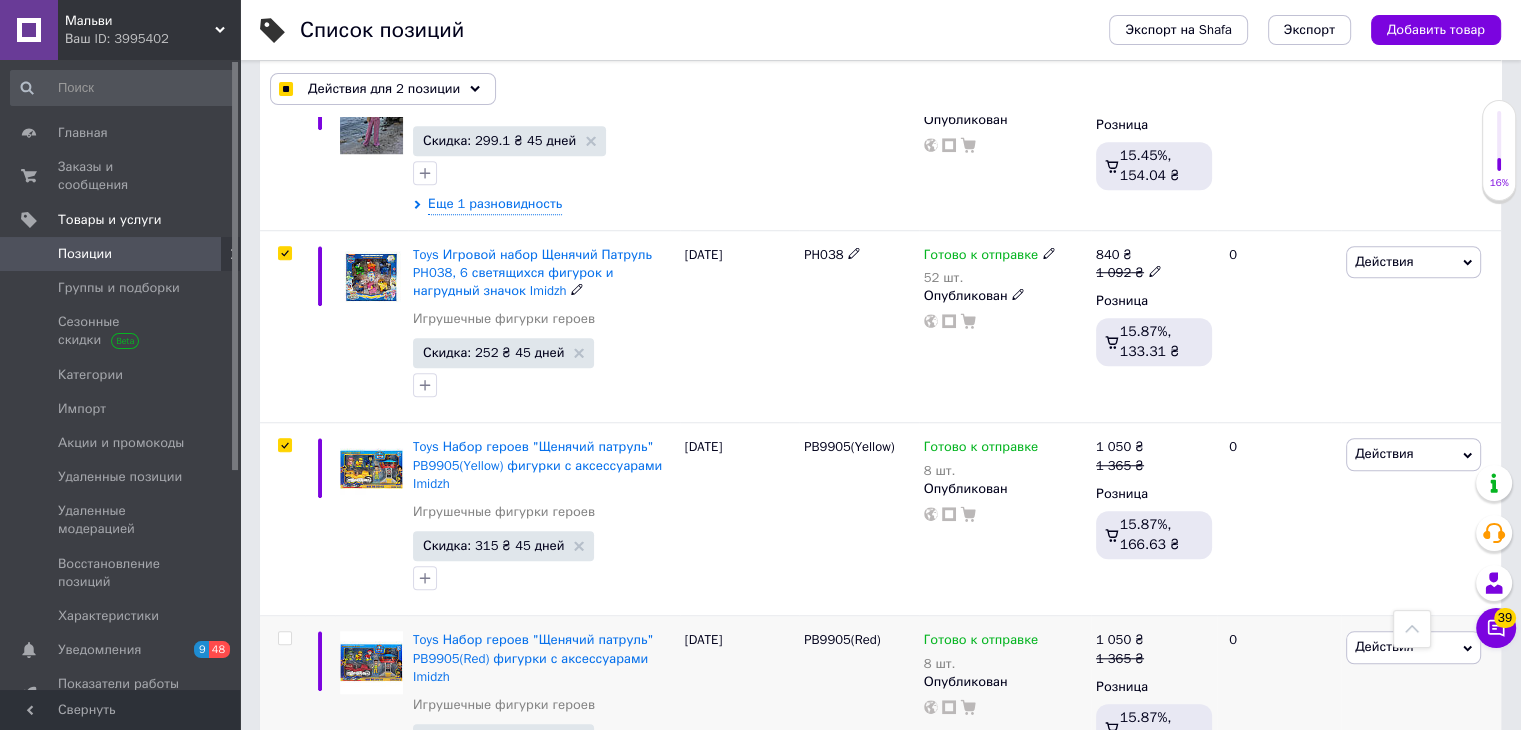 scroll, scrollTop: 1700, scrollLeft: 0, axis: vertical 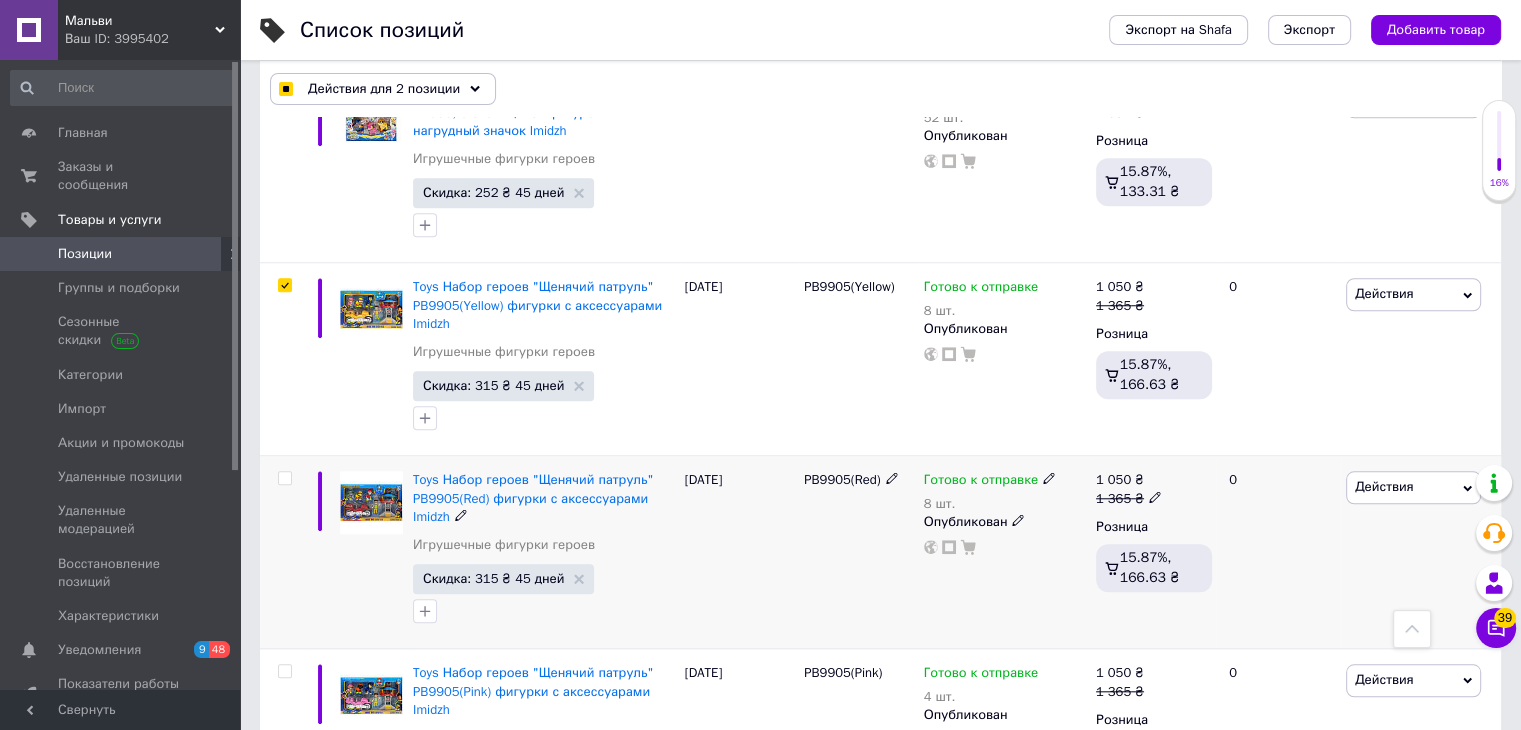 click at bounding box center (284, 478) 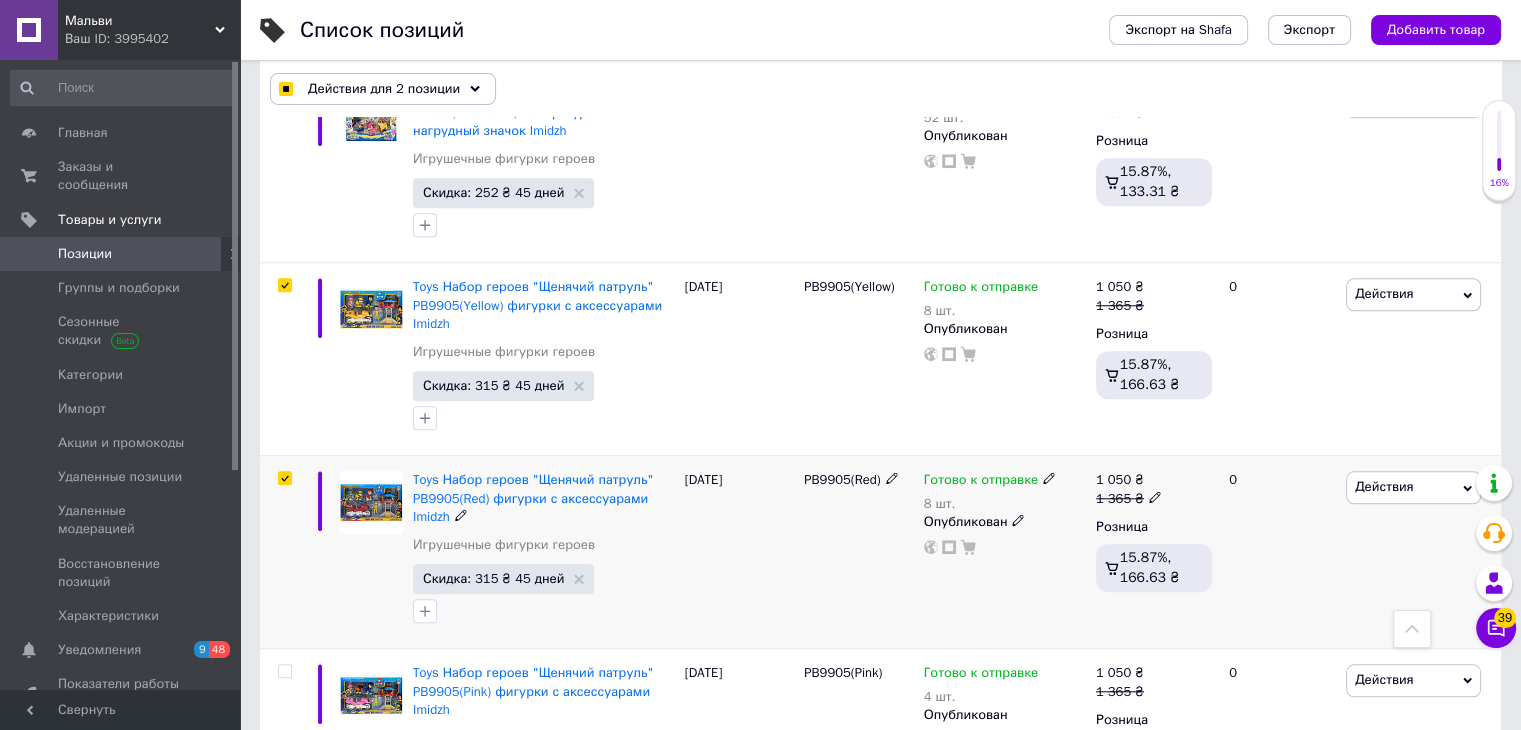 checkbox on "true" 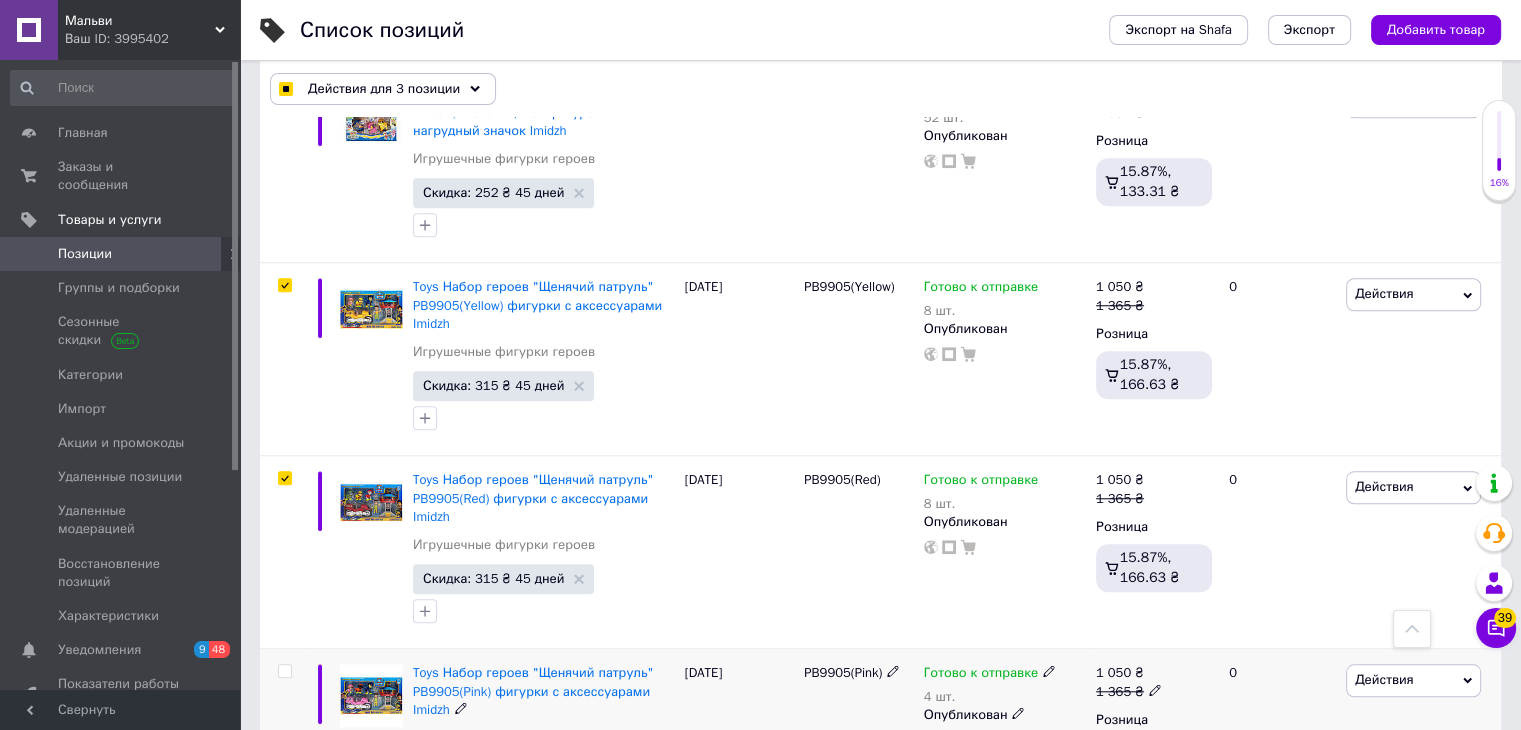 click at bounding box center (284, 671) 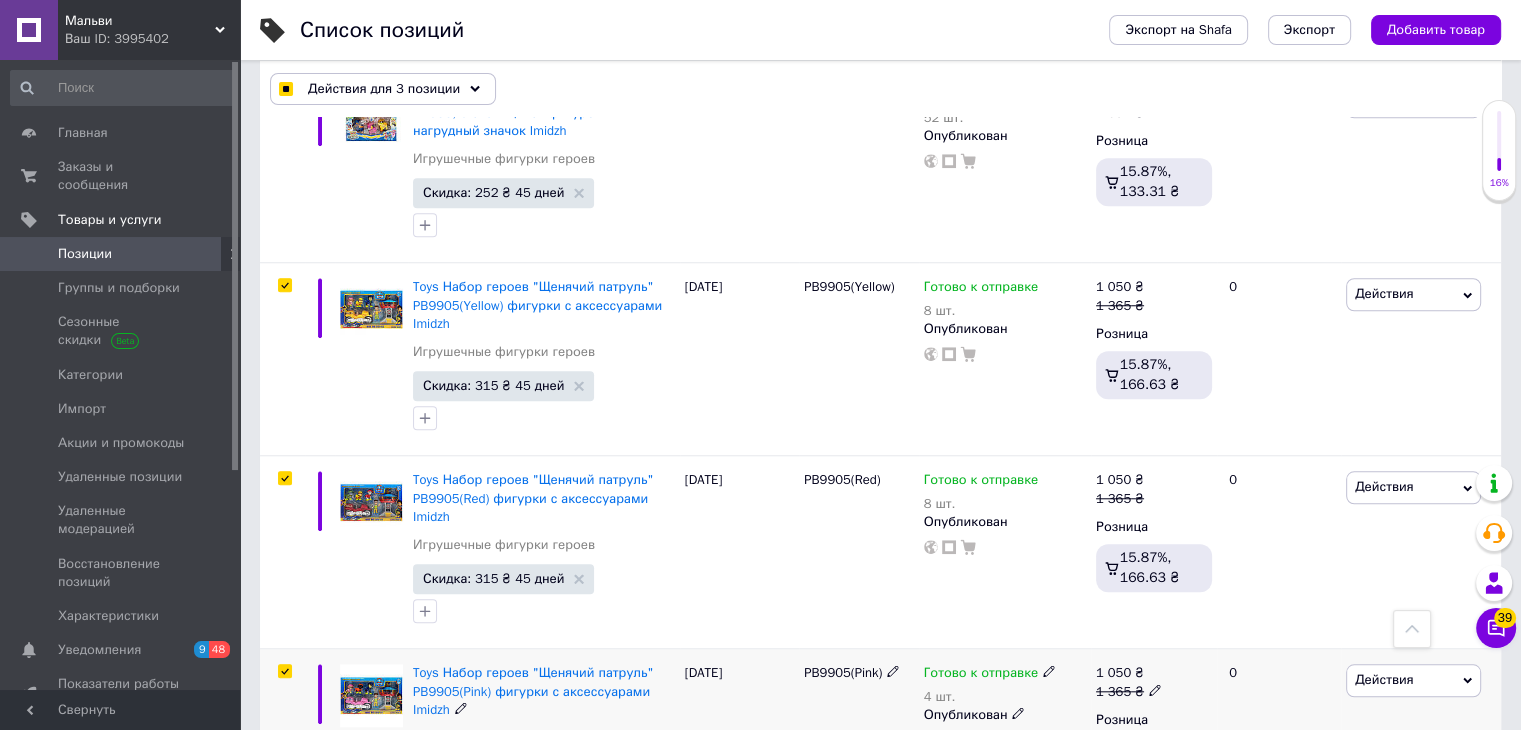 checkbox on "true" 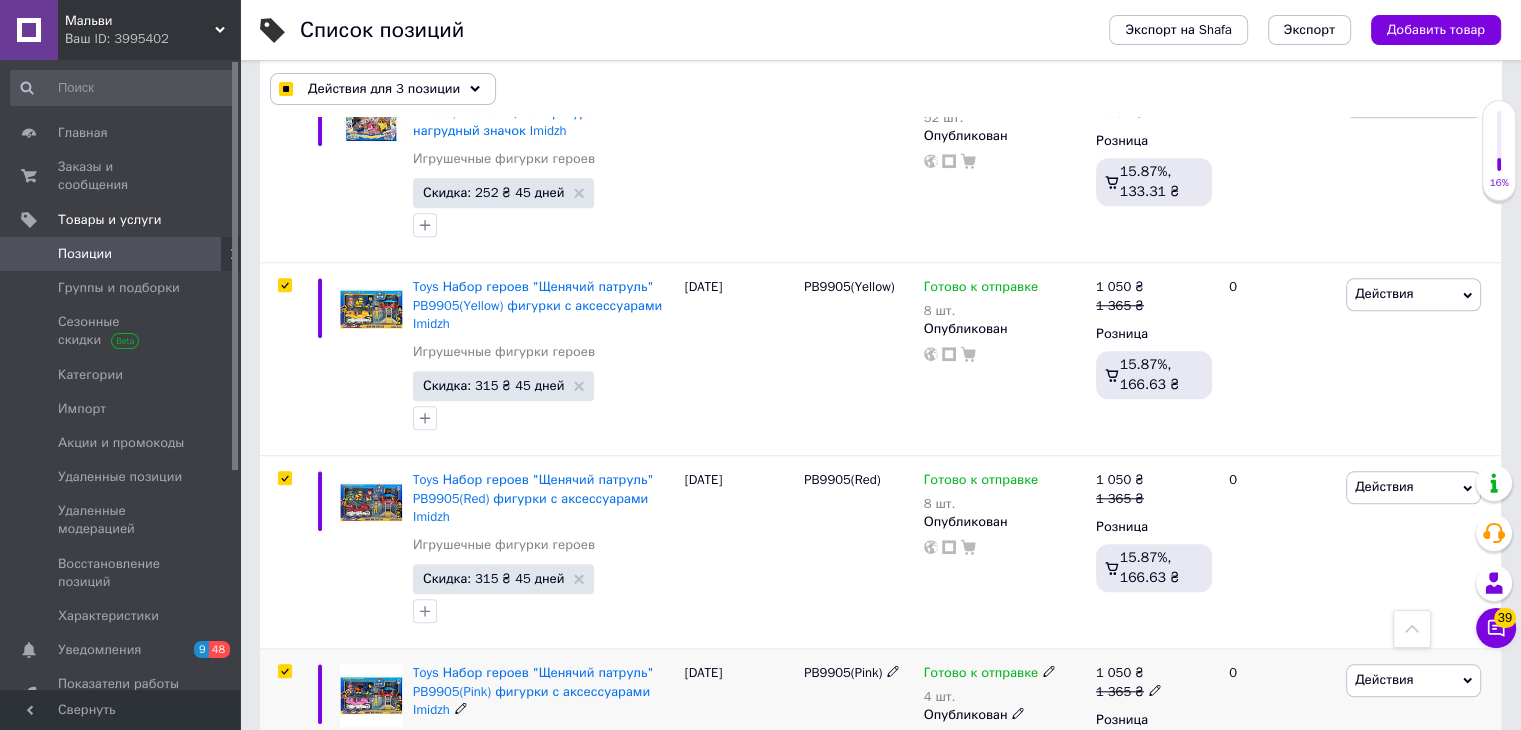 checkbox on "true" 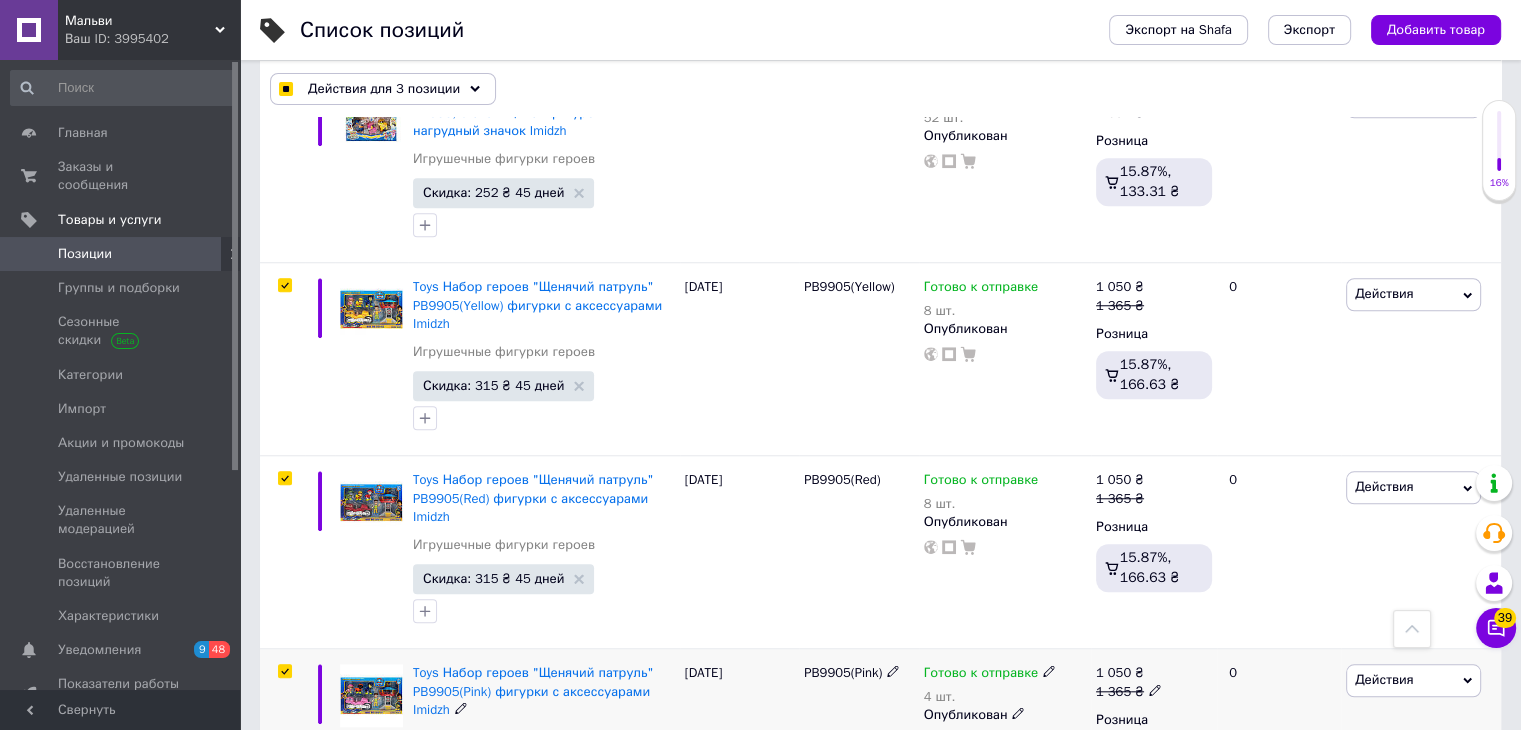 checkbox on "true" 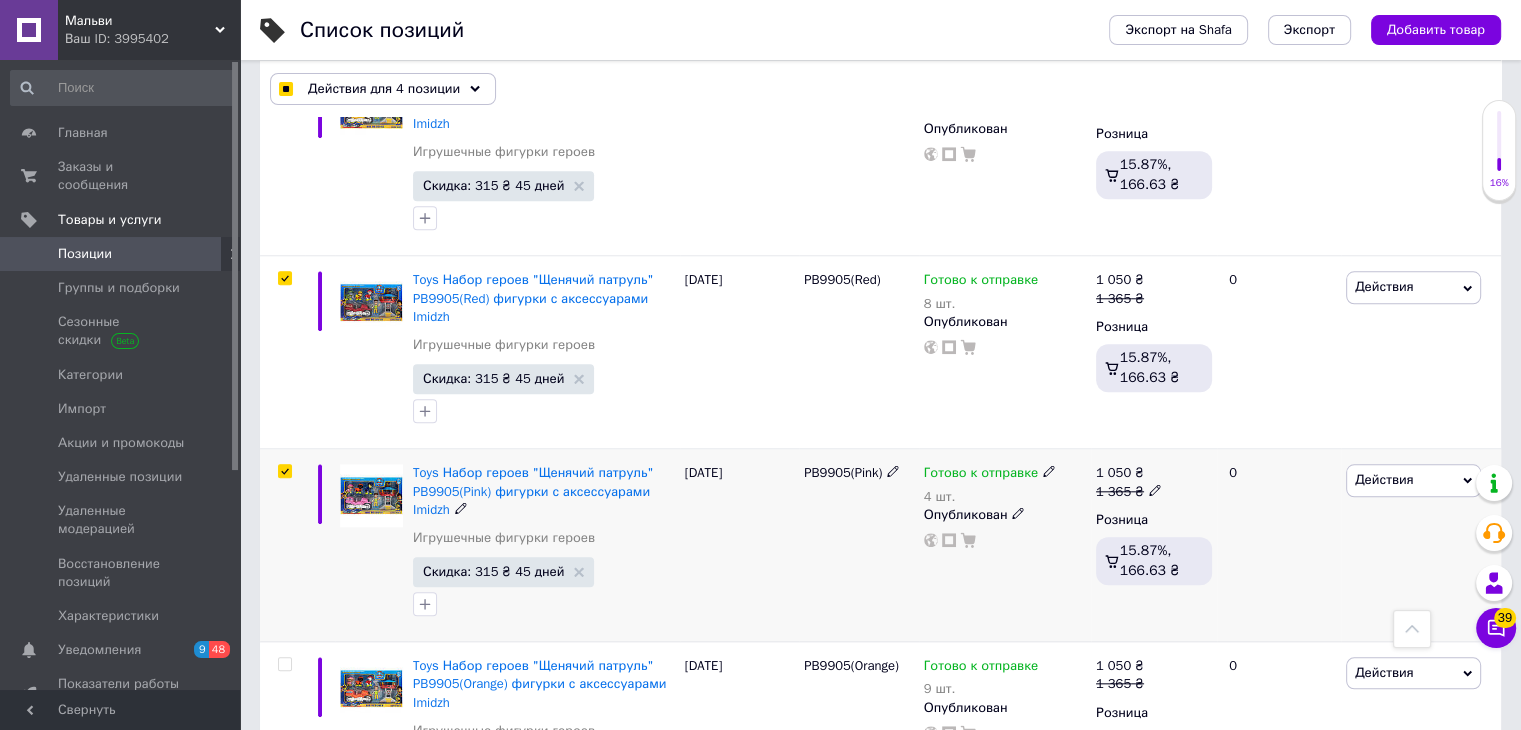scroll, scrollTop: 2100, scrollLeft: 0, axis: vertical 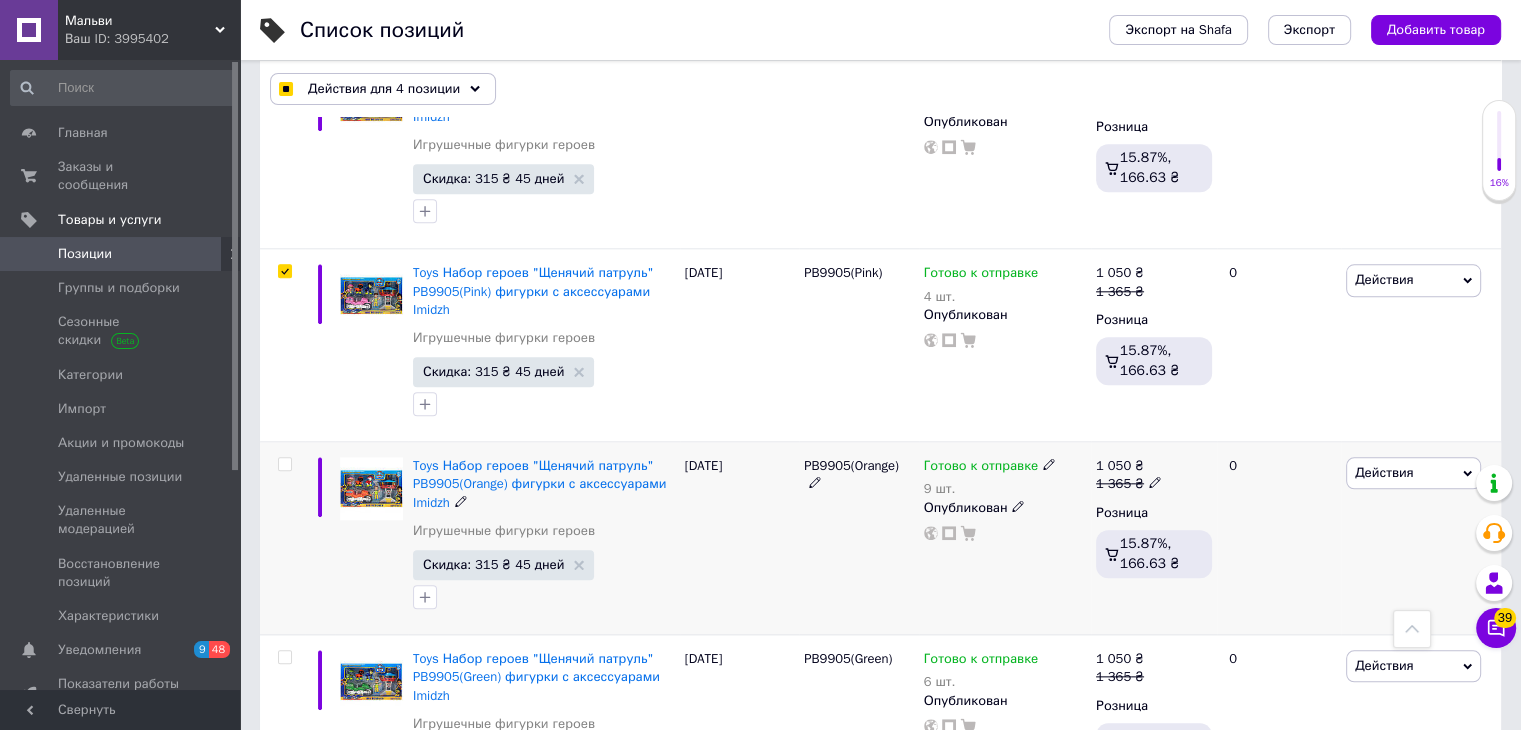 click at bounding box center [284, 464] 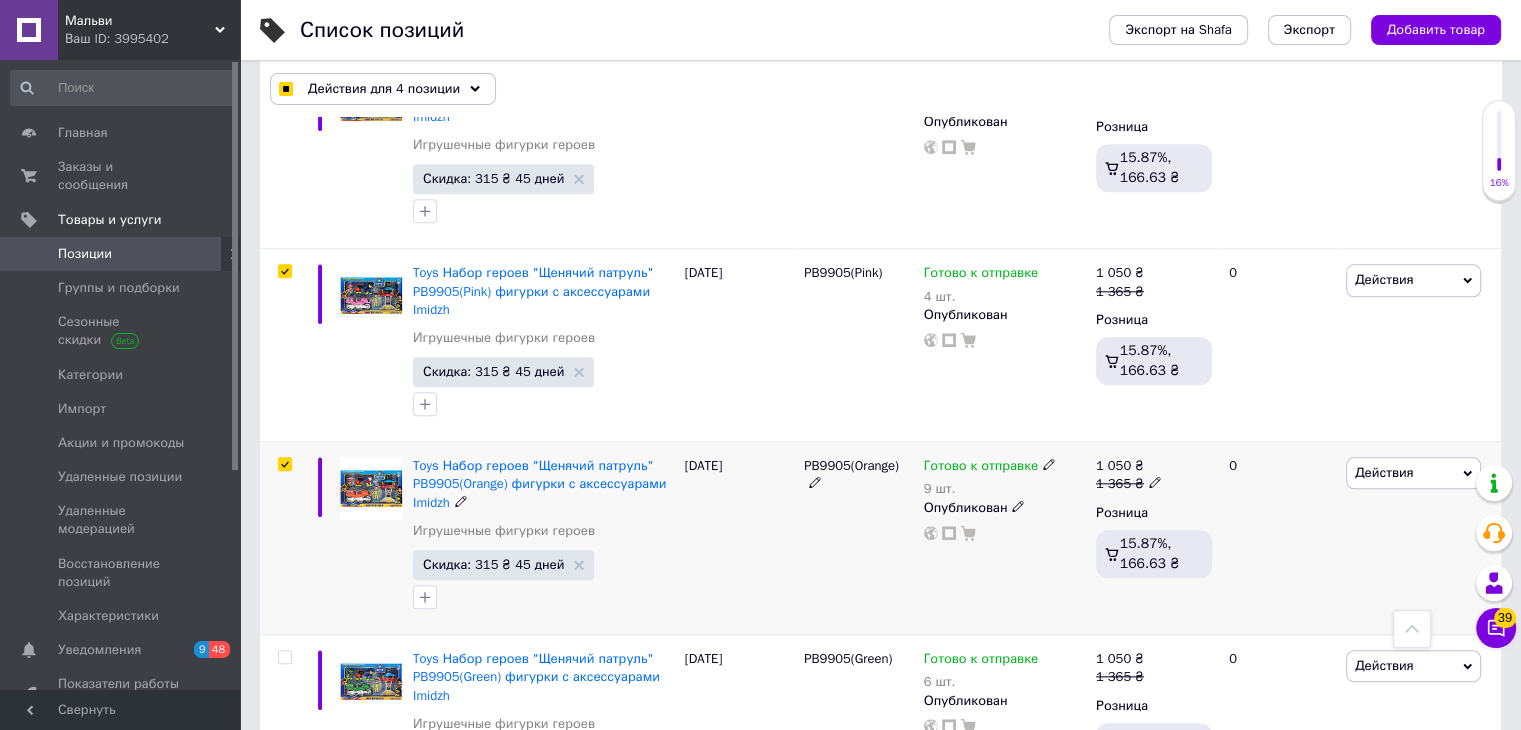 checkbox on "true" 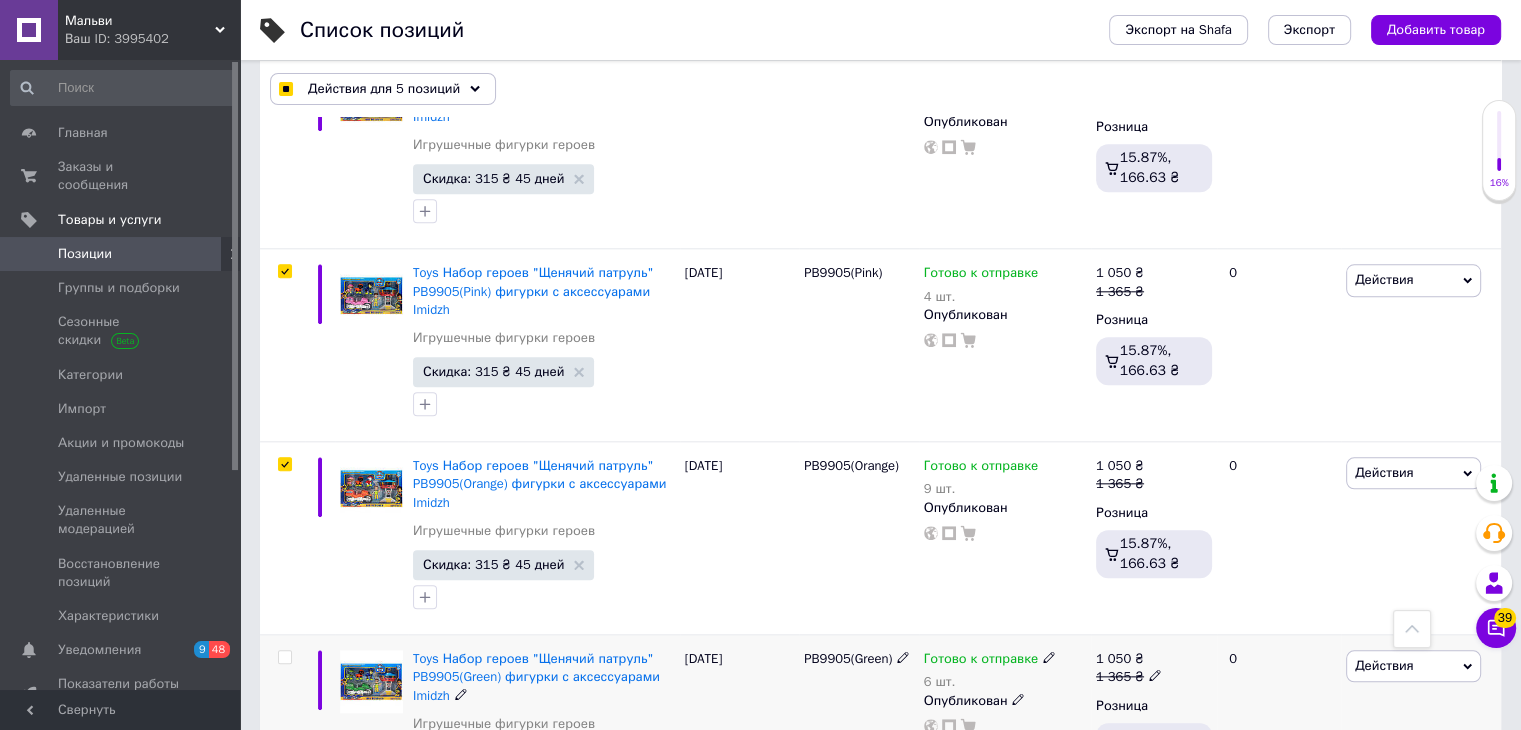 click at bounding box center [284, 657] 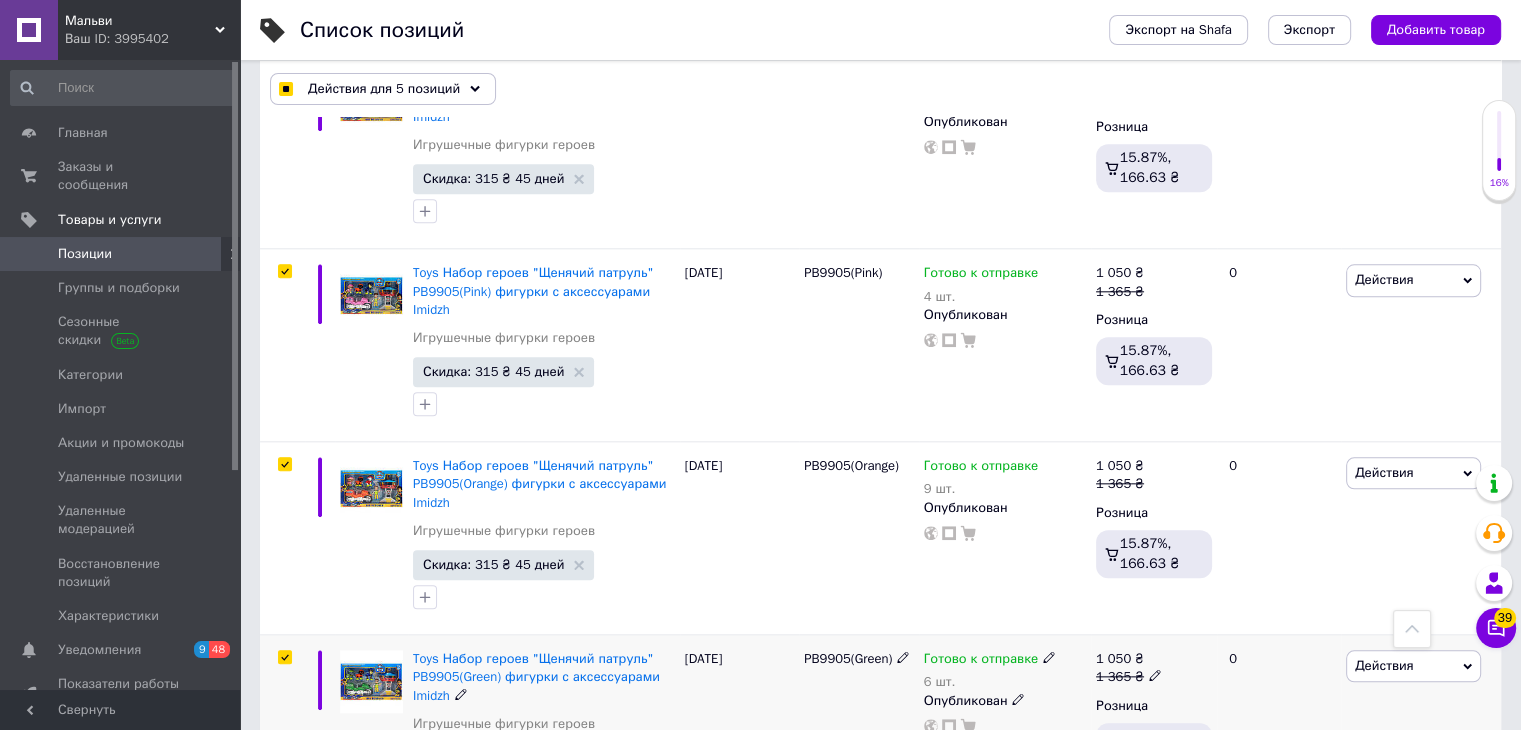 checkbox on "true" 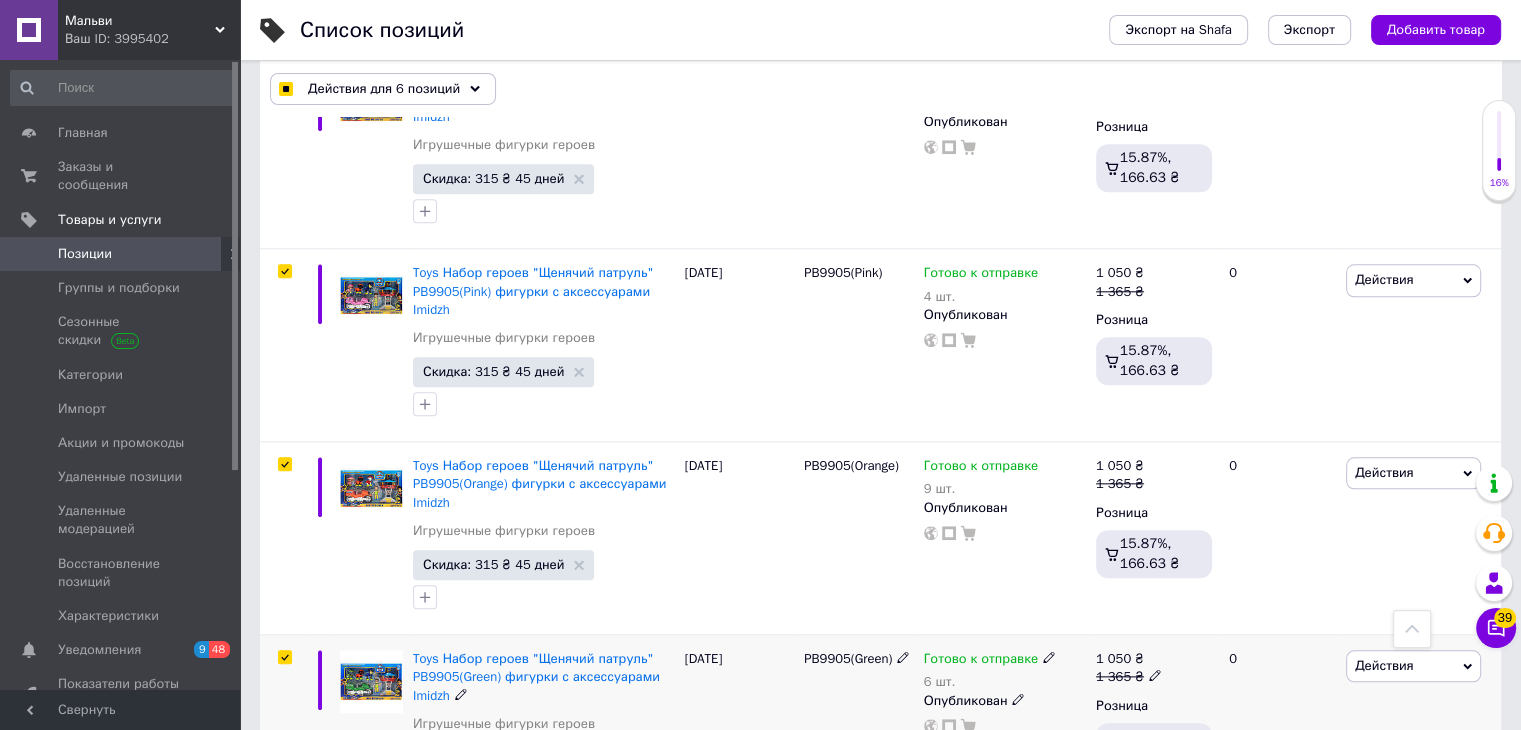 scroll, scrollTop: 2400, scrollLeft: 0, axis: vertical 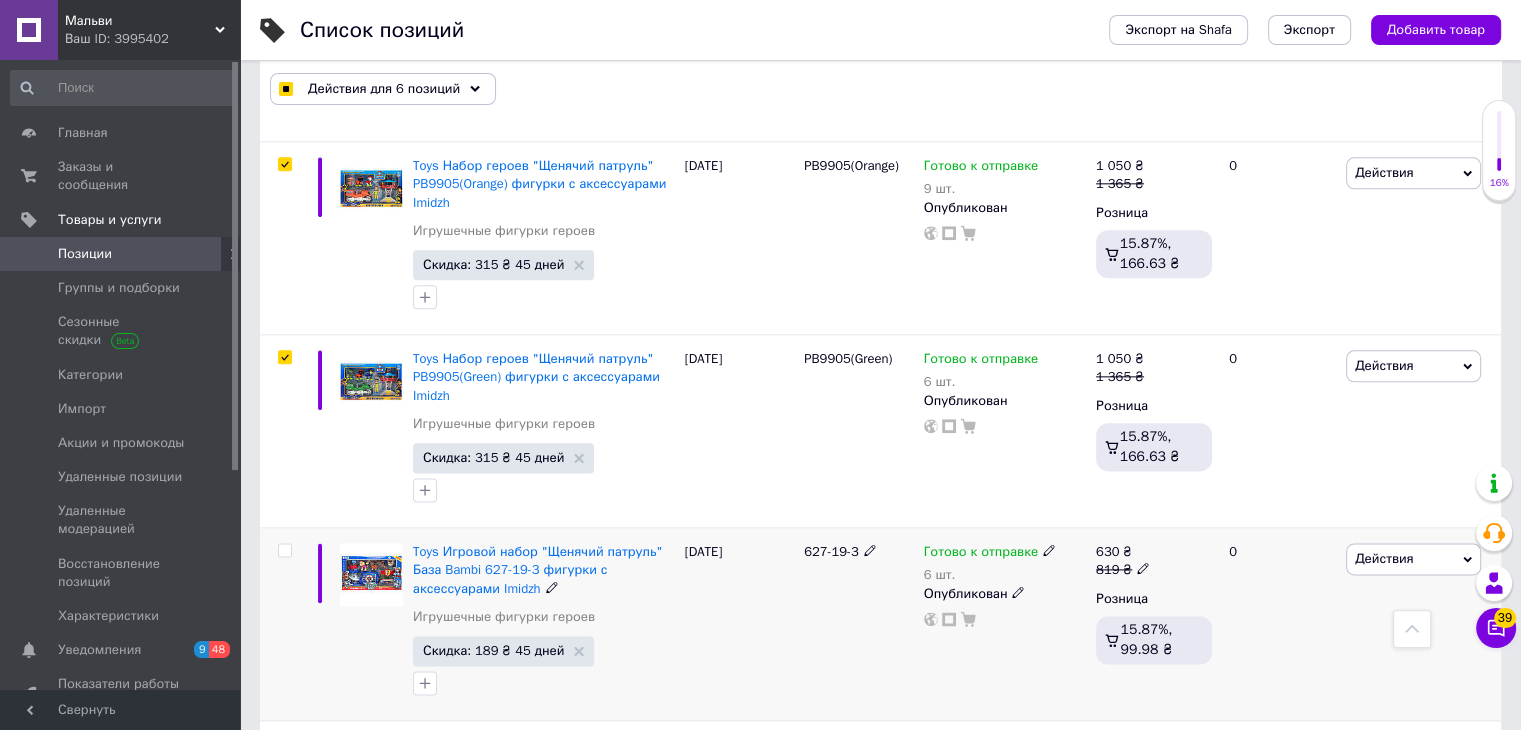 click at bounding box center (285, 550) 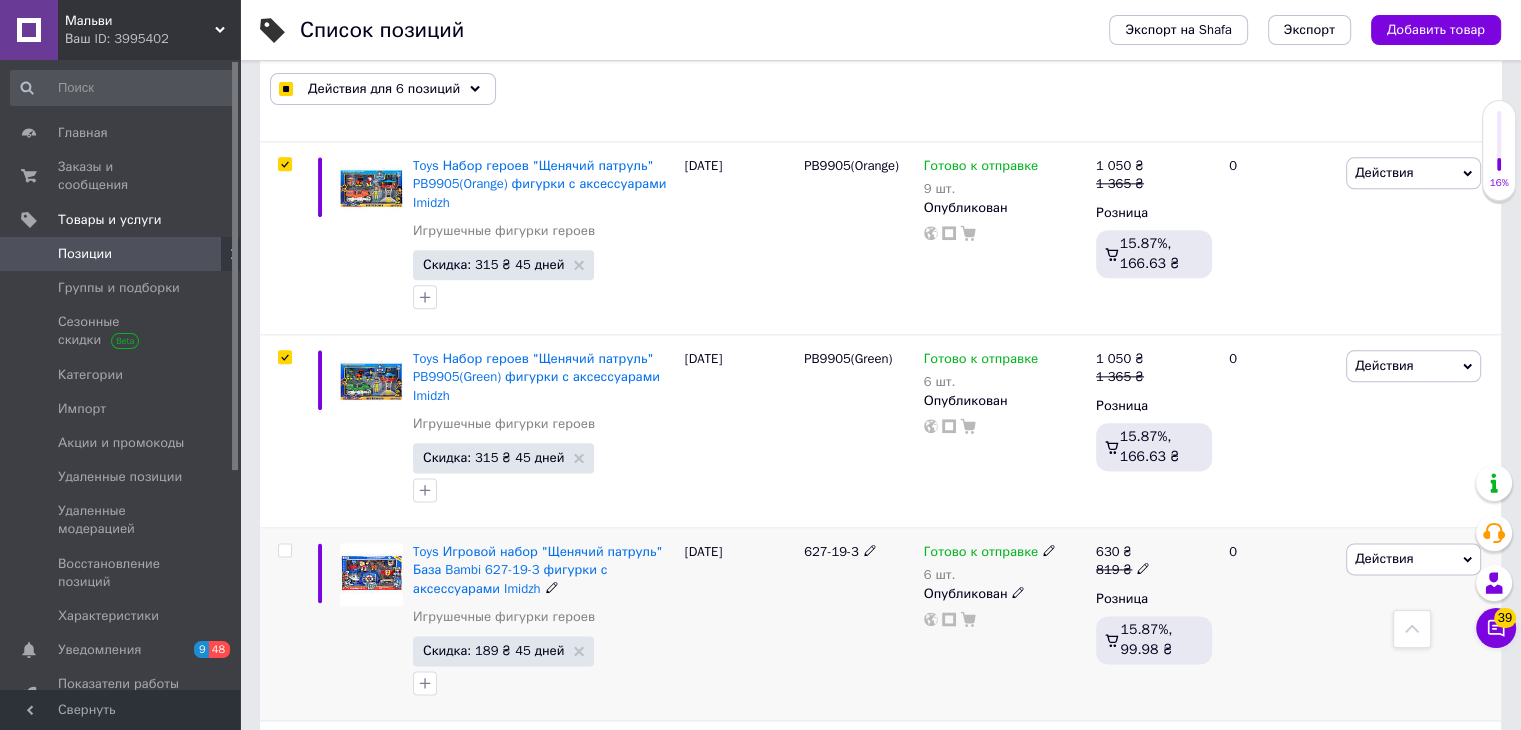 click at bounding box center [284, 550] 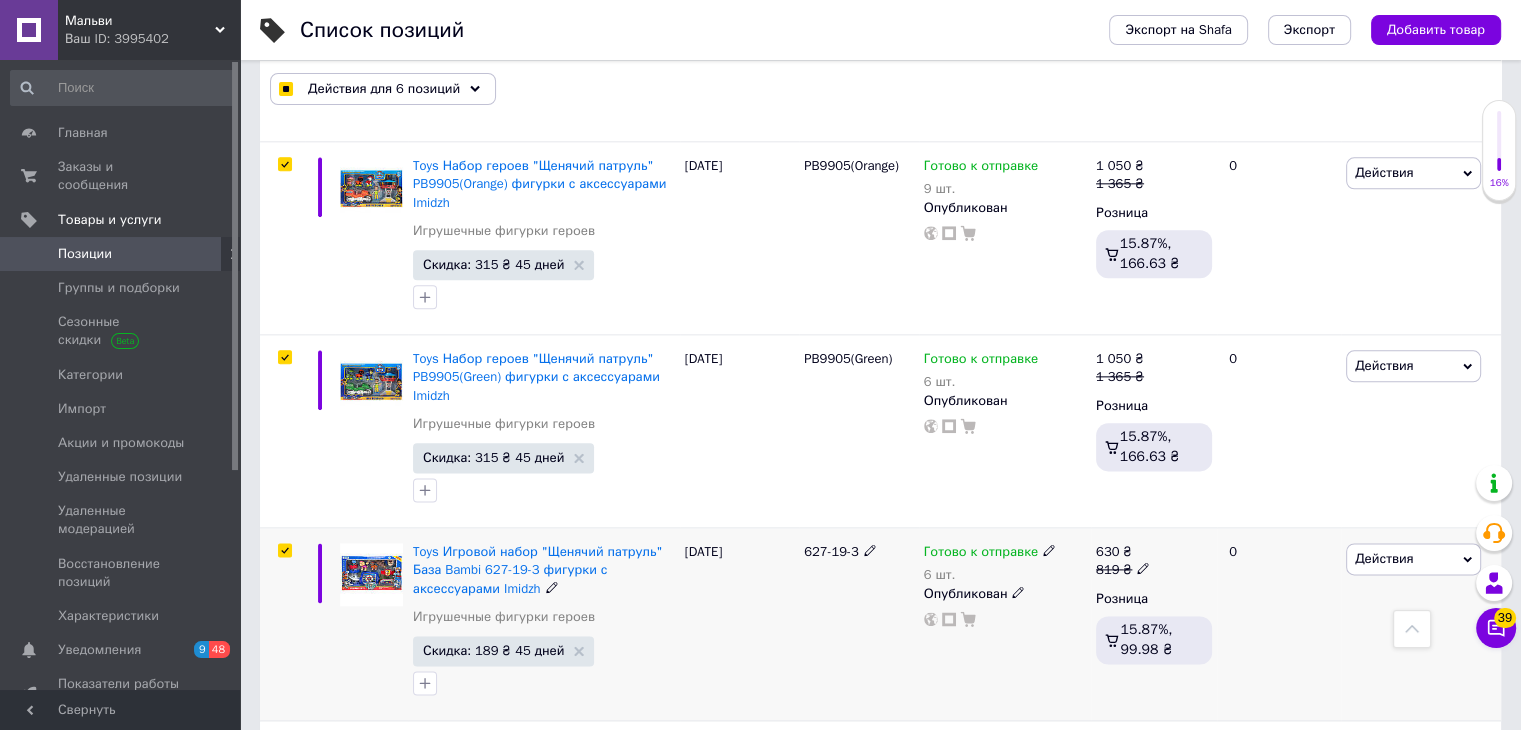 checkbox on "true" 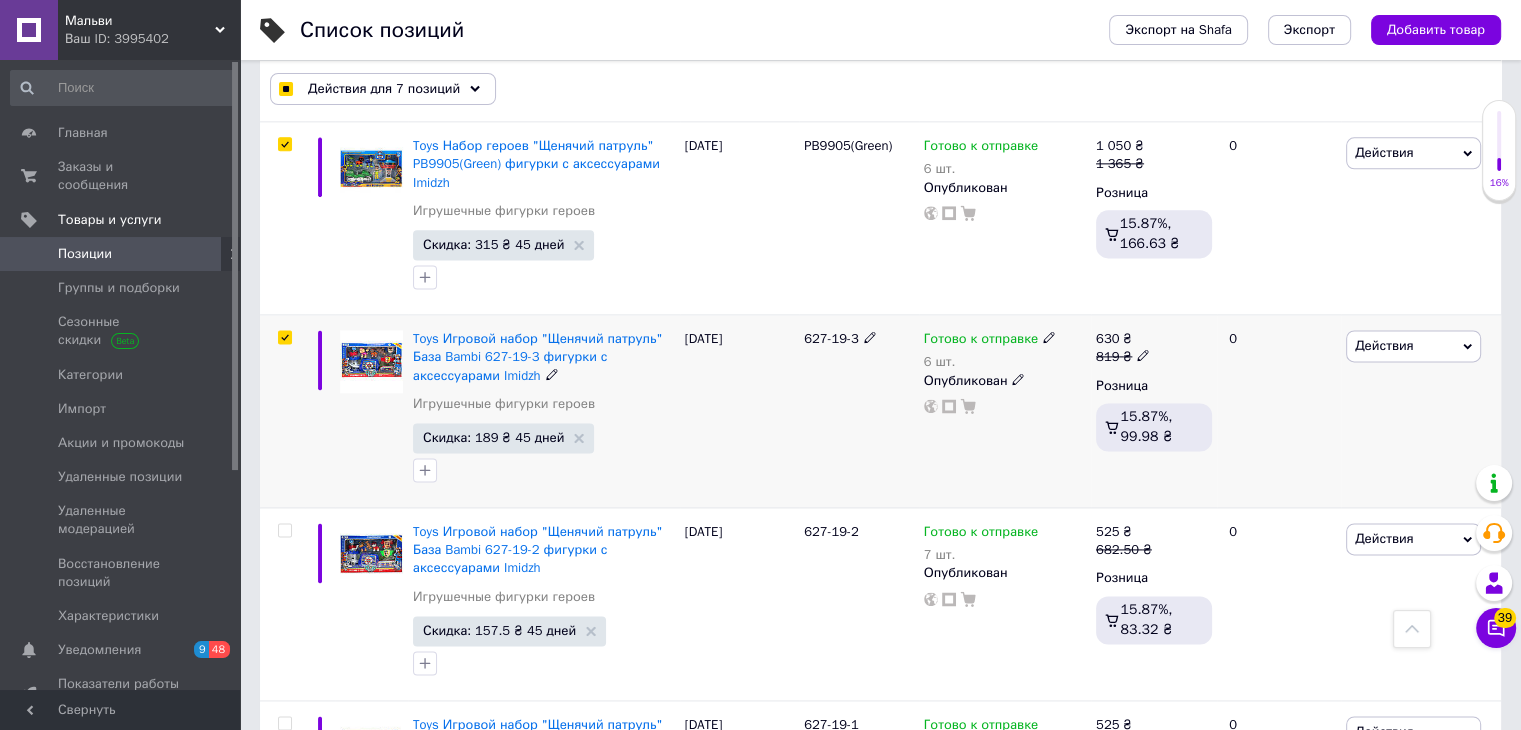 scroll, scrollTop: 2700, scrollLeft: 0, axis: vertical 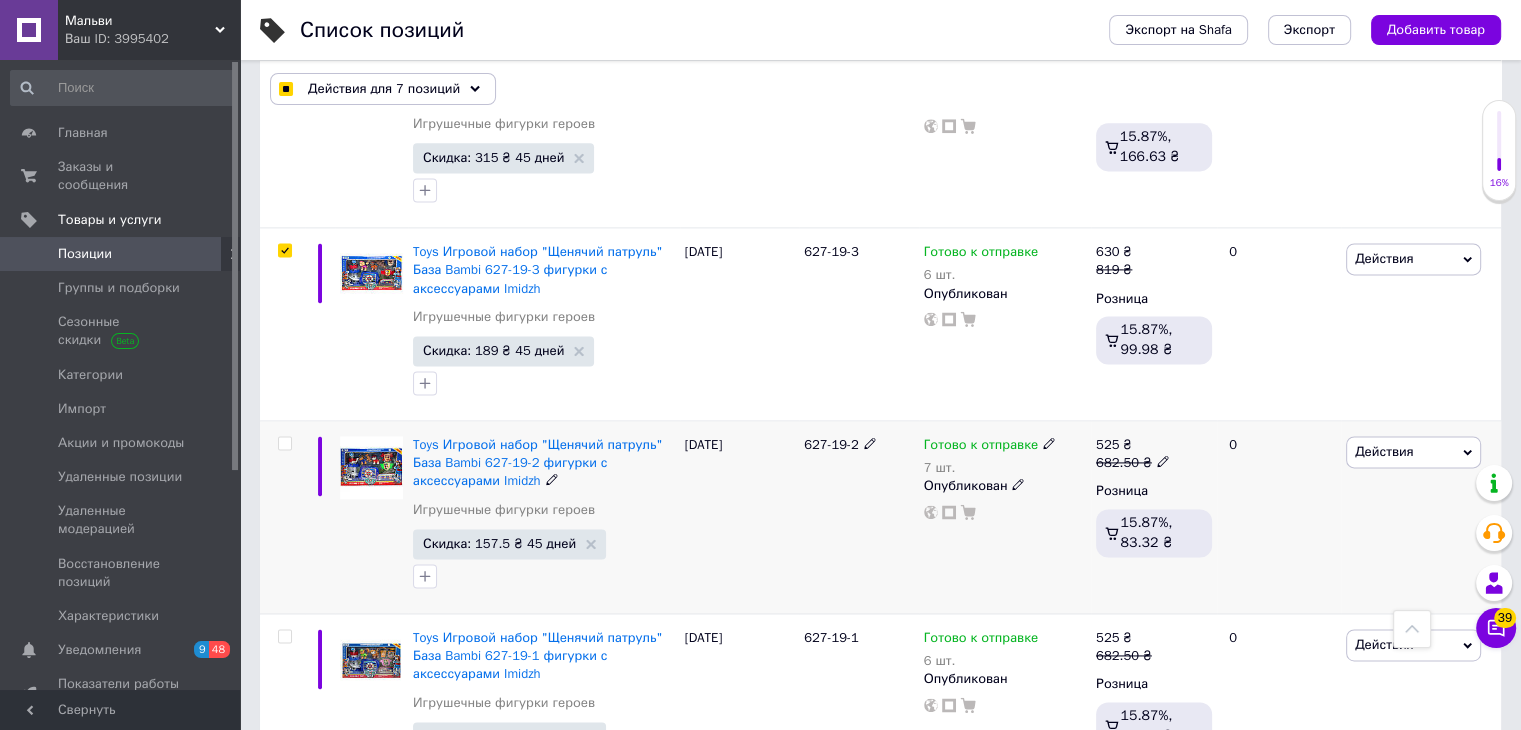 click at bounding box center [284, 443] 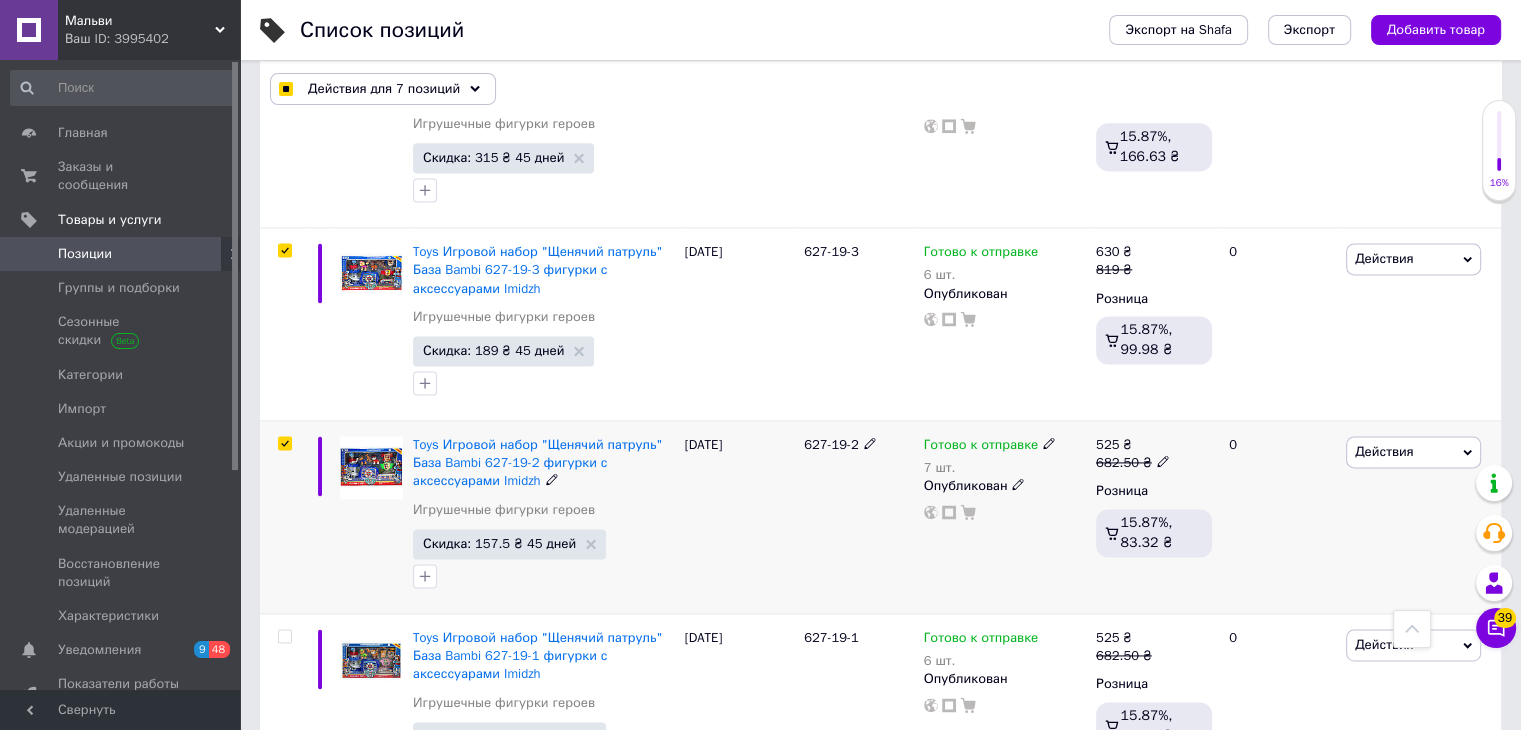 checkbox on "true" 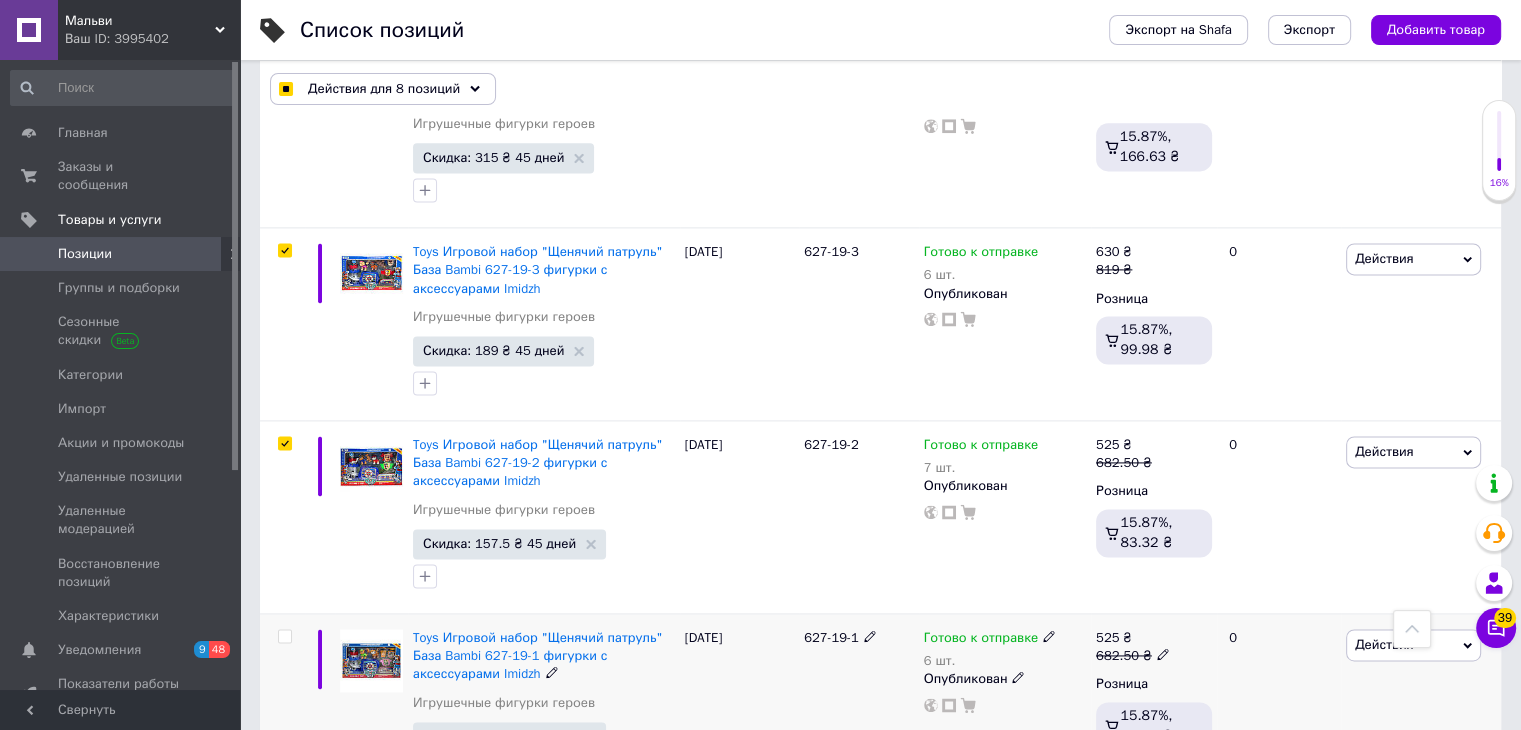 click at bounding box center (284, 636) 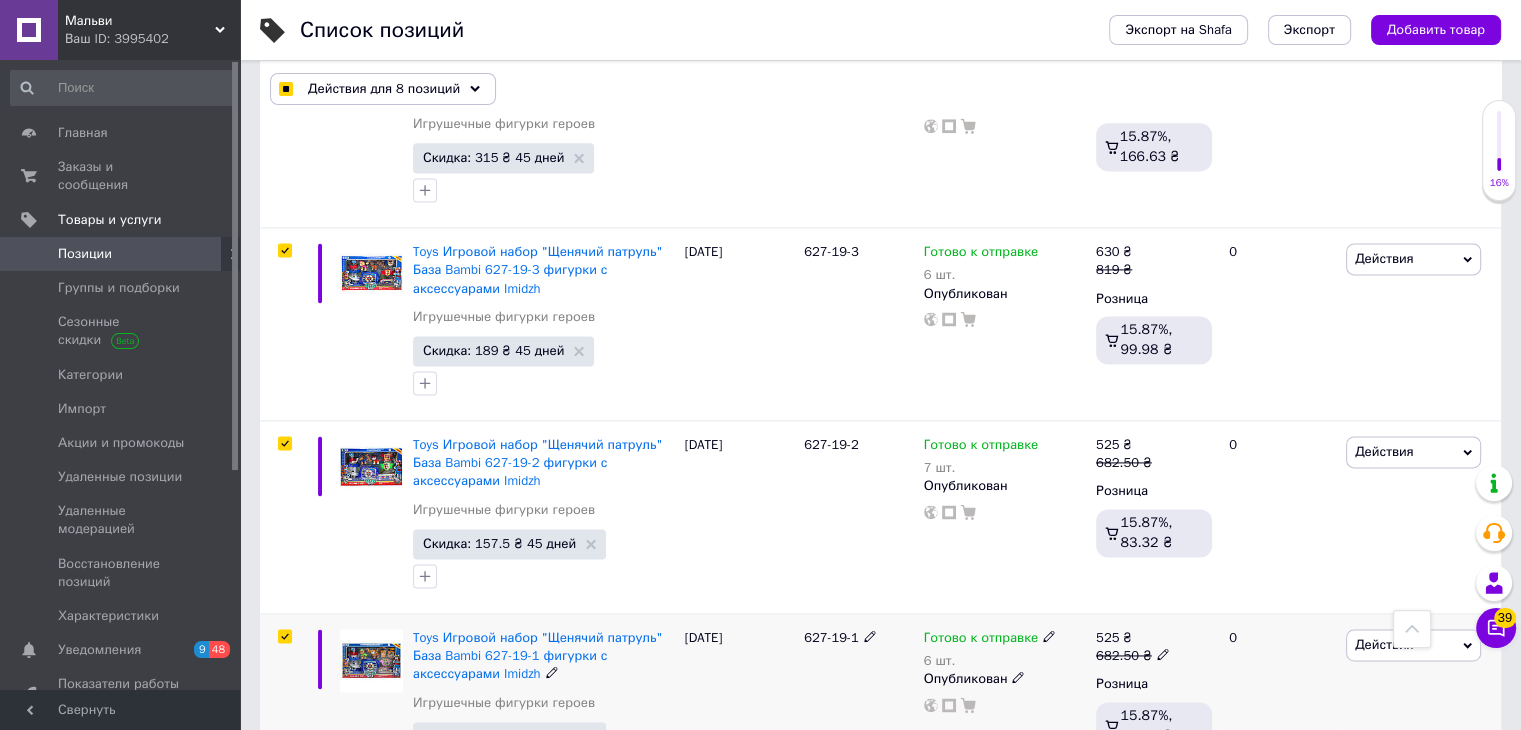 checkbox on "true" 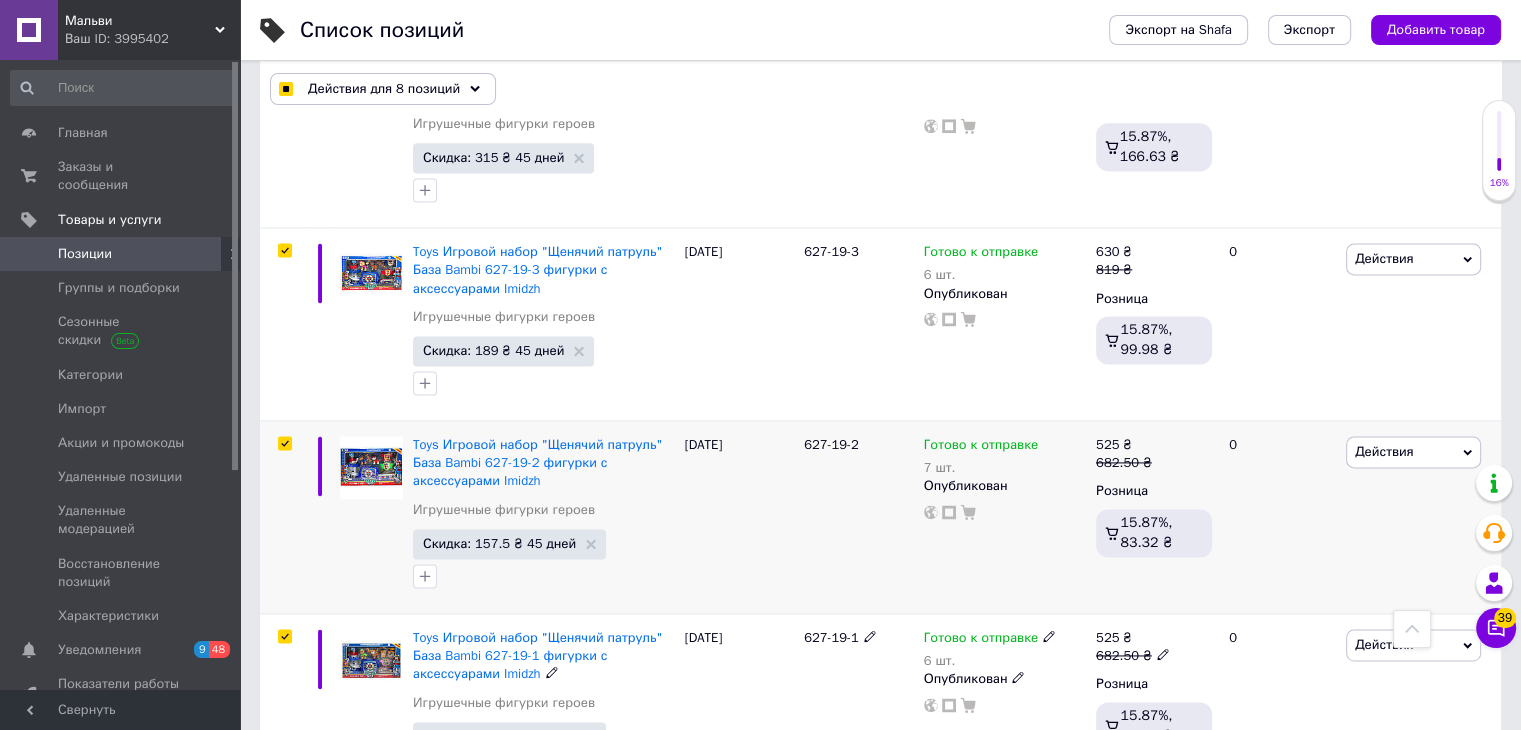 checkbox on "true" 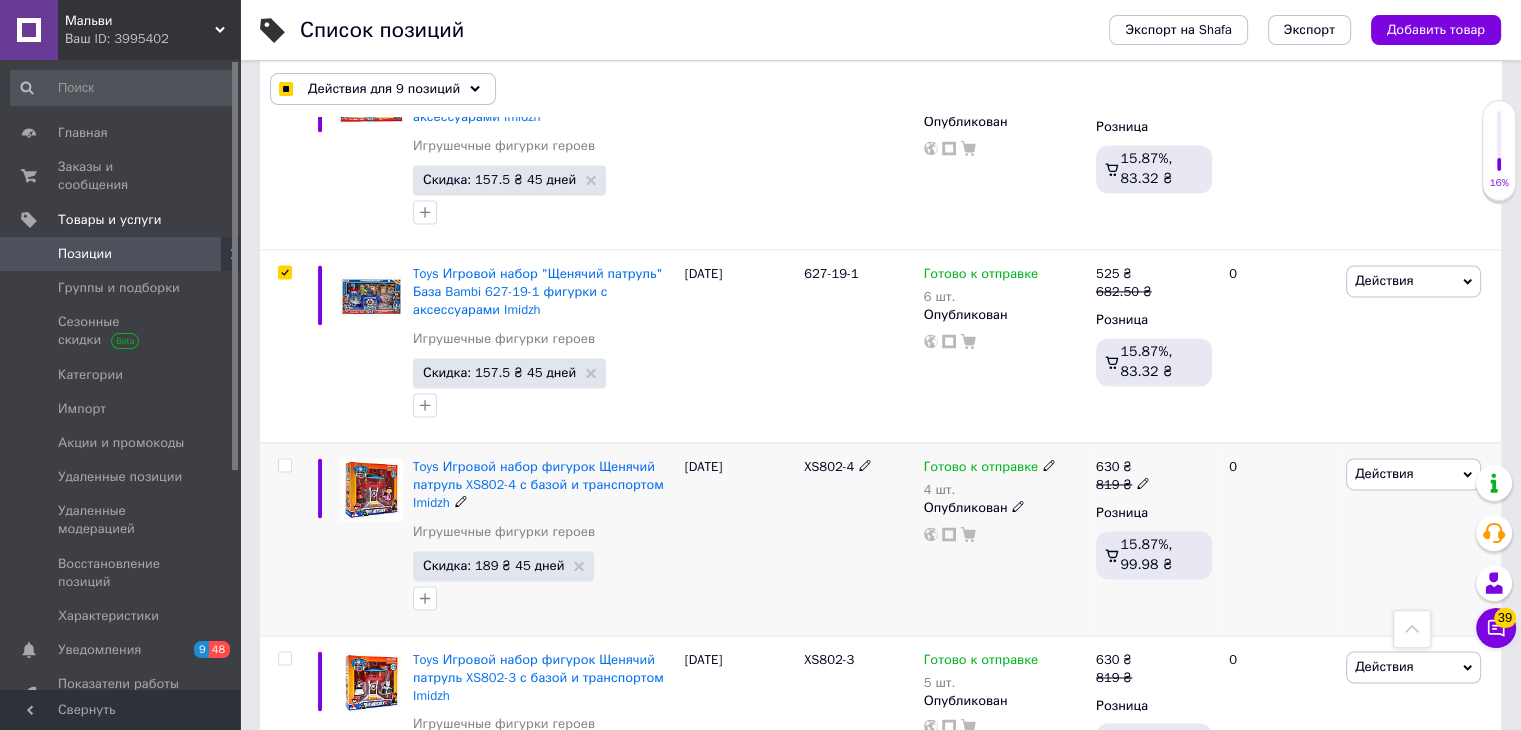scroll, scrollTop: 3100, scrollLeft: 0, axis: vertical 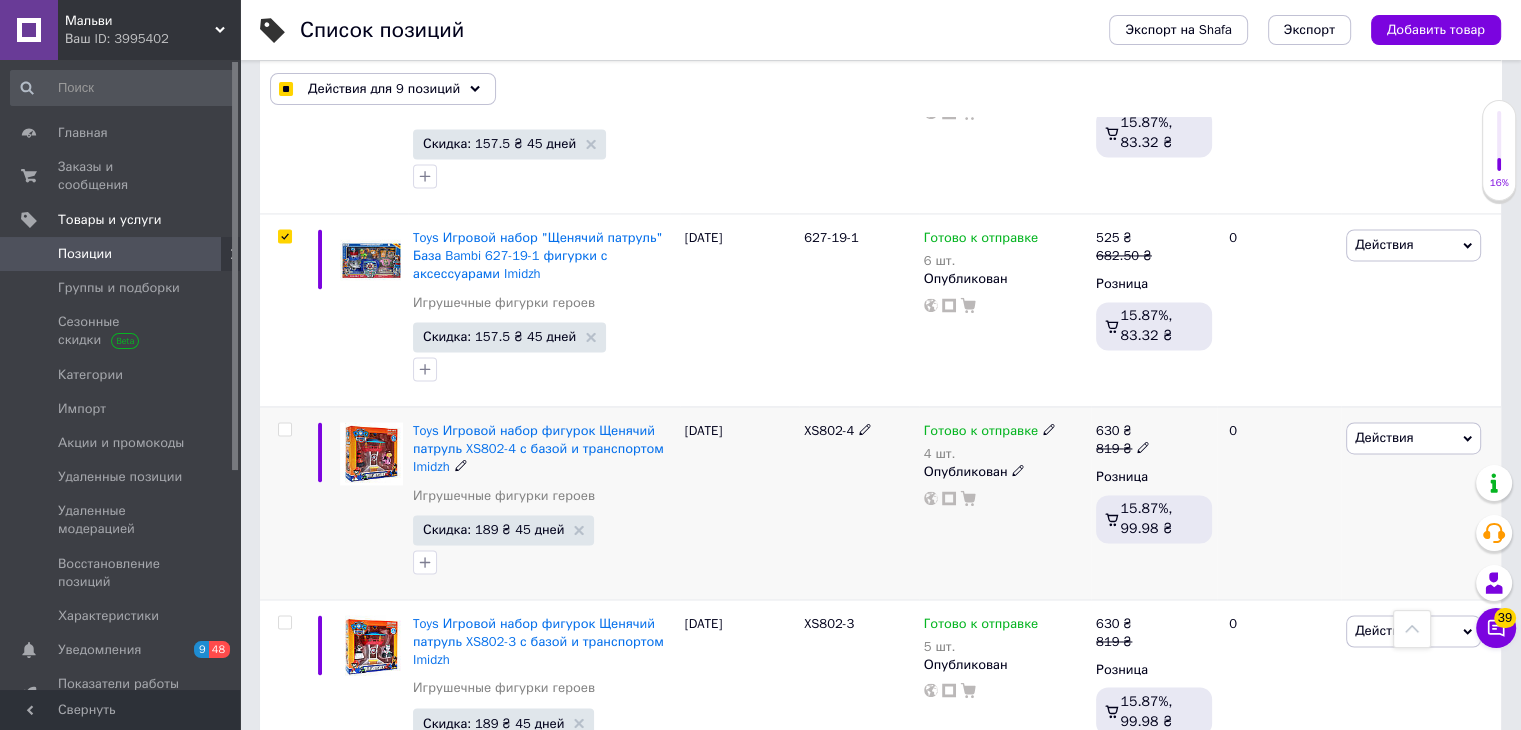 click at bounding box center (284, 429) 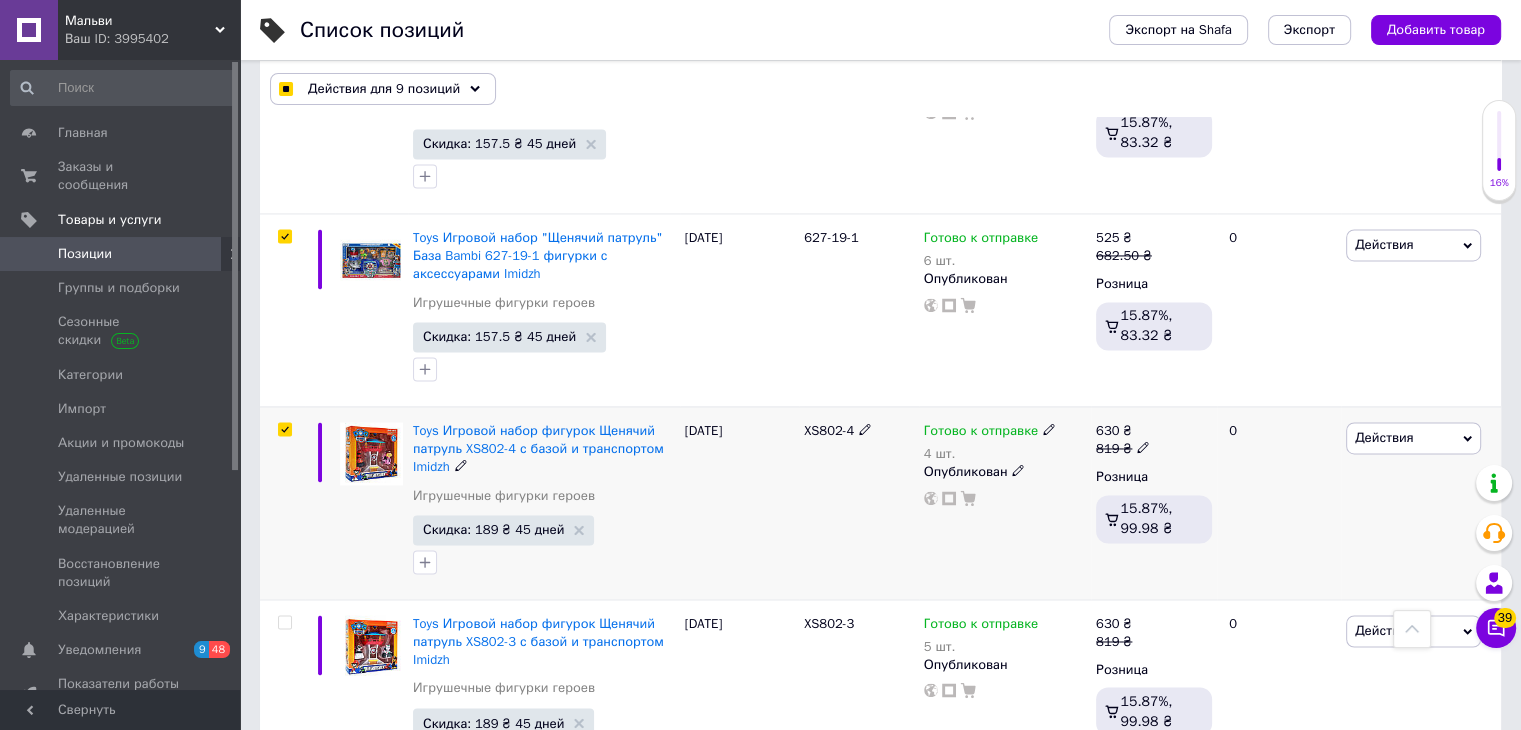 checkbox on "true" 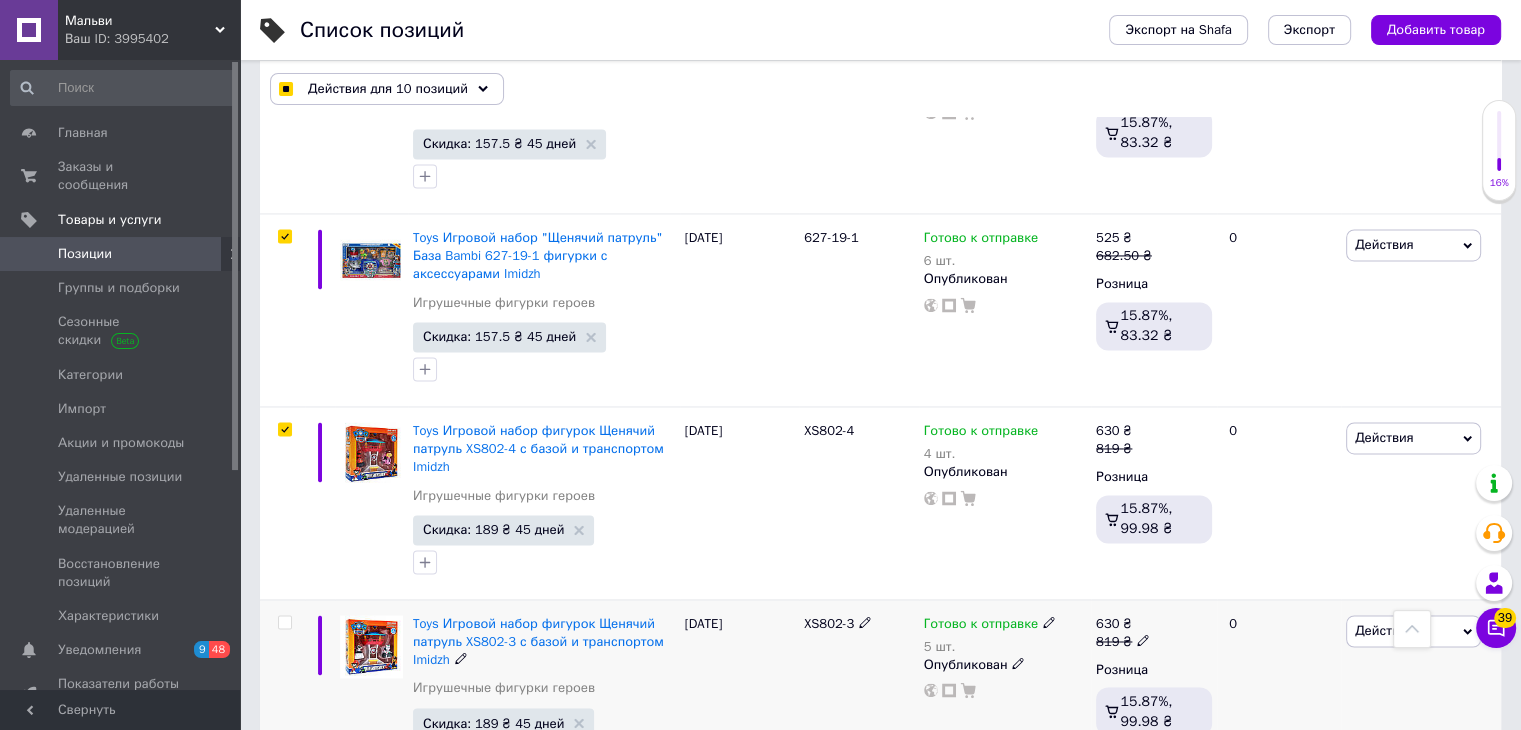click at bounding box center (282, 695) 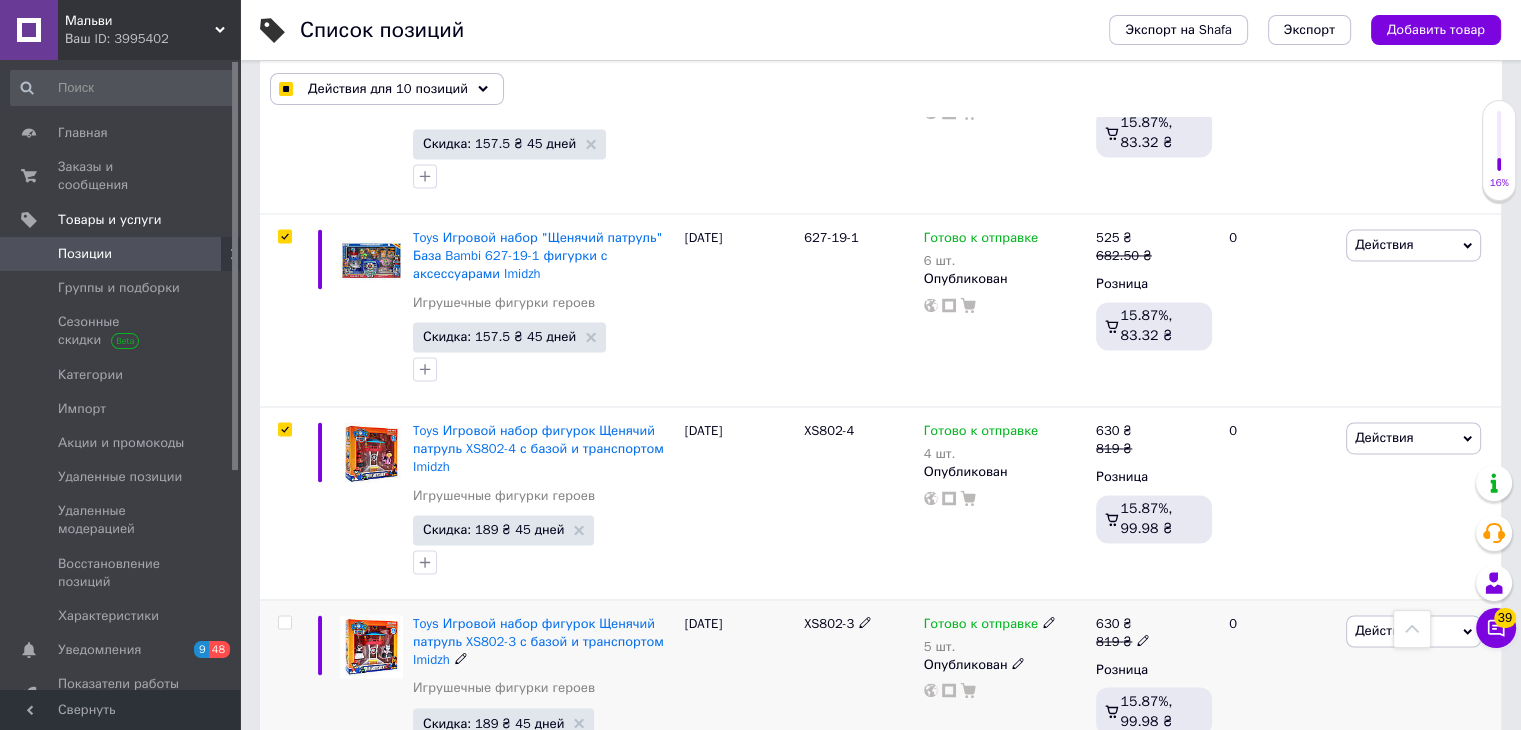 checkbox on "true" 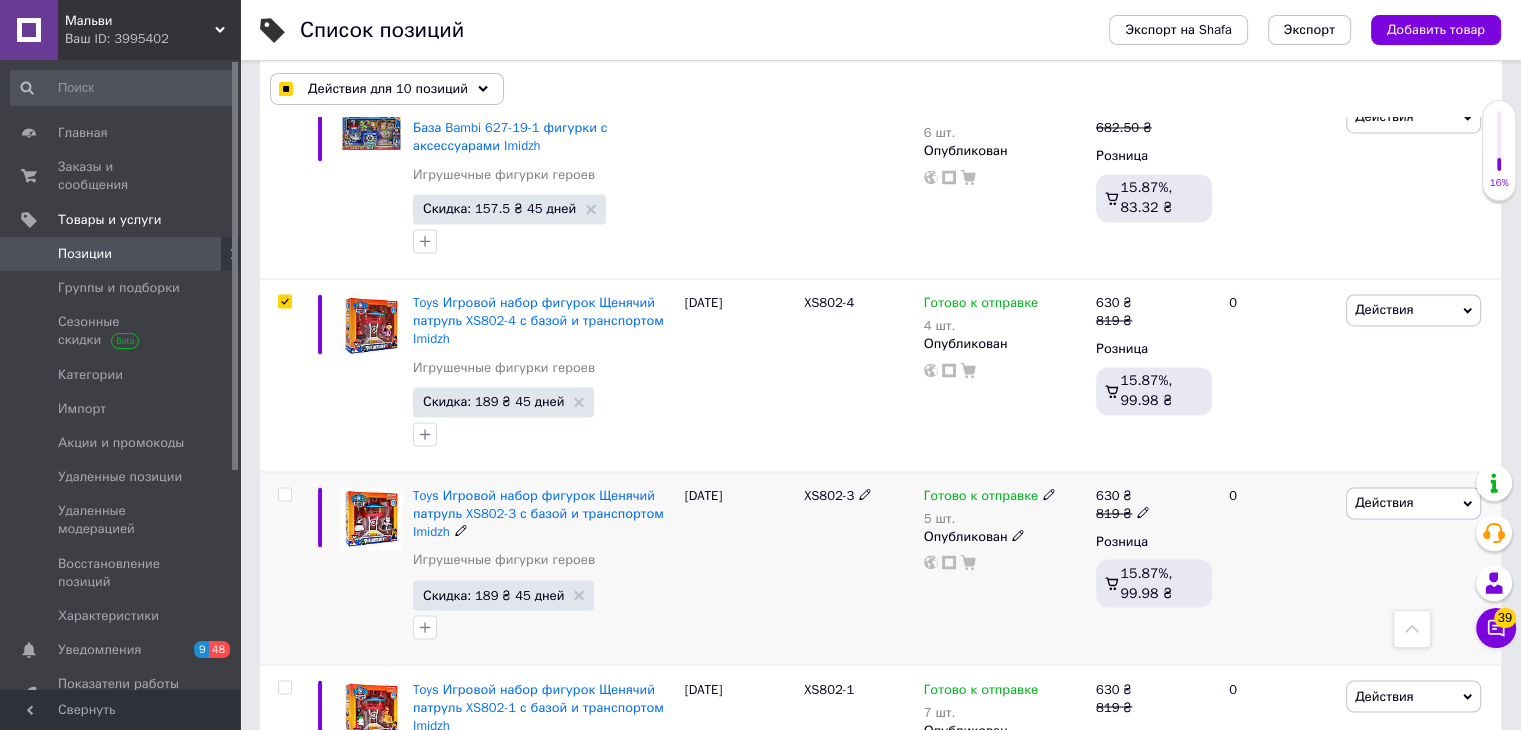 scroll, scrollTop: 3400, scrollLeft: 0, axis: vertical 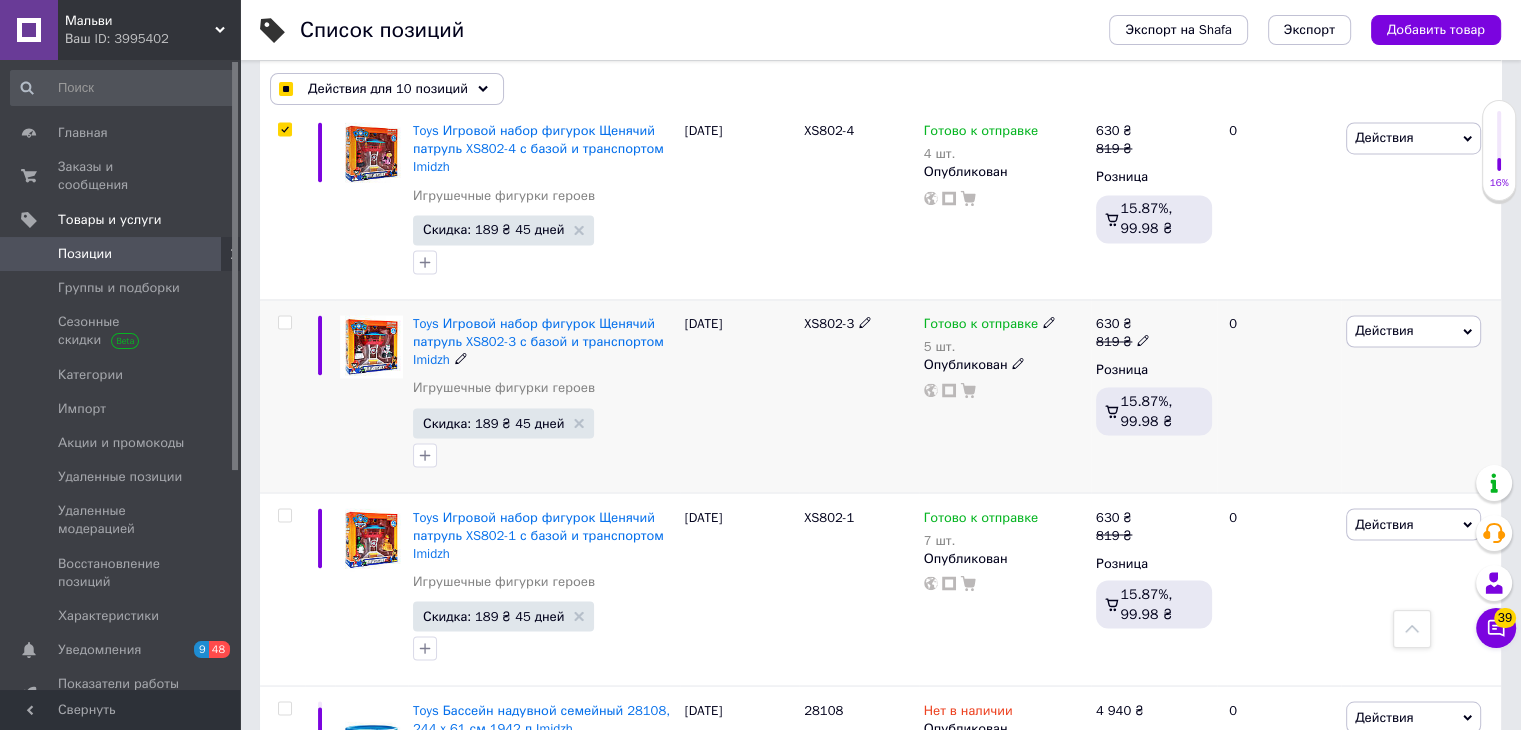 click at bounding box center (284, 322) 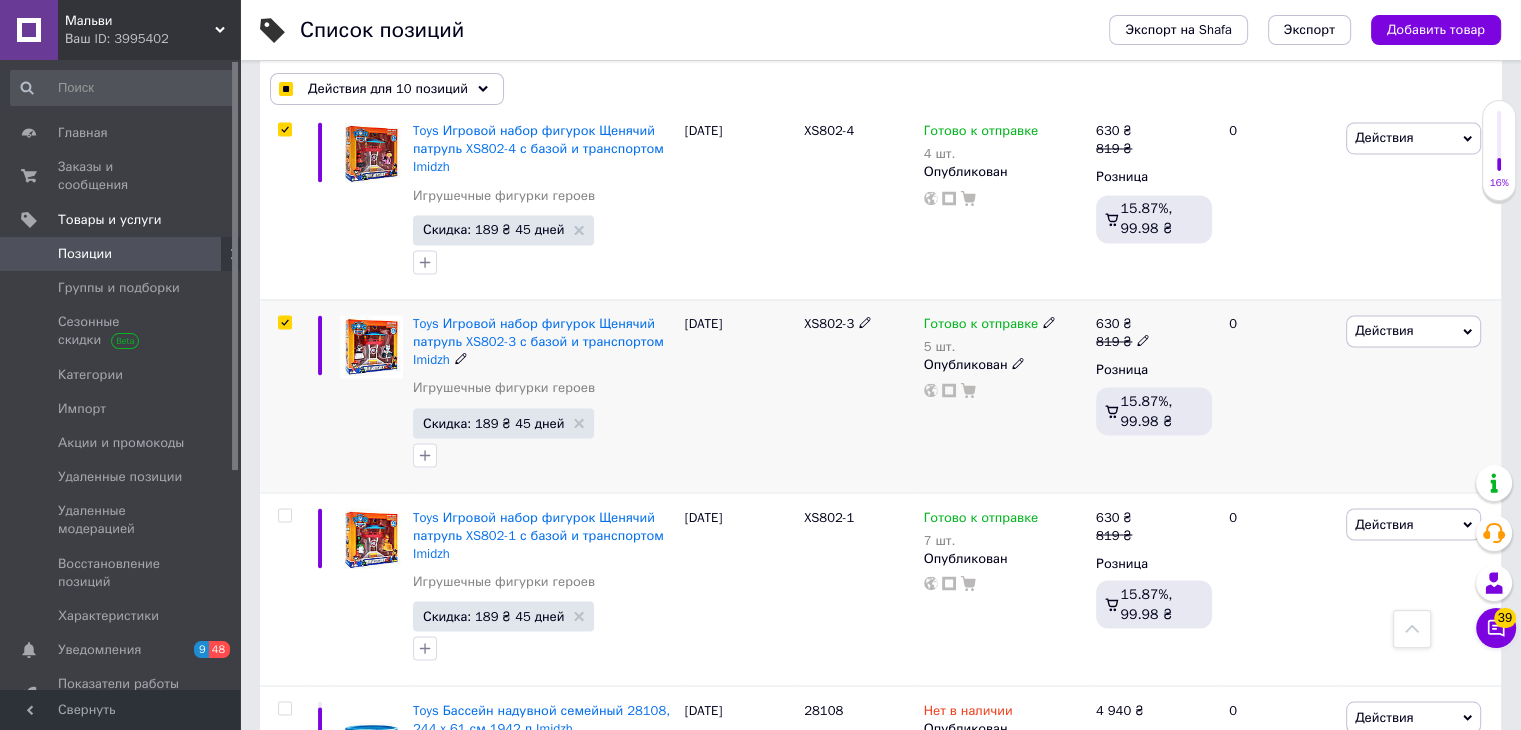checkbox on "true" 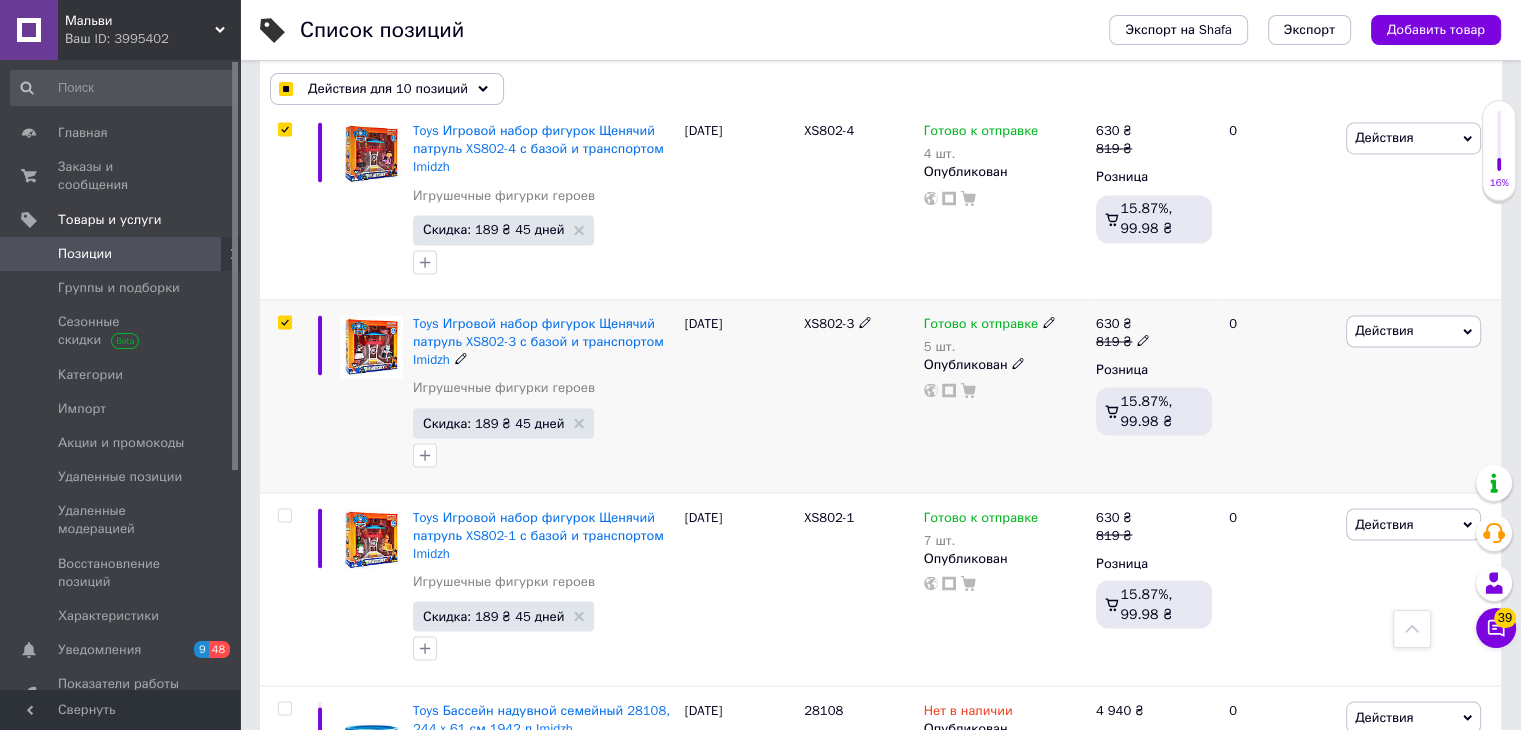 checkbox on "true" 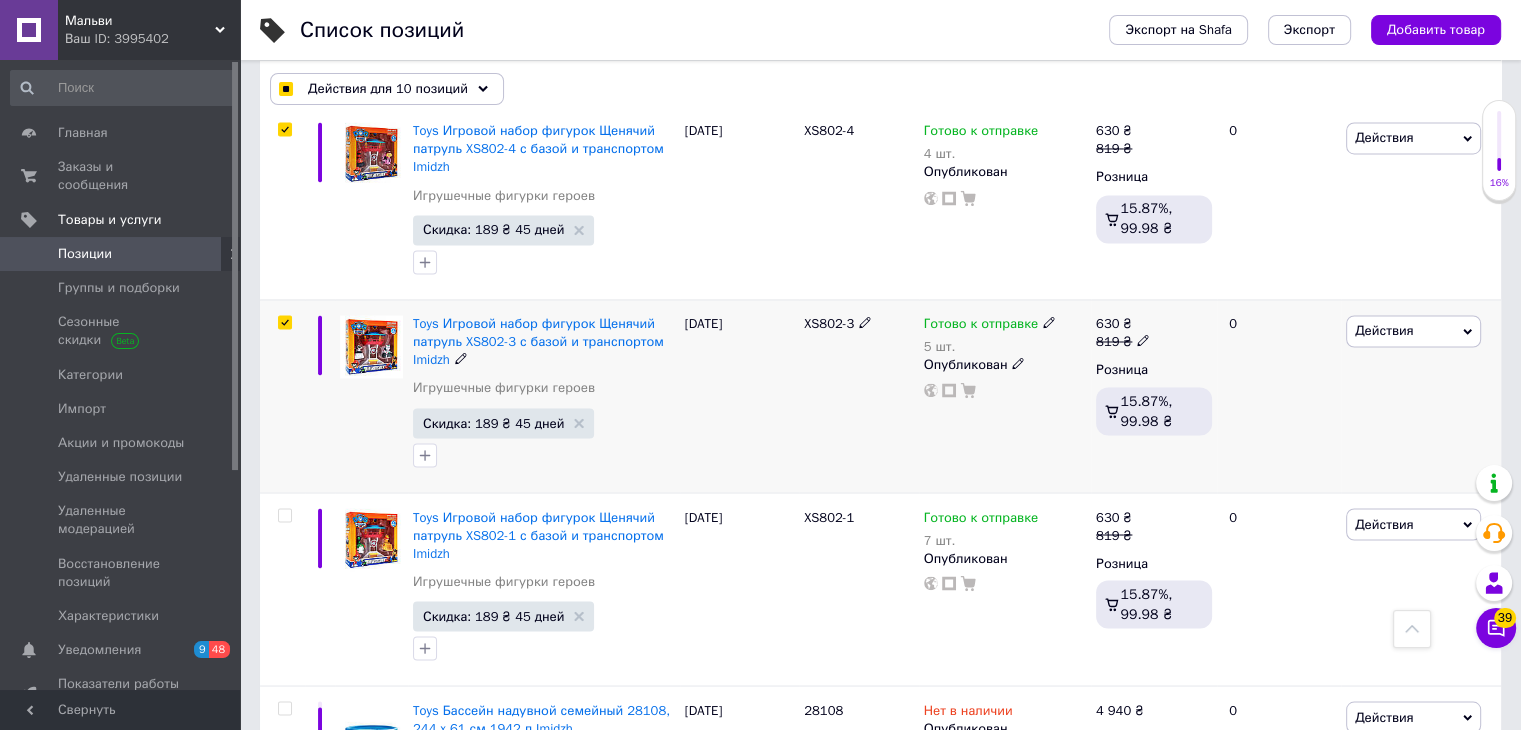 checkbox on "true" 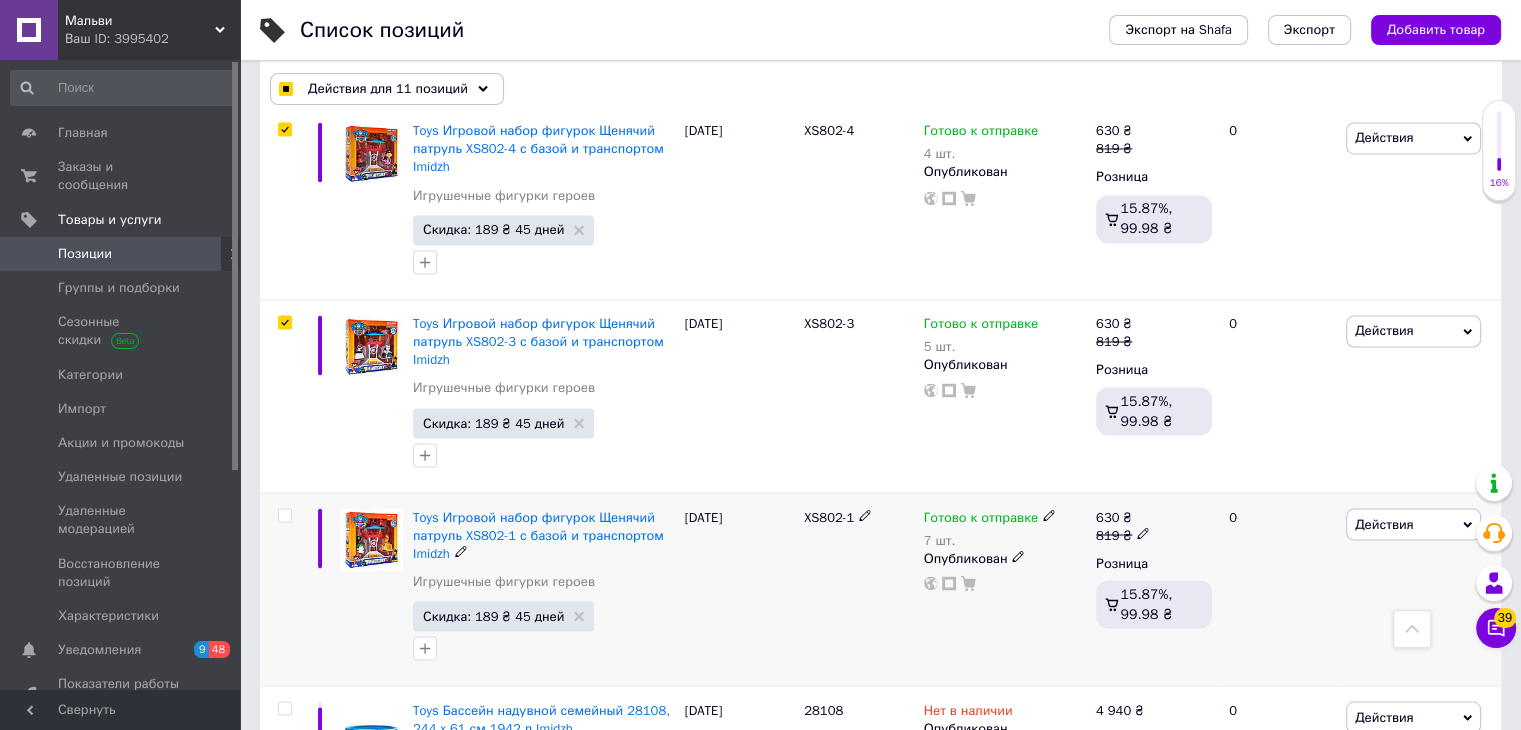 click at bounding box center (284, 515) 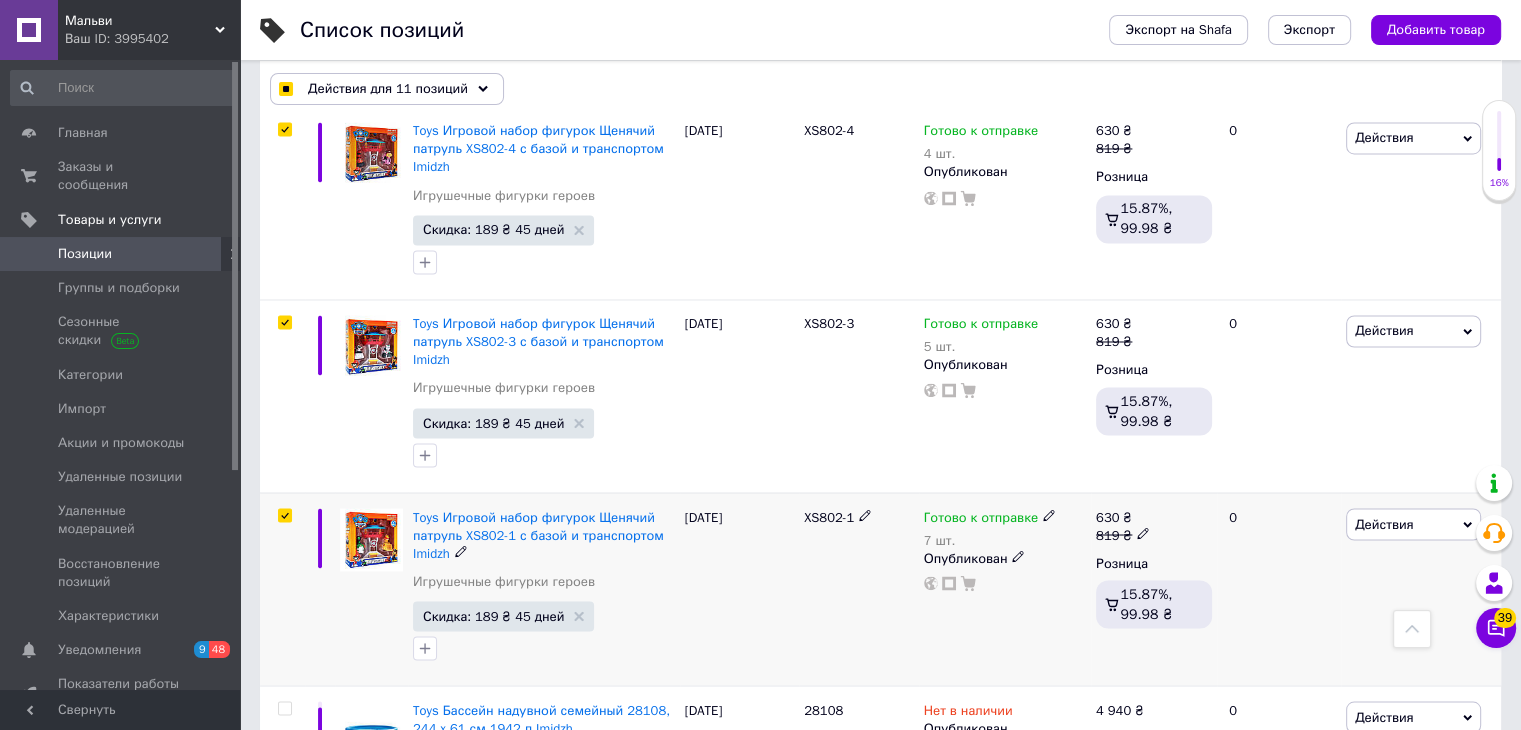 checkbox on "true" 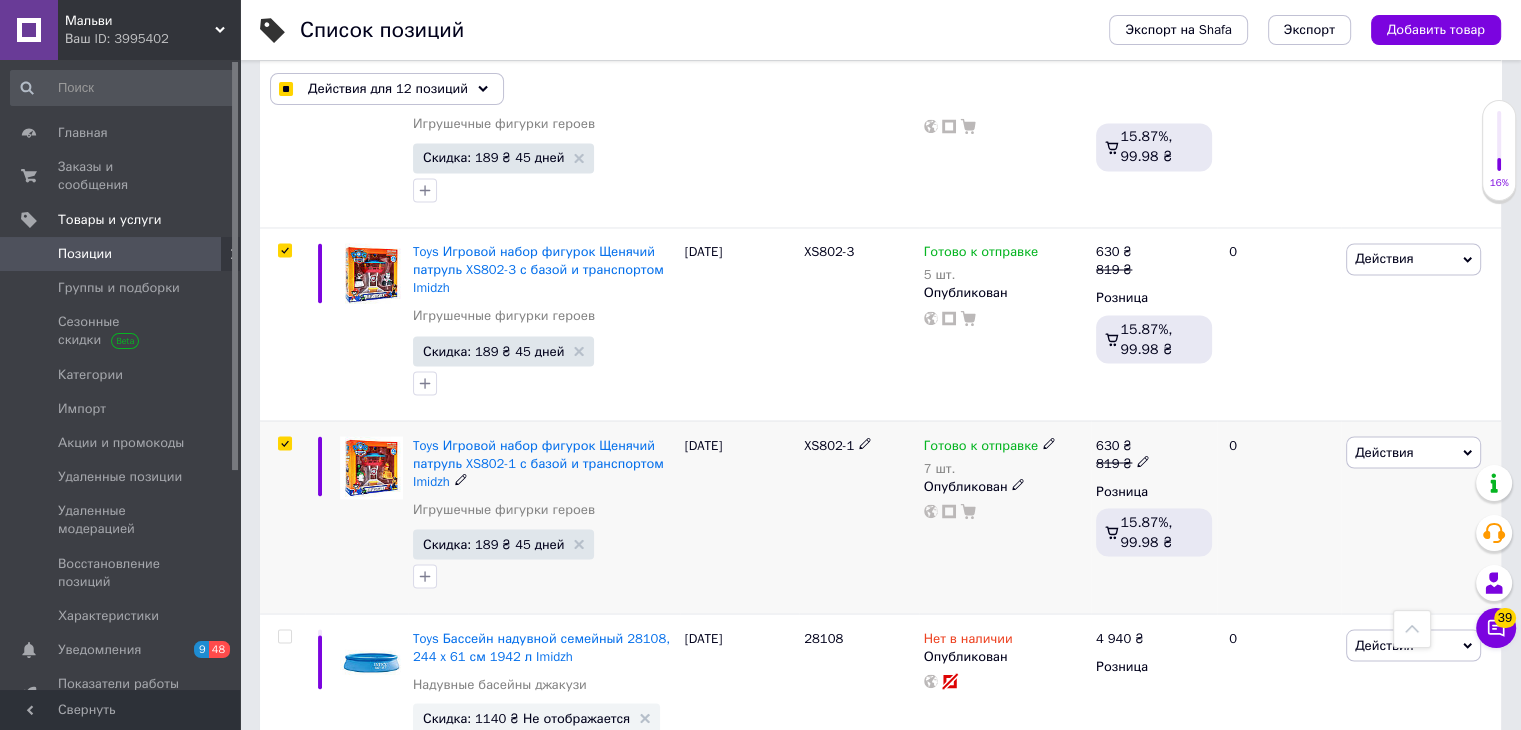 scroll, scrollTop: 3600, scrollLeft: 0, axis: vertical 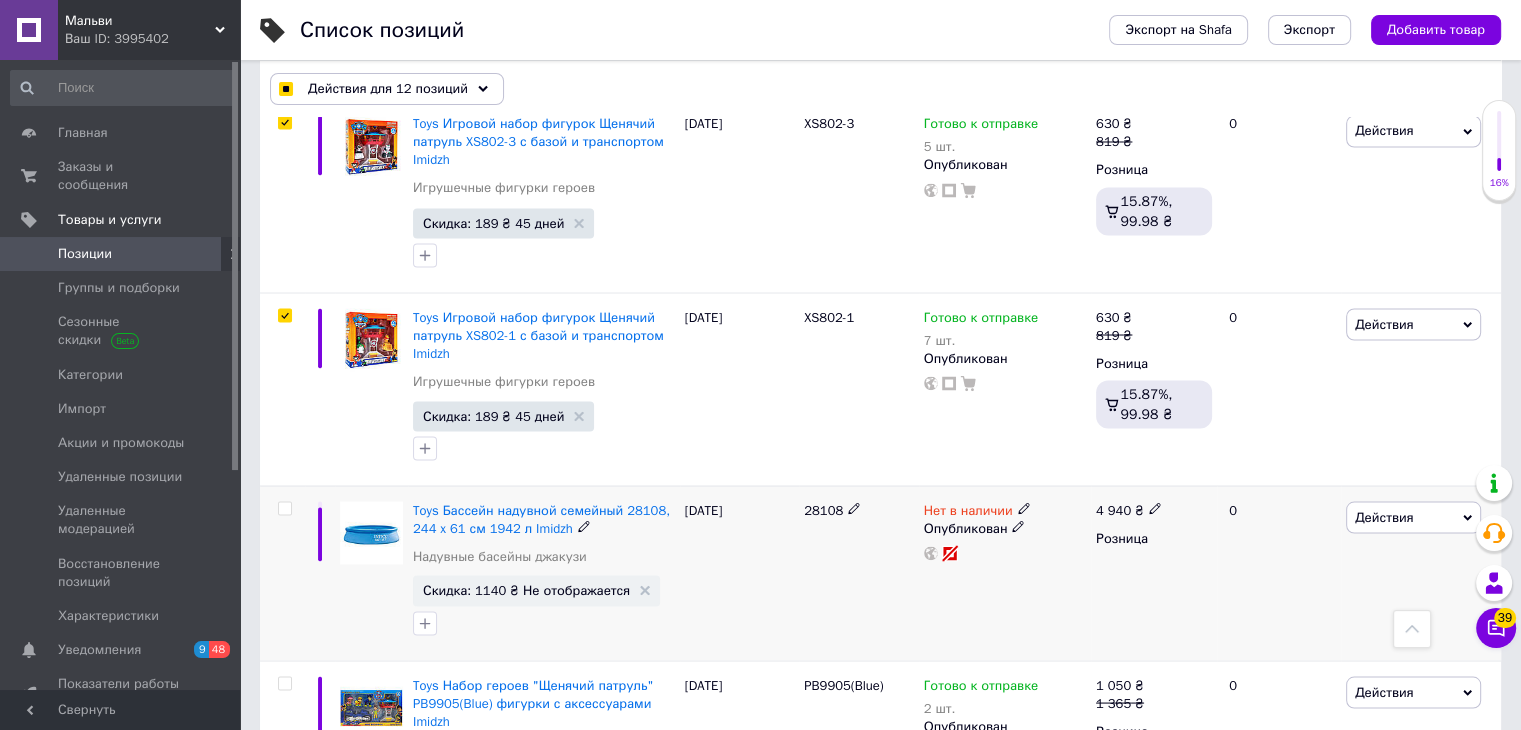 click at bounding box center (284, 508) 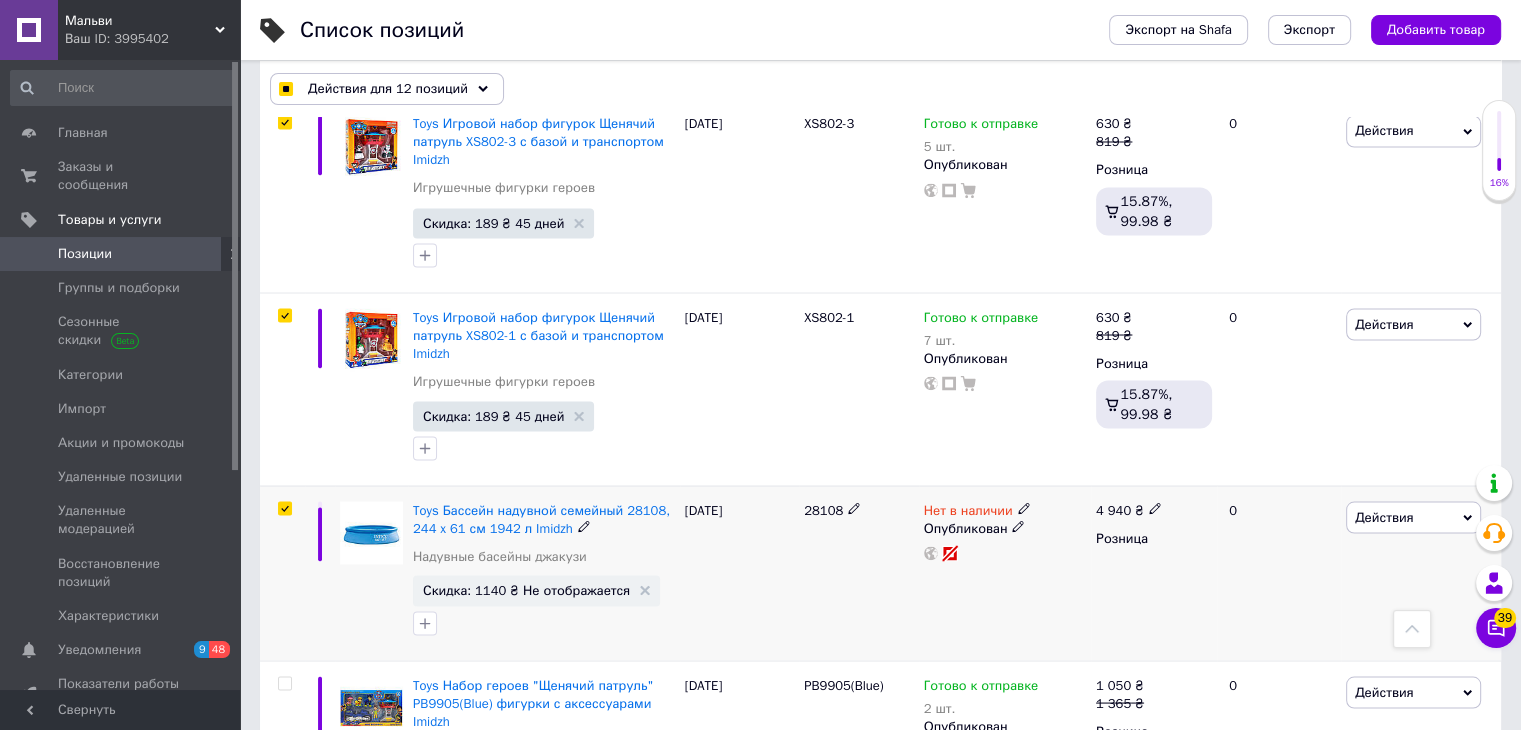 checkbox on "true" 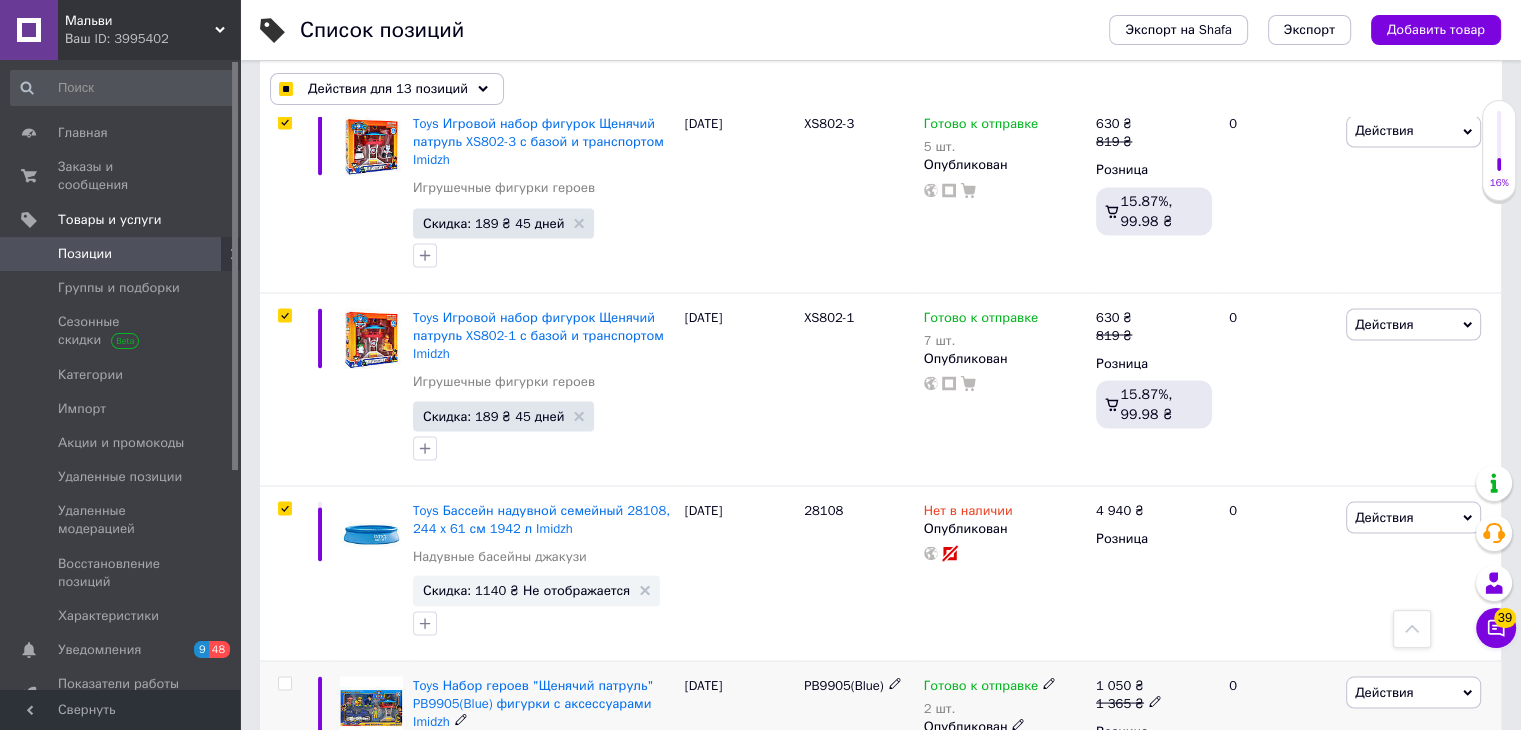 click at bounding box center (285, 683) 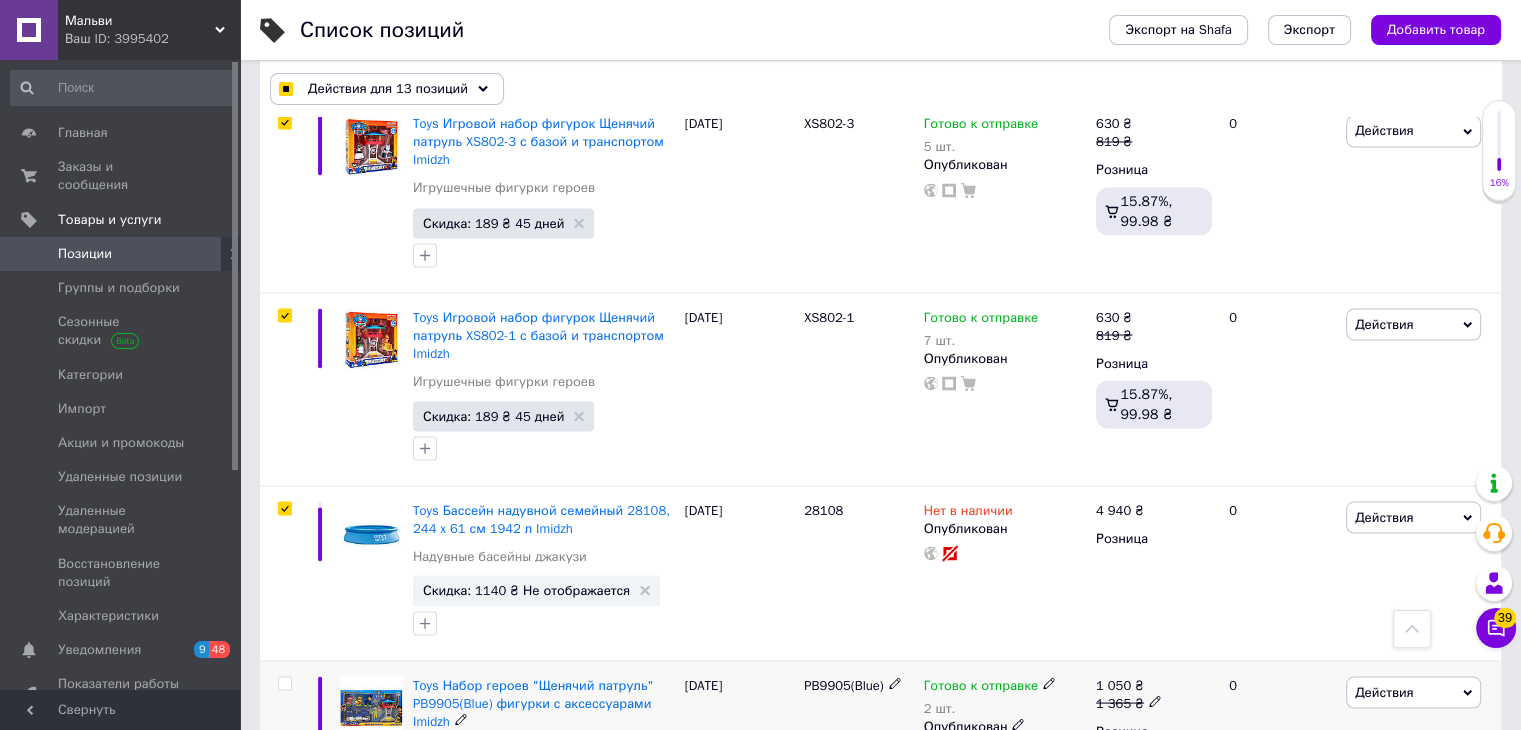 checkbox on "true" 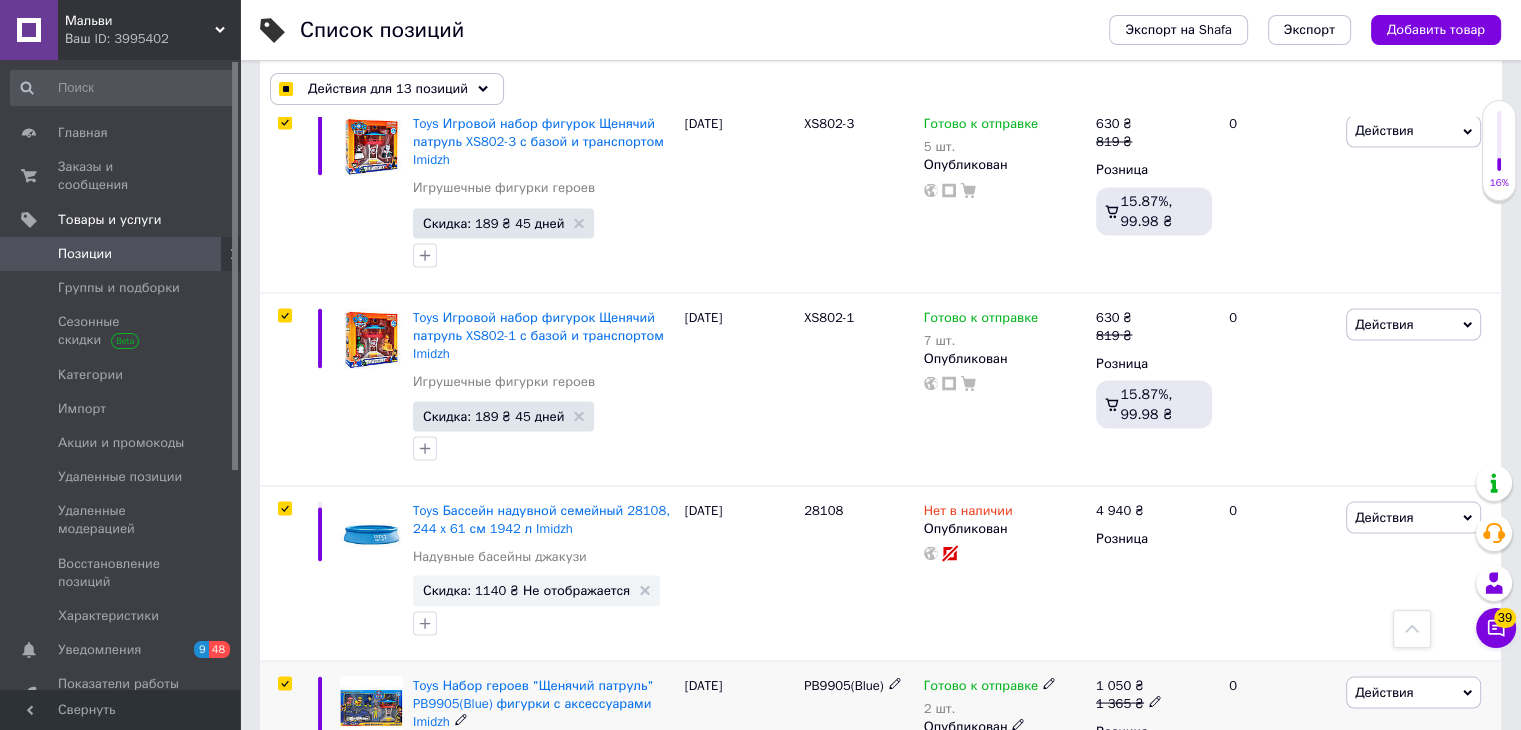 checkbox on "true" 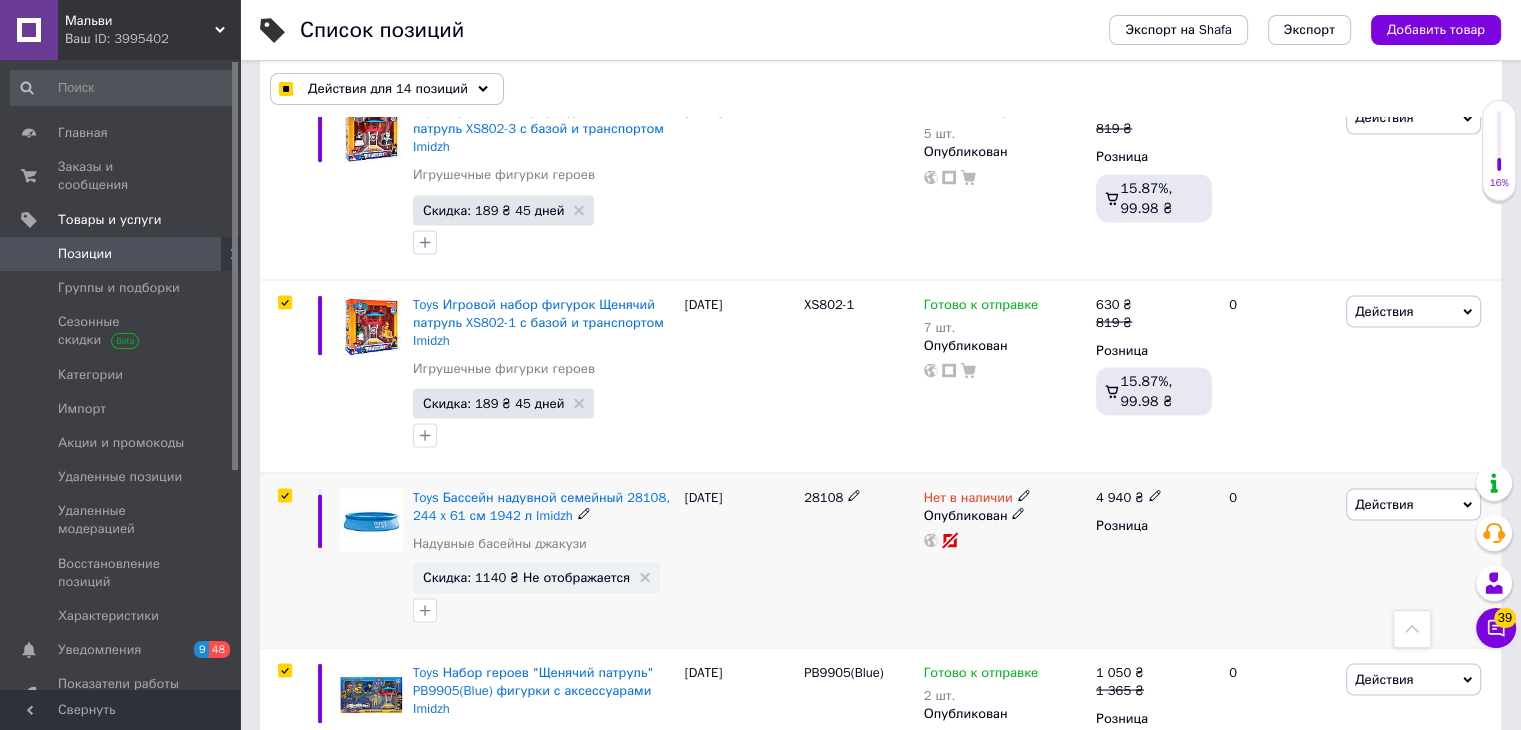 scroll, scrollTop: 4100, scrollLeft: 0, axis: vertical 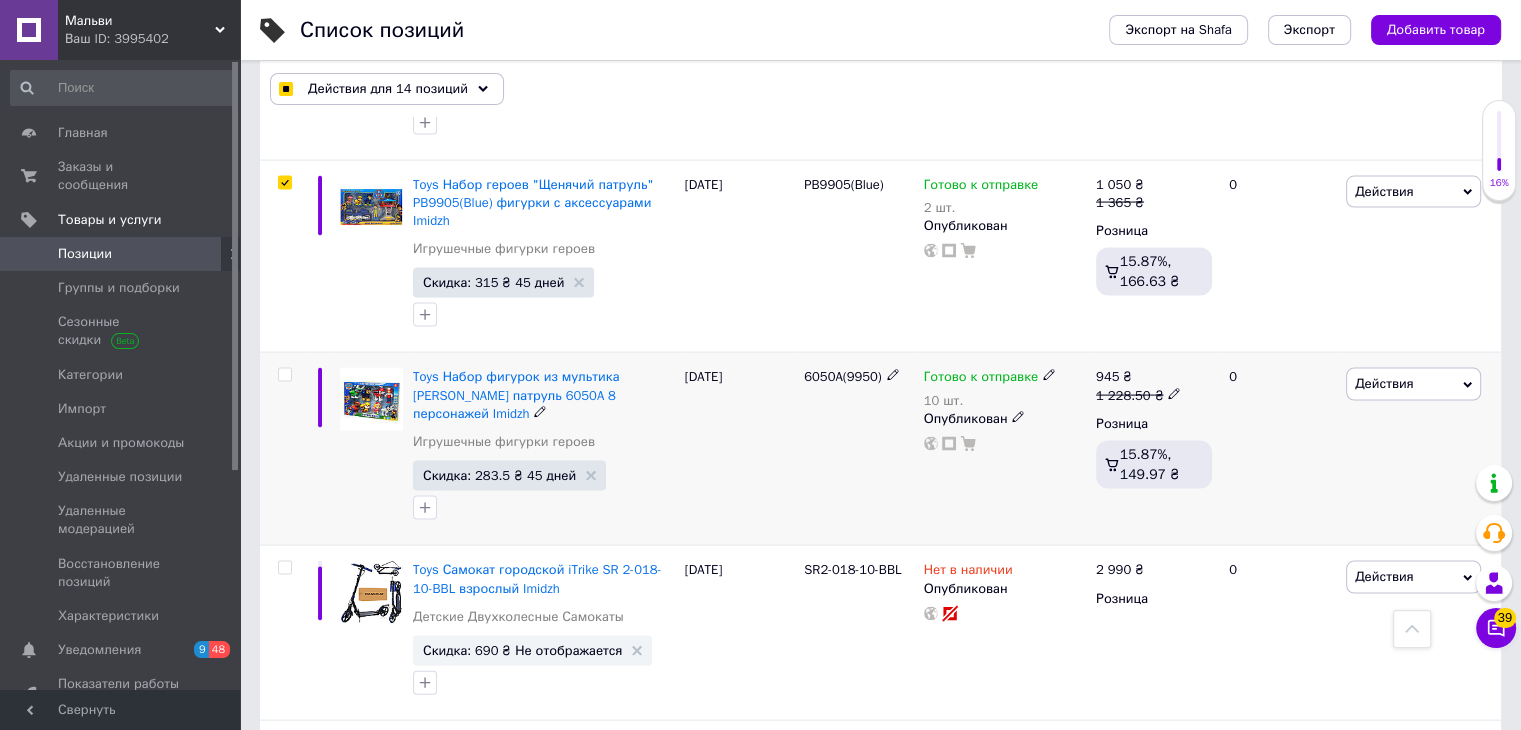 click at bounding box center (284, 375) 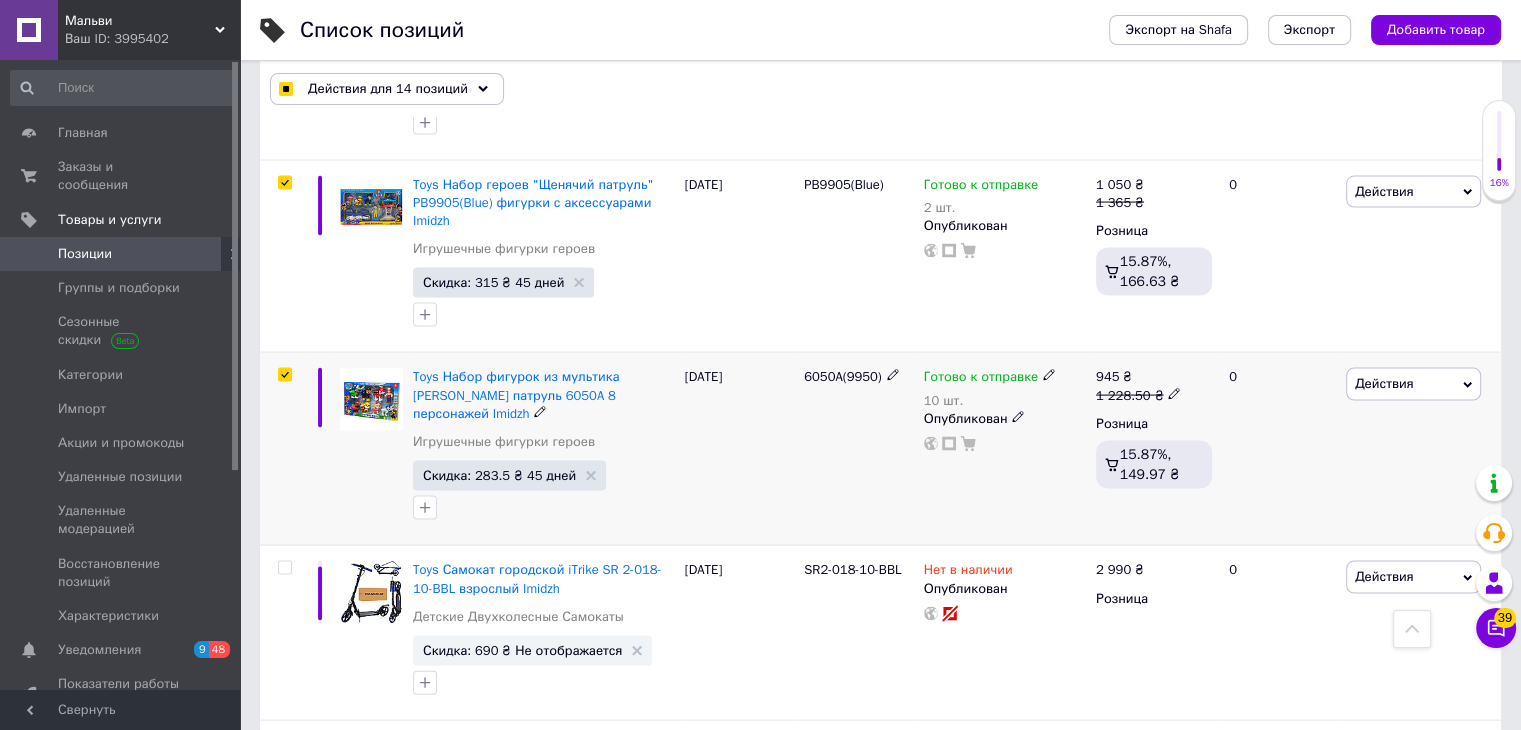 checkbox on "true" 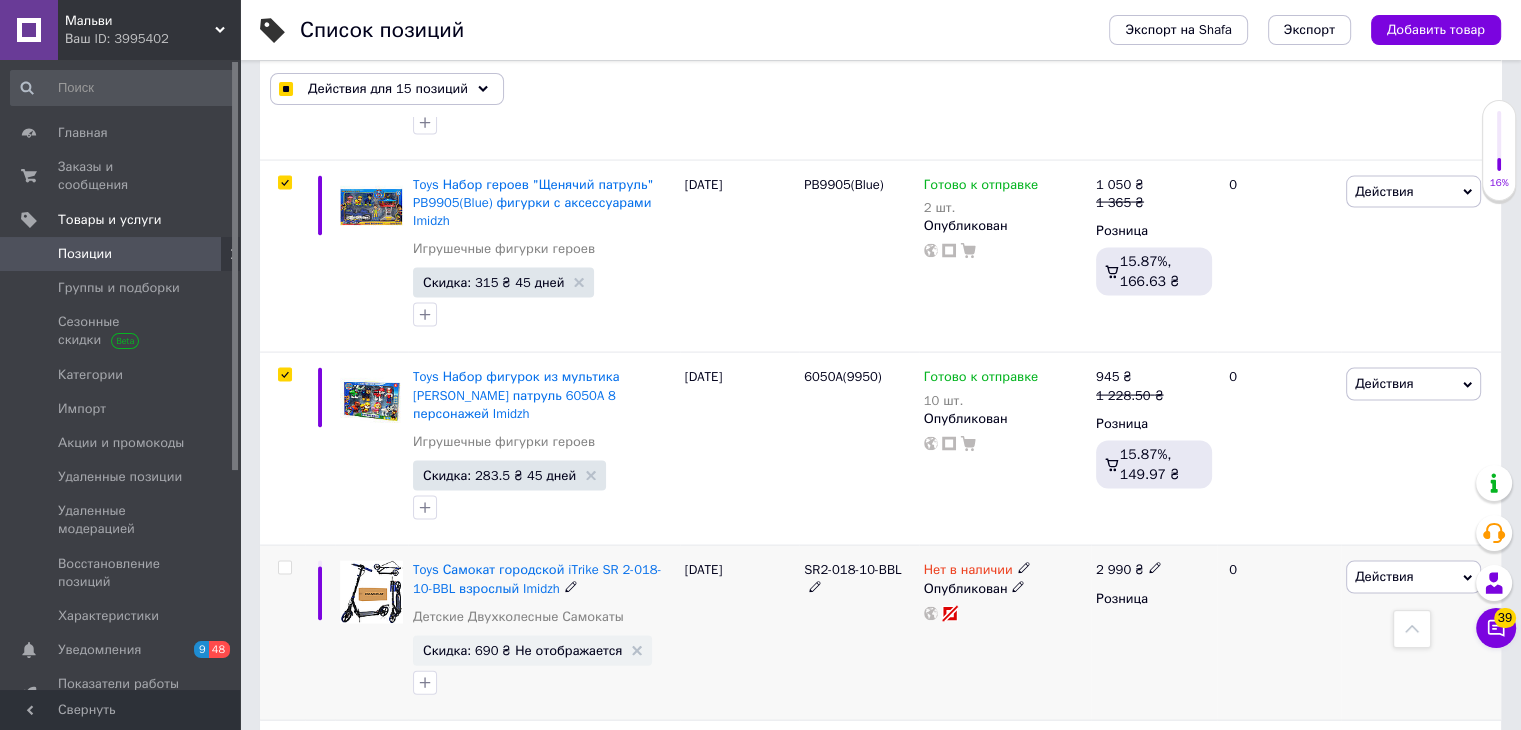 click at bounding box center [284, 568] 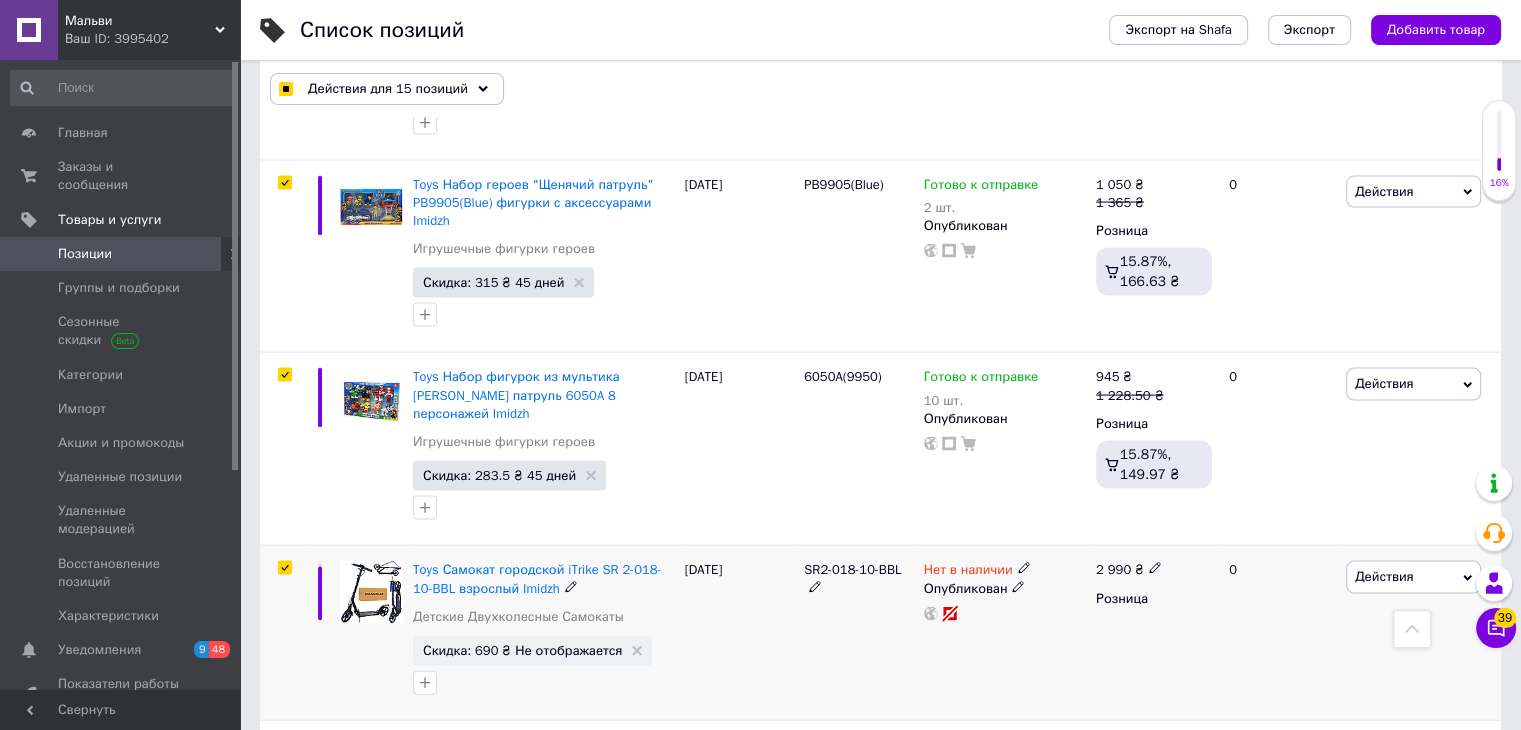 checkbox on "true" 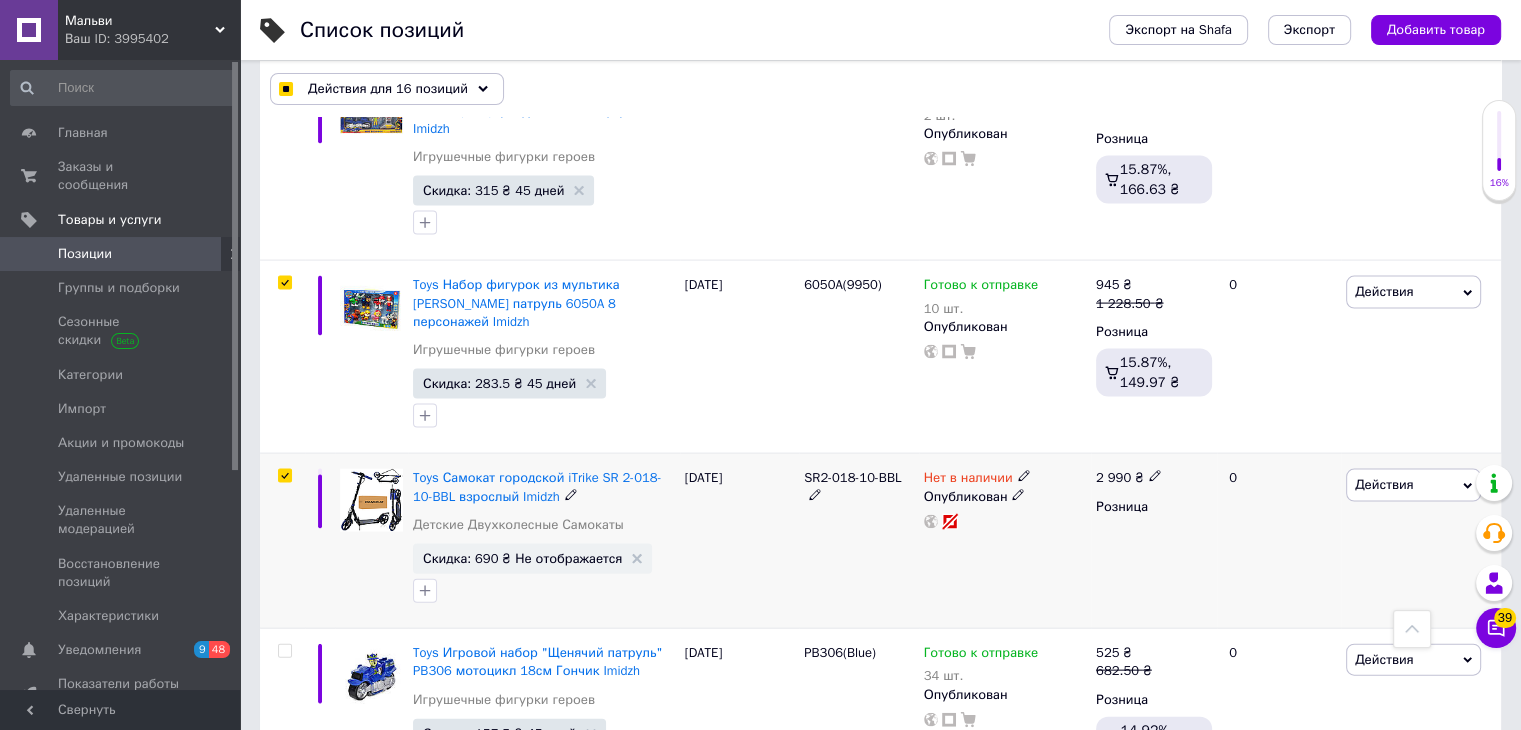 scroll, scrollTop: 4400, scrollLeft: 0, axis: vertical 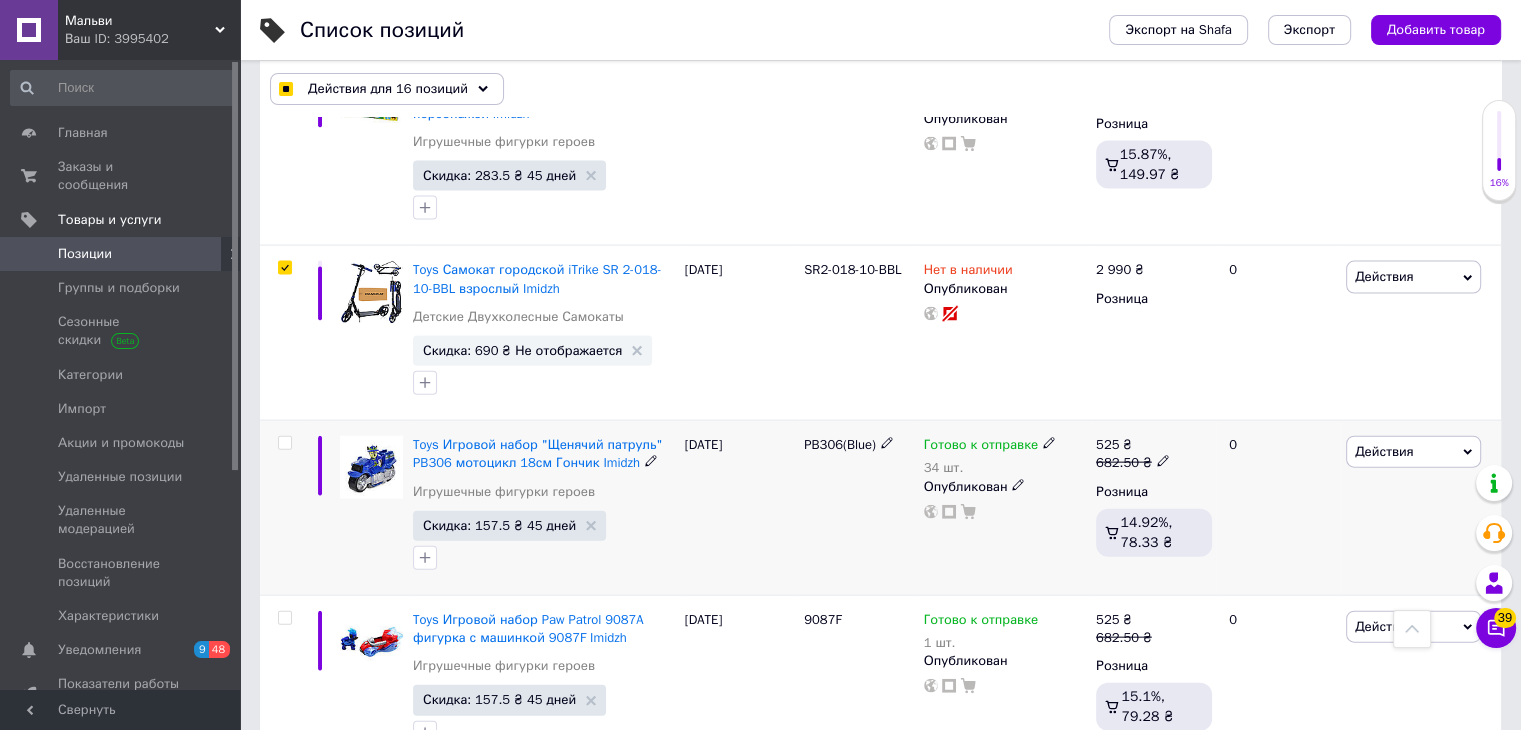 click at bounding box center [284, 443] 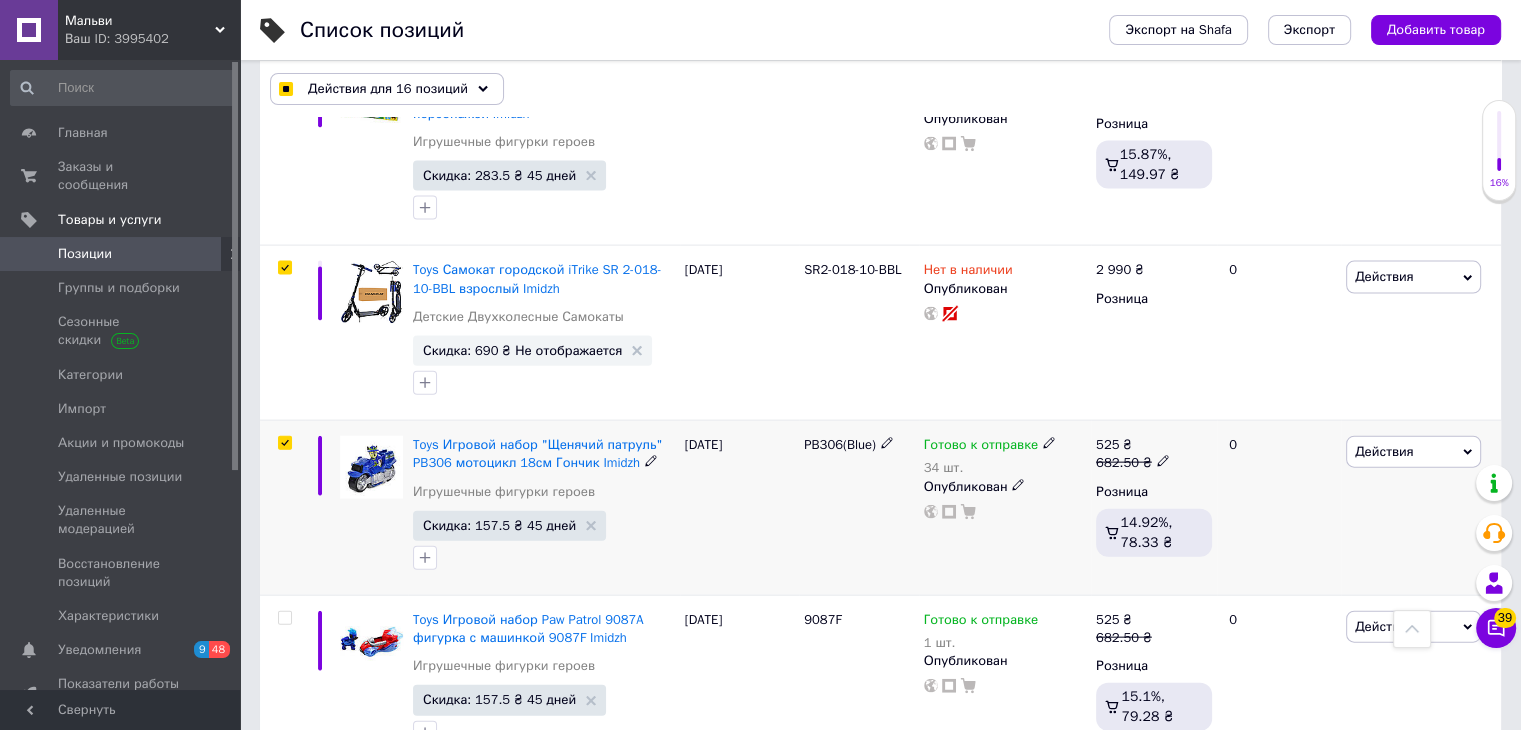 checkbox on "true" 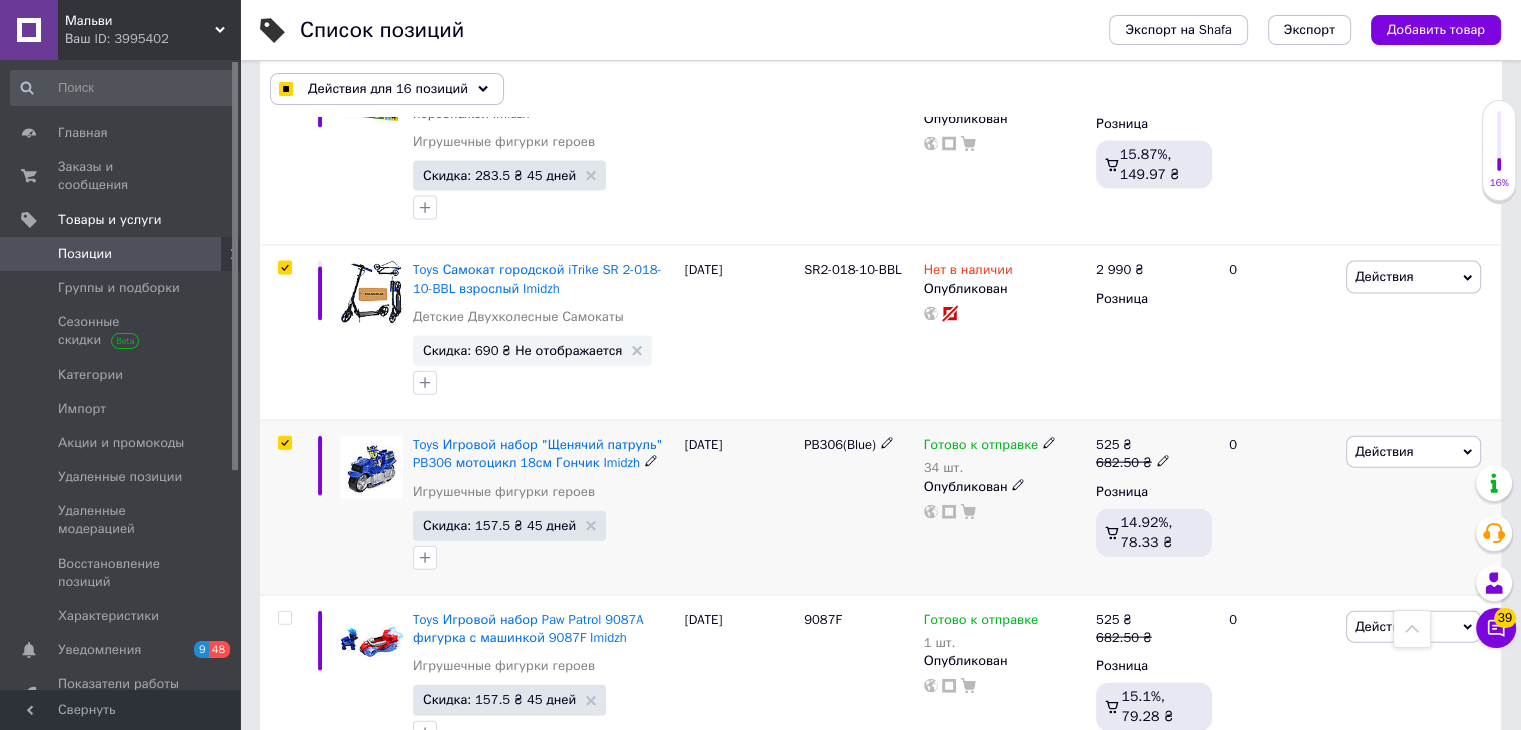 checkbox on "true" 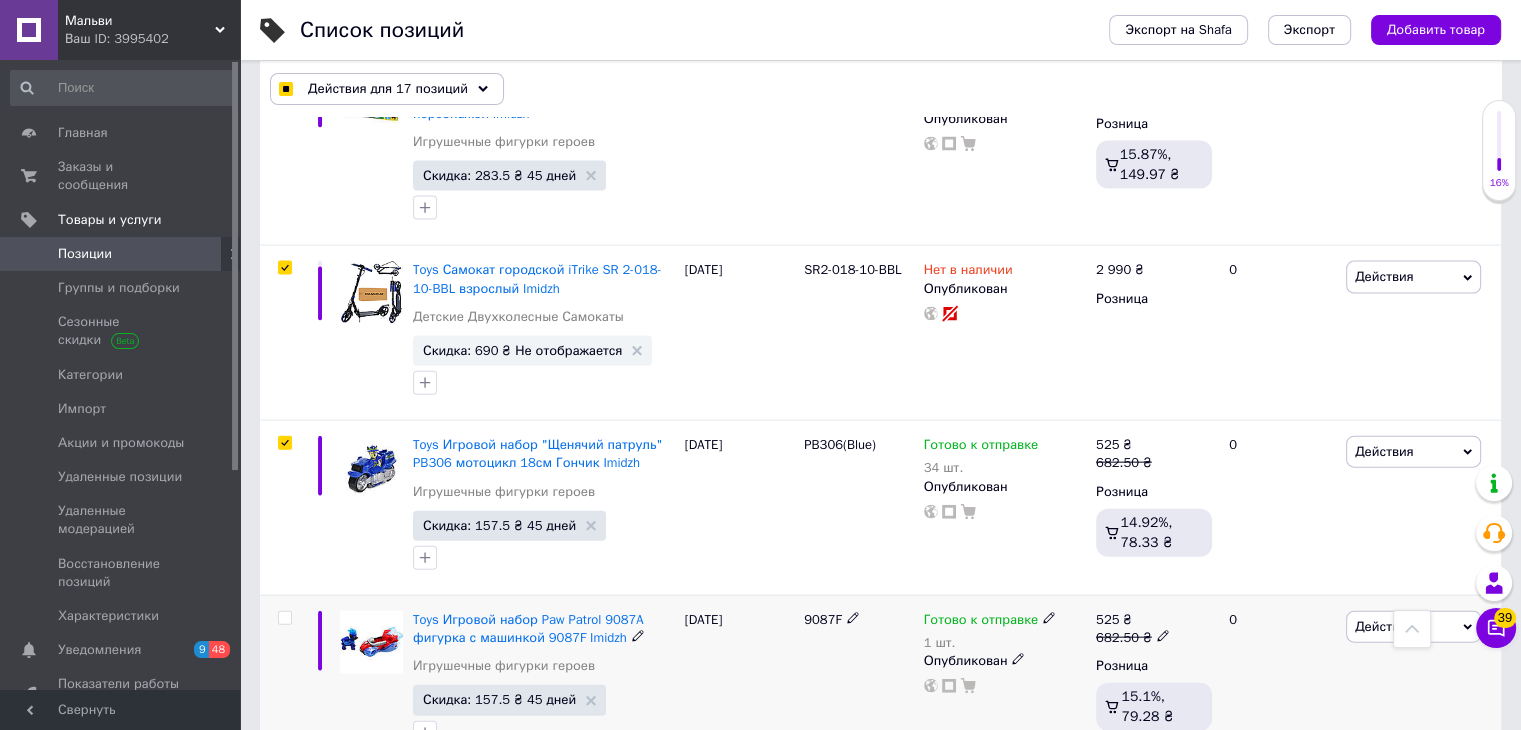click at bounding box center (284, 618) 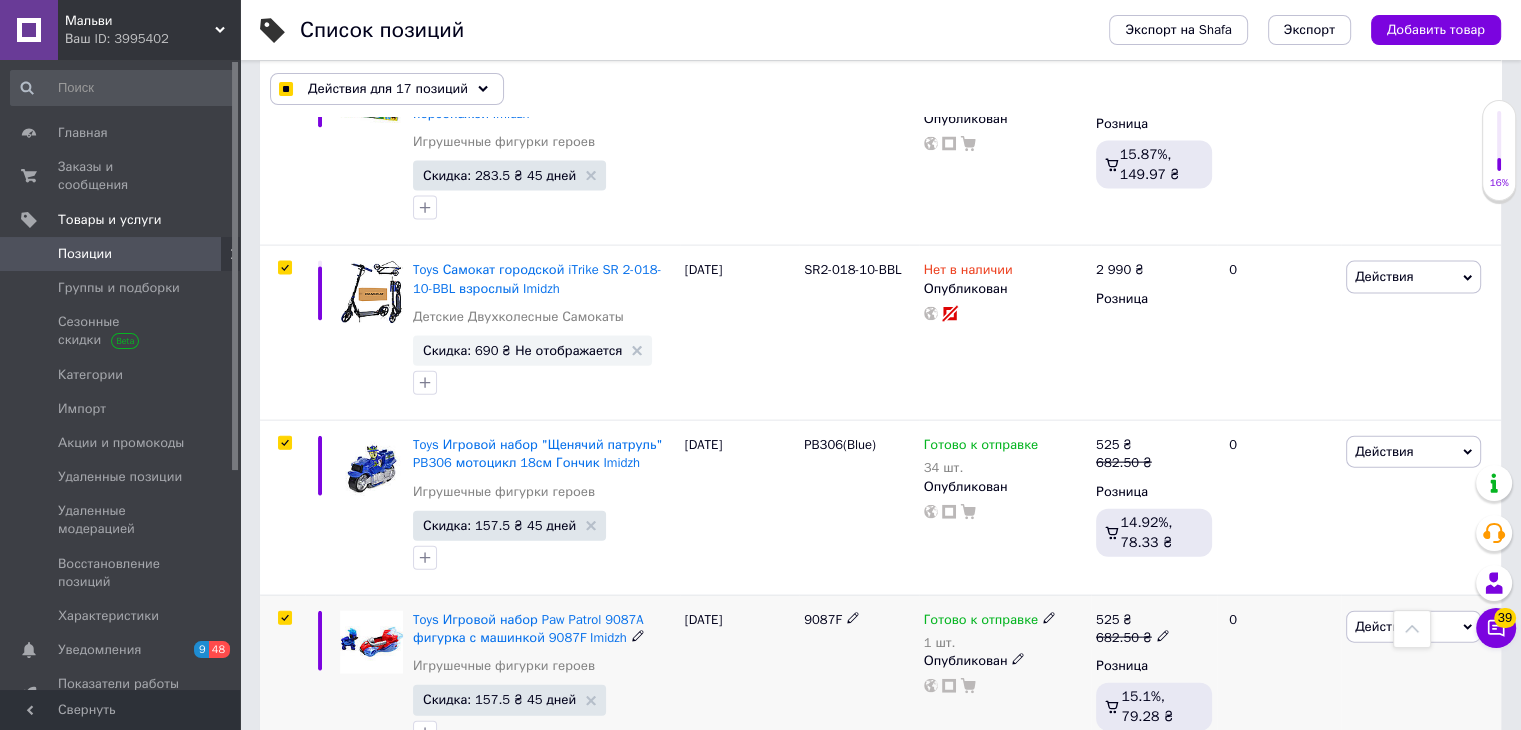 checkbox on "true" 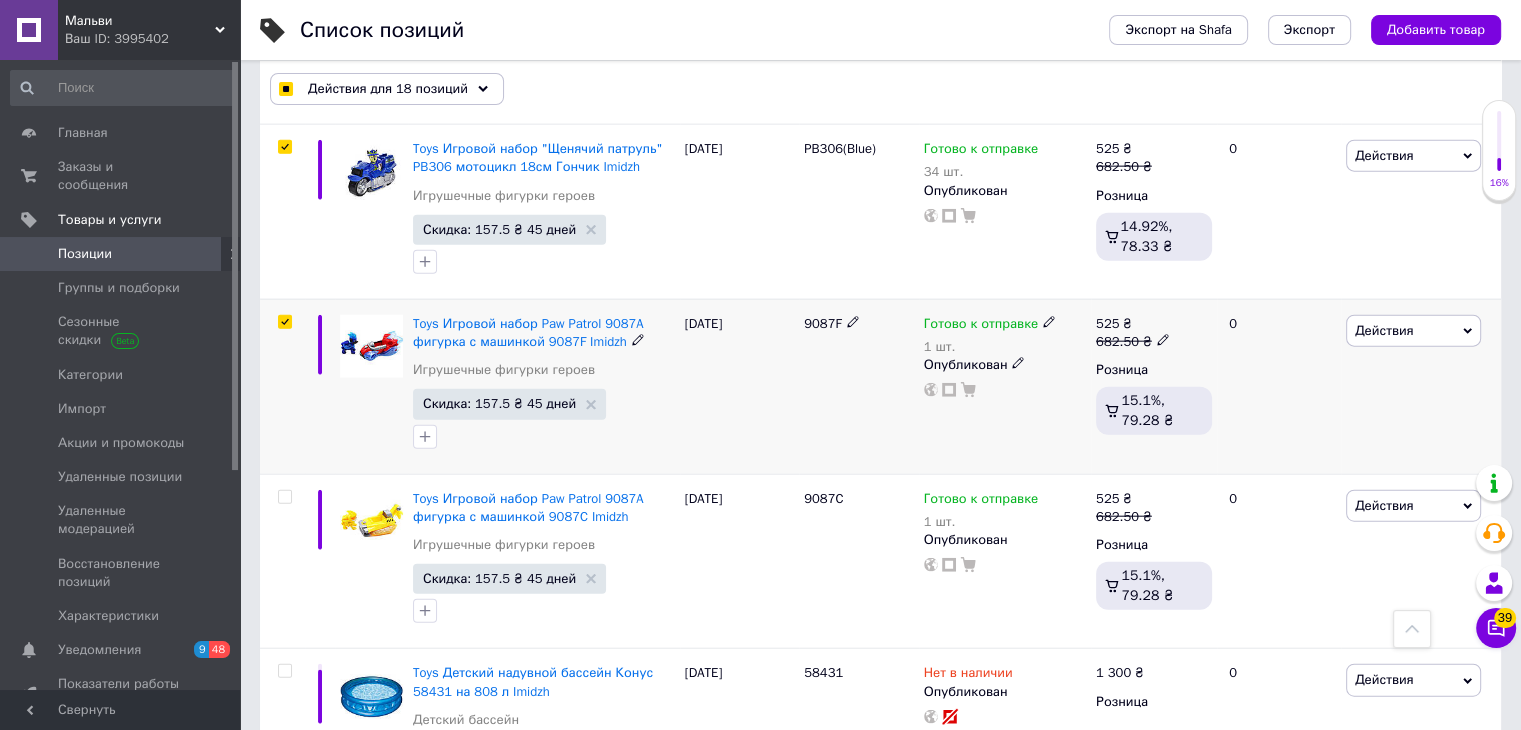 scroll, scrollTop: 4700, scrollLeft: 0, axis: vertical 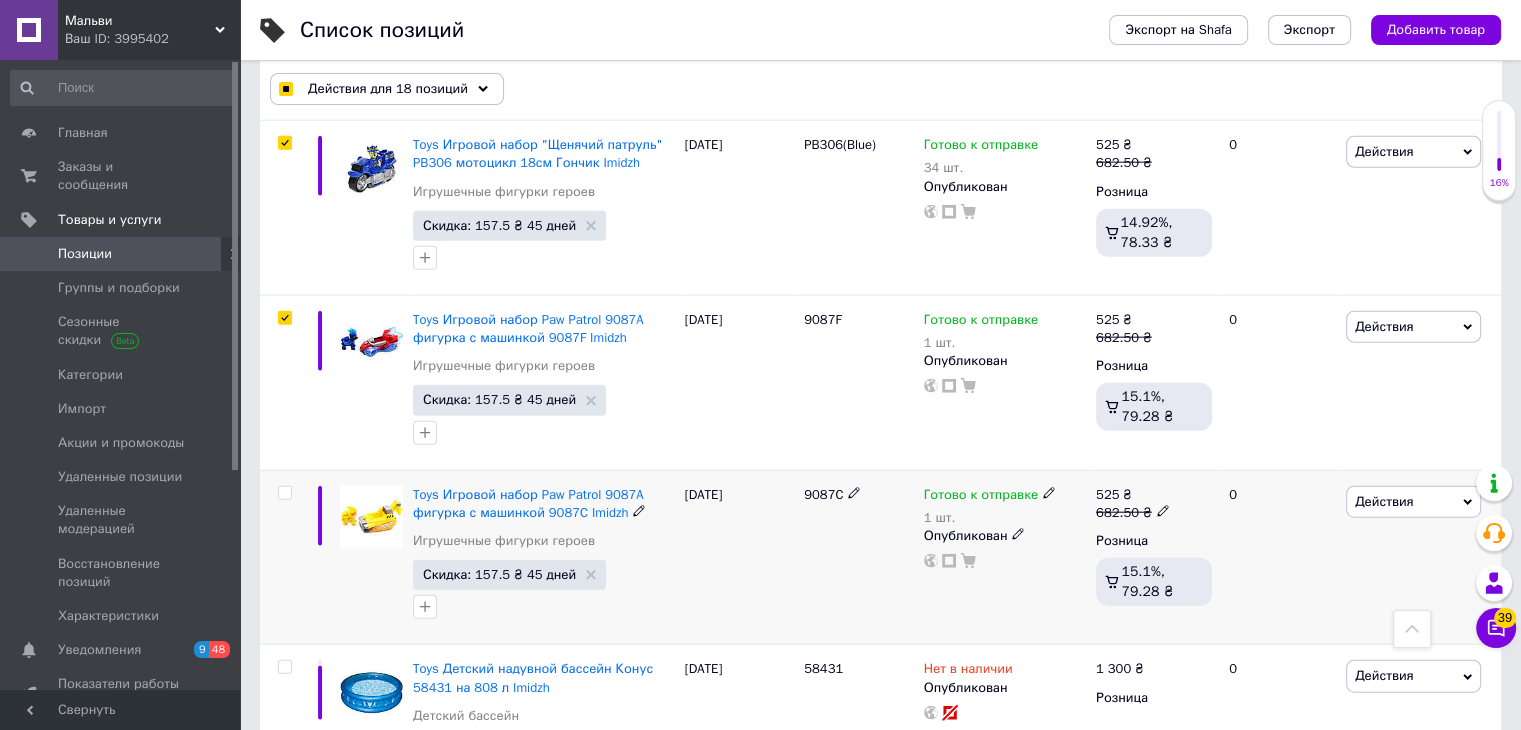 click at bounding box center (284, 493) 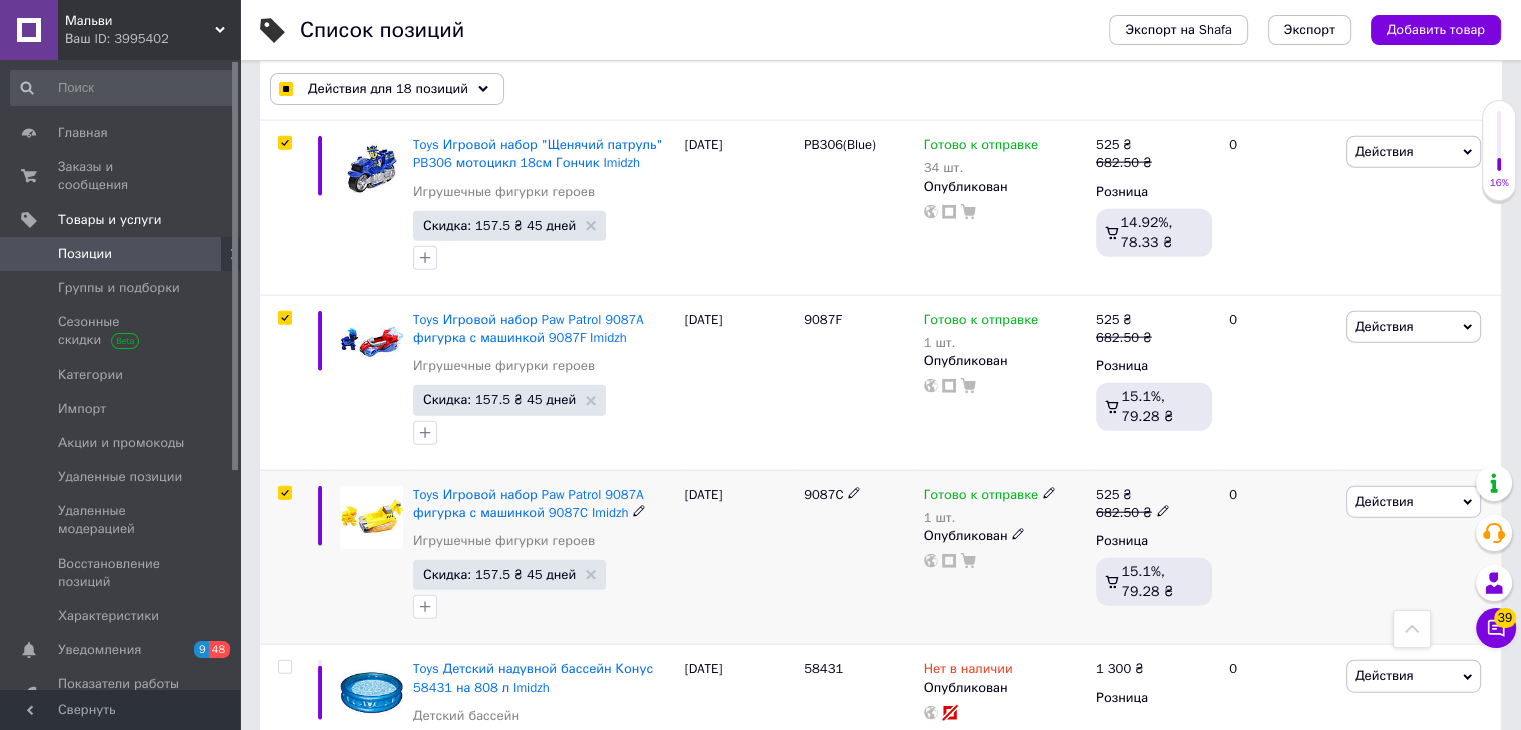 checkbox on "true" 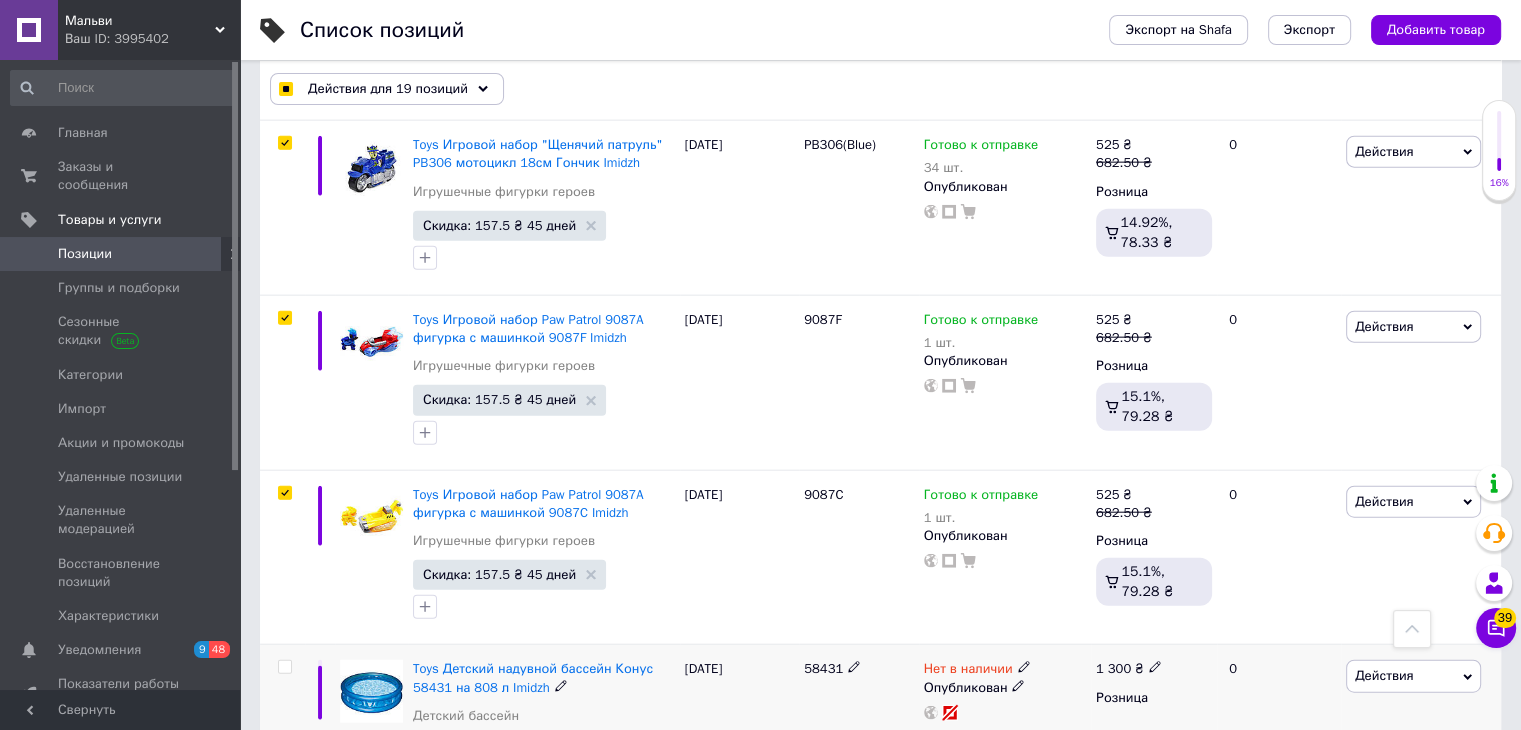 click at bounding box center (284, 667) 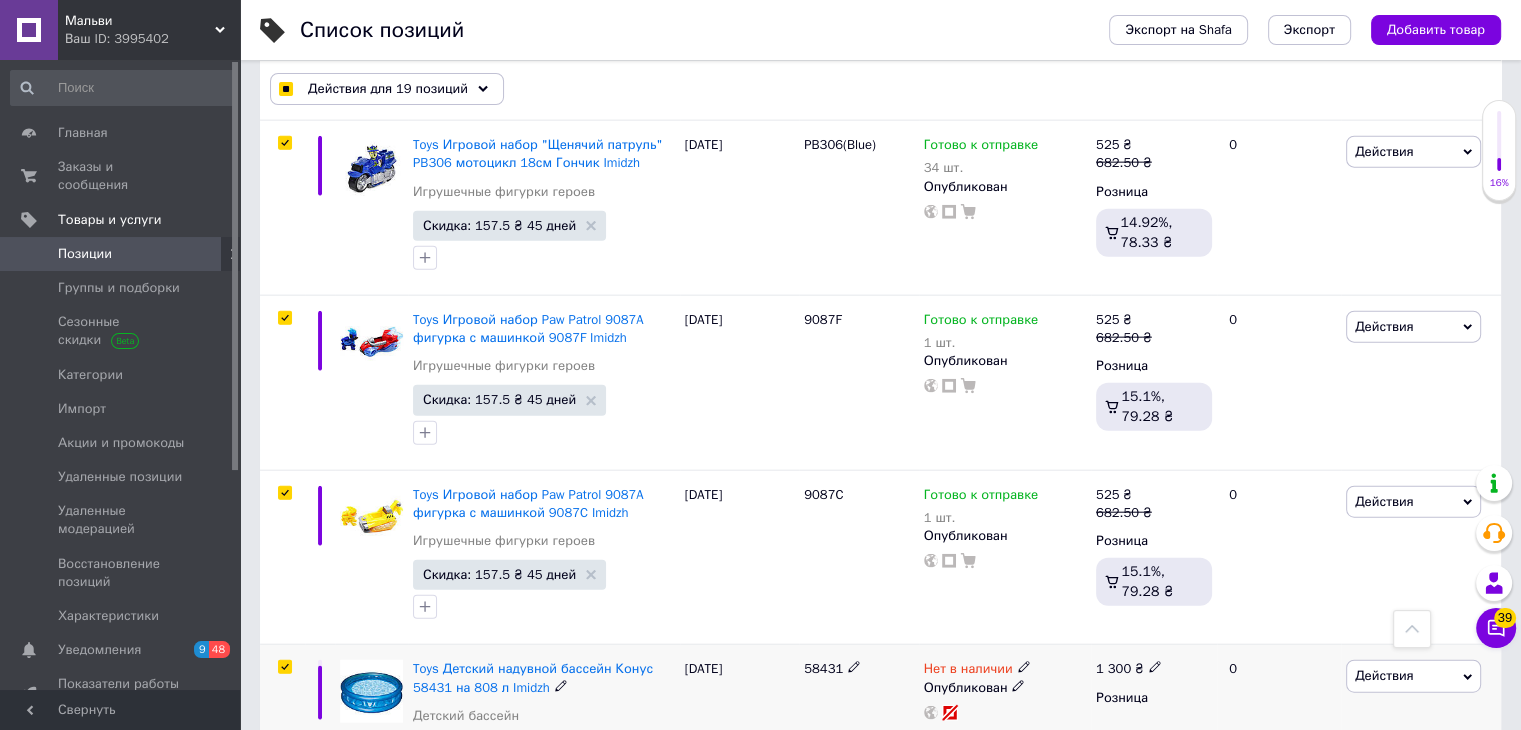 checkbox on "true" 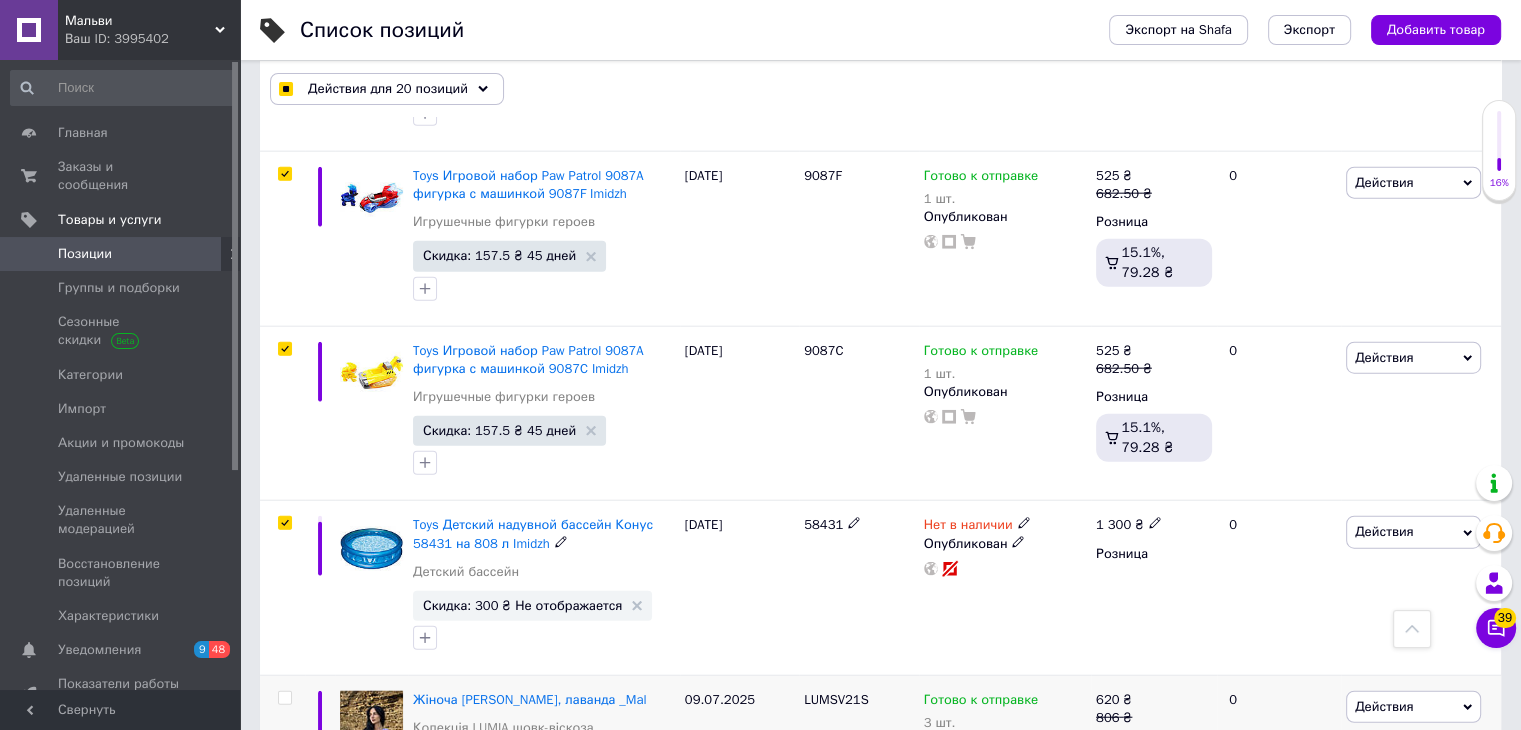 scroll, scrollTop: 5000, scrollLeft: 0, axis: vertical 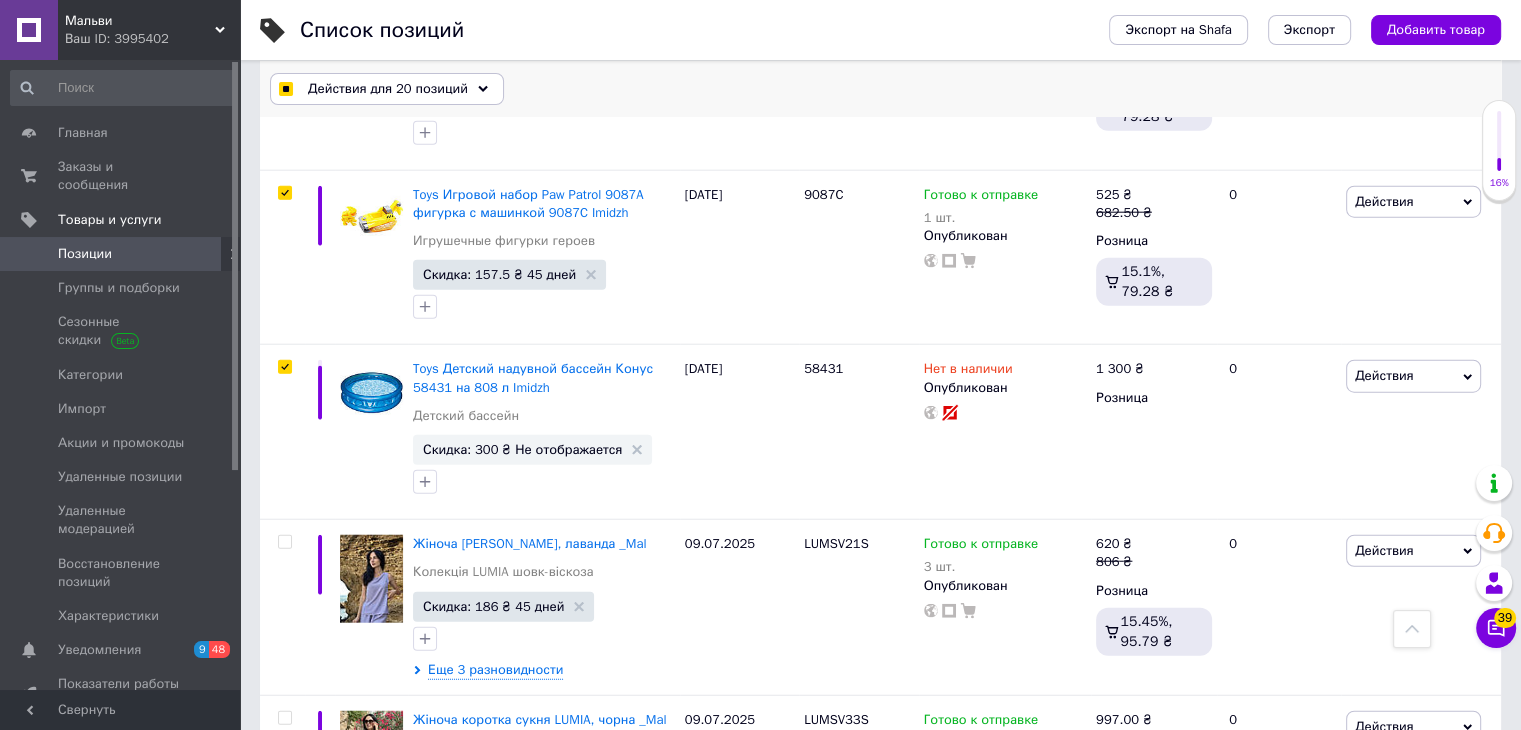 click on "Действия для 20 позиций" at bounding box center (387, 89) 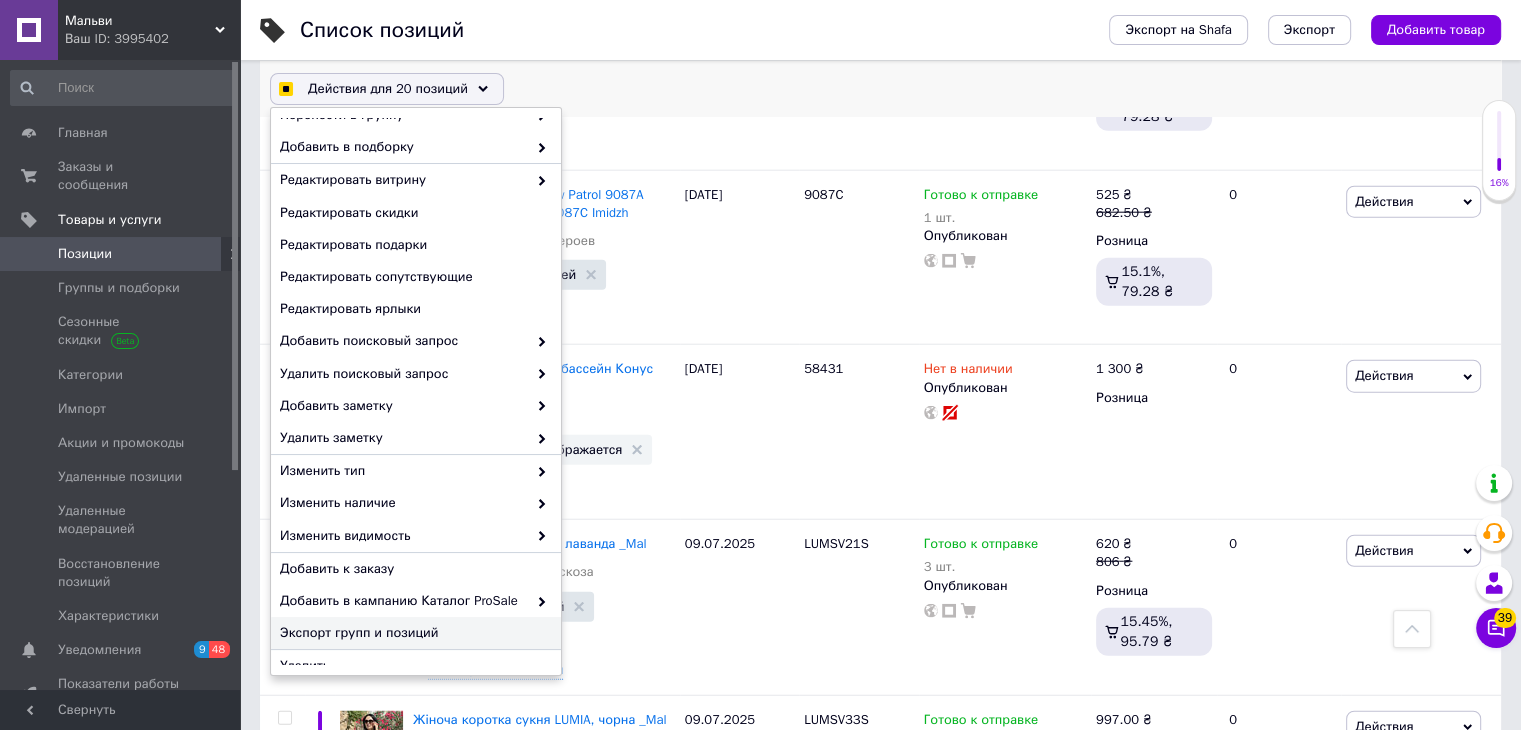 scroll, scrollTop: 132, scrollLeft: 0, axis: vertical 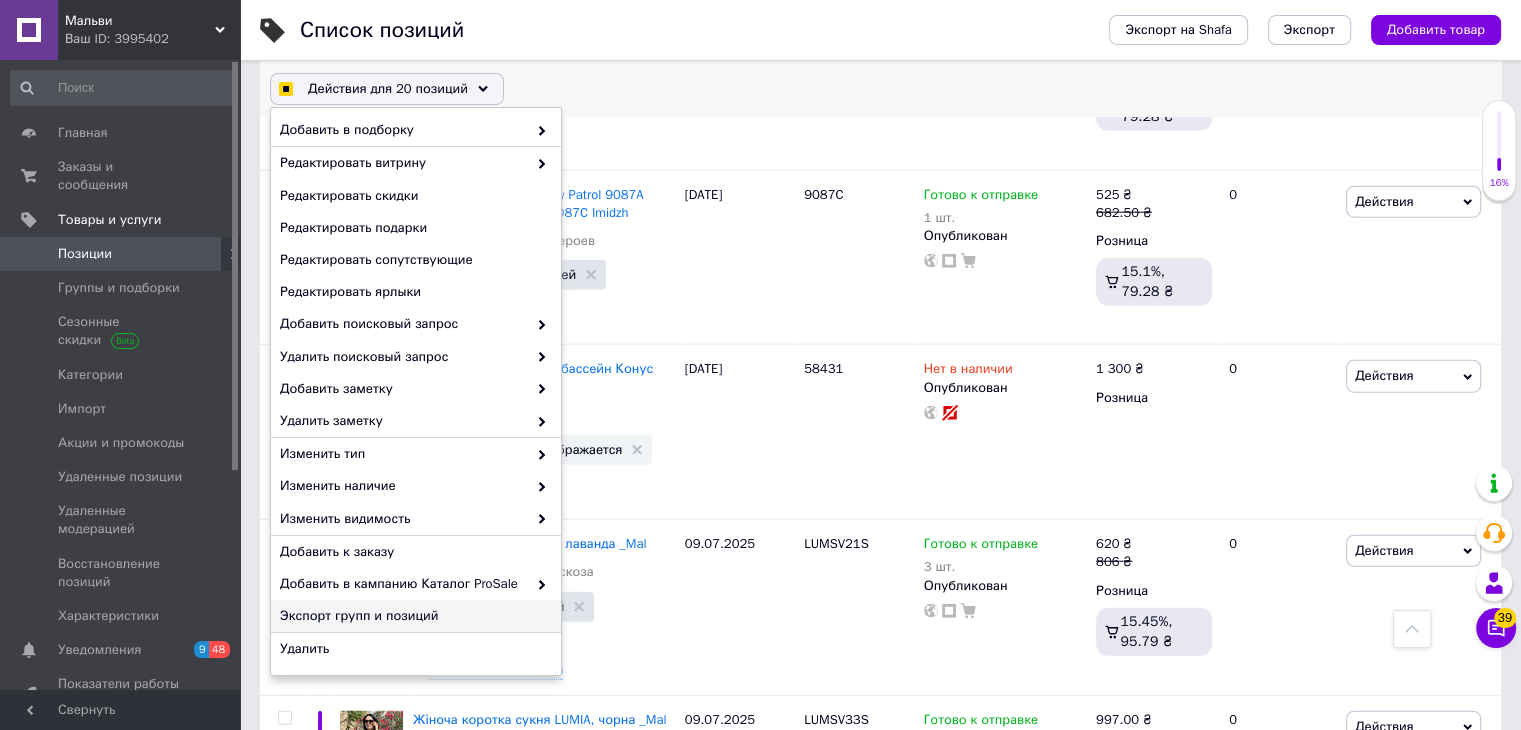 checkbox on "true" 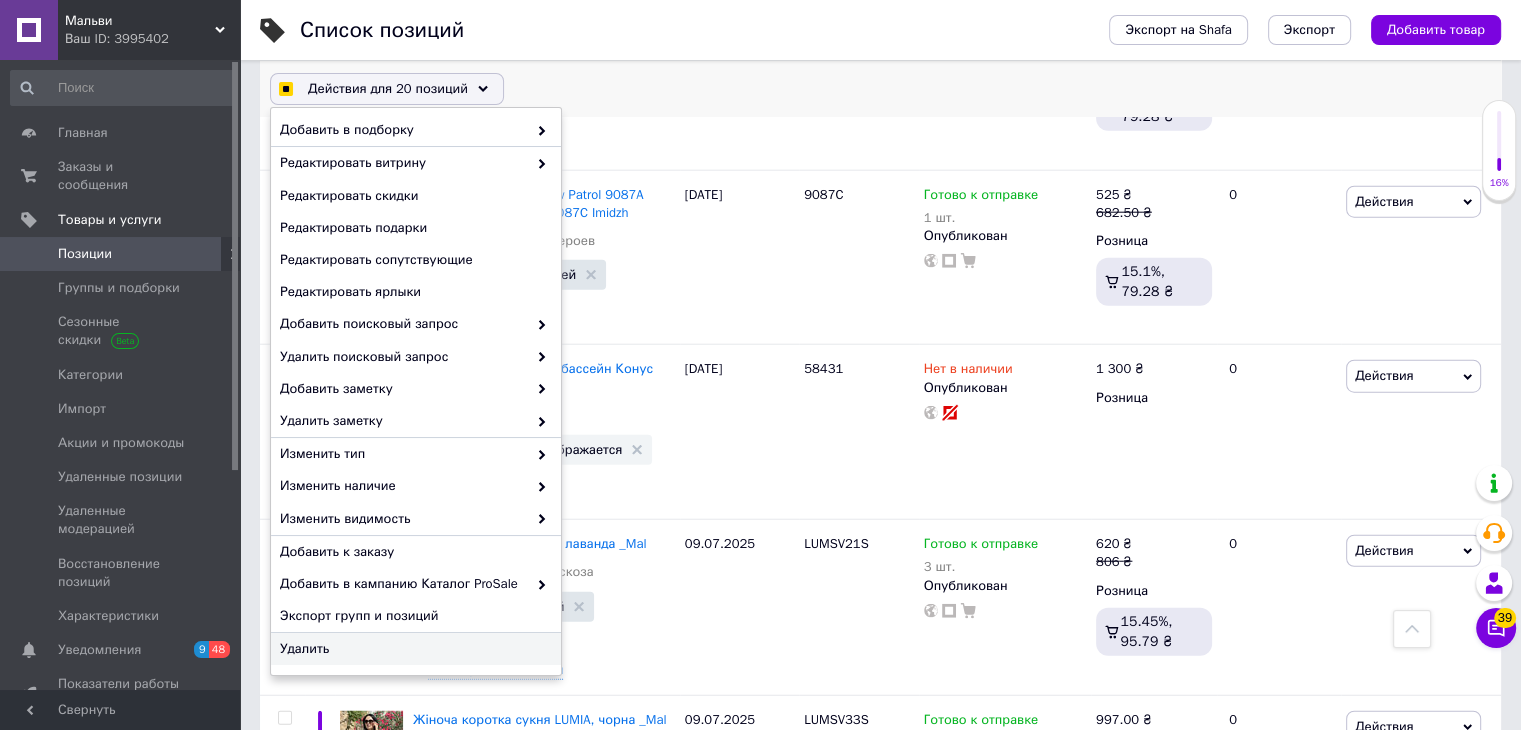 checkbox on "true" 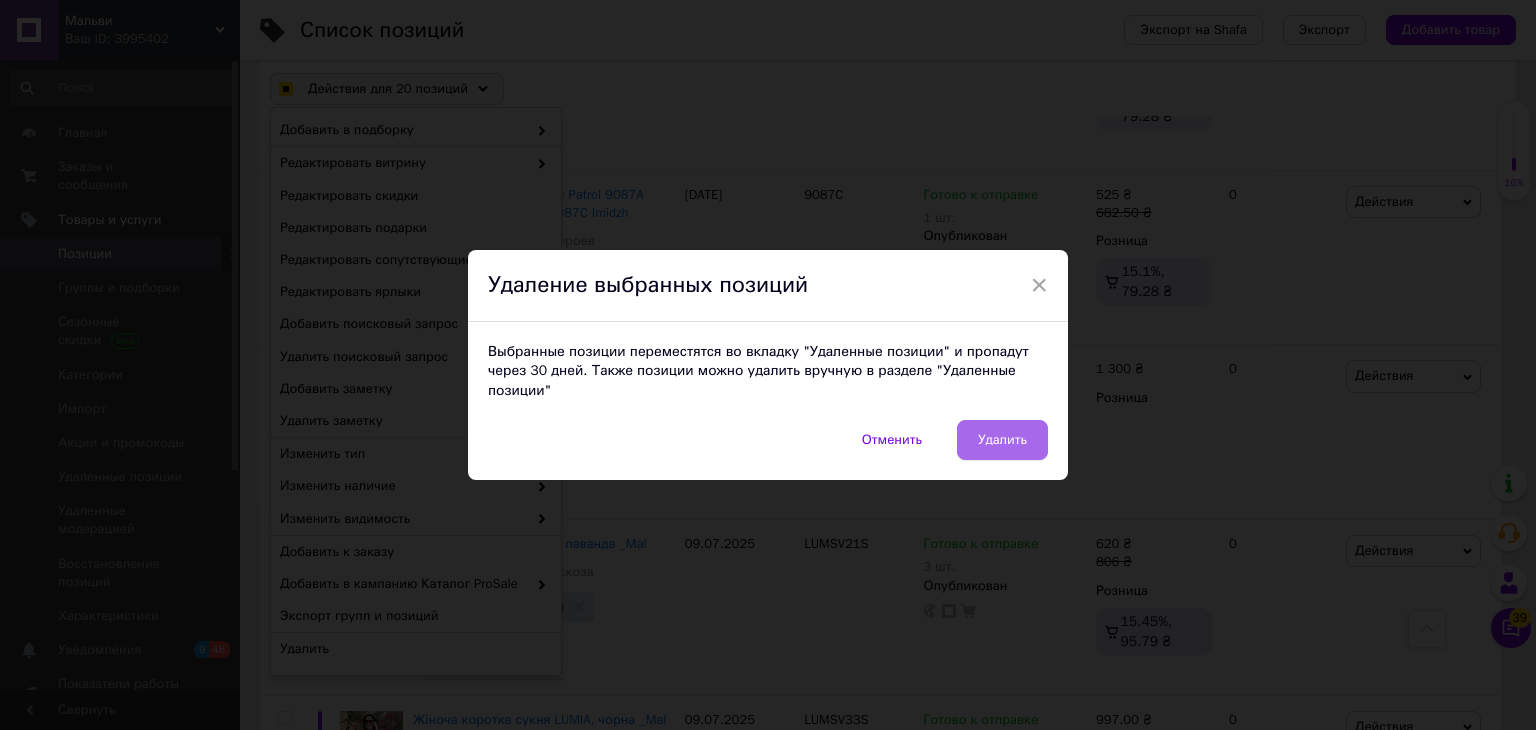 click on "Удалить" at bounding box center [1002, 440] 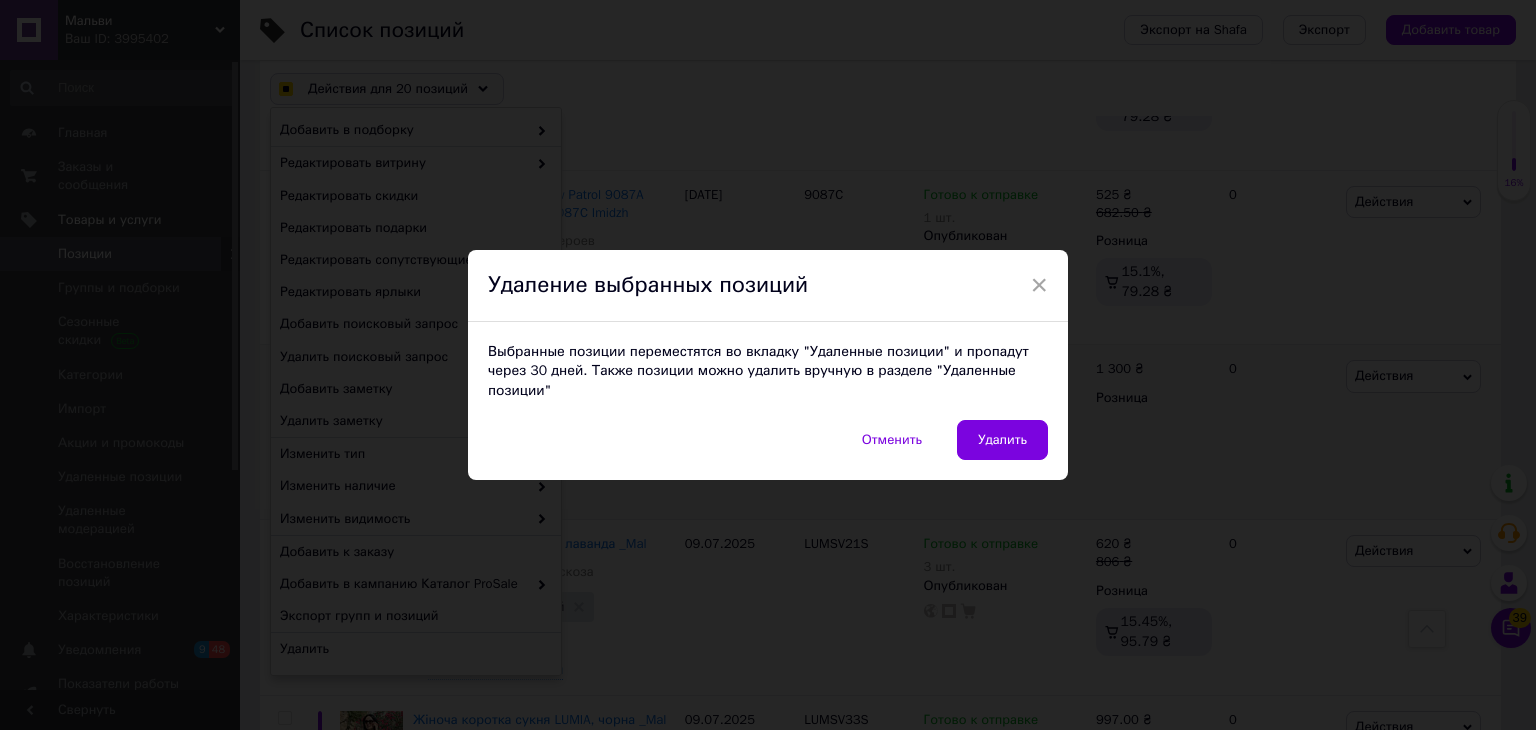 checkbox on "true" 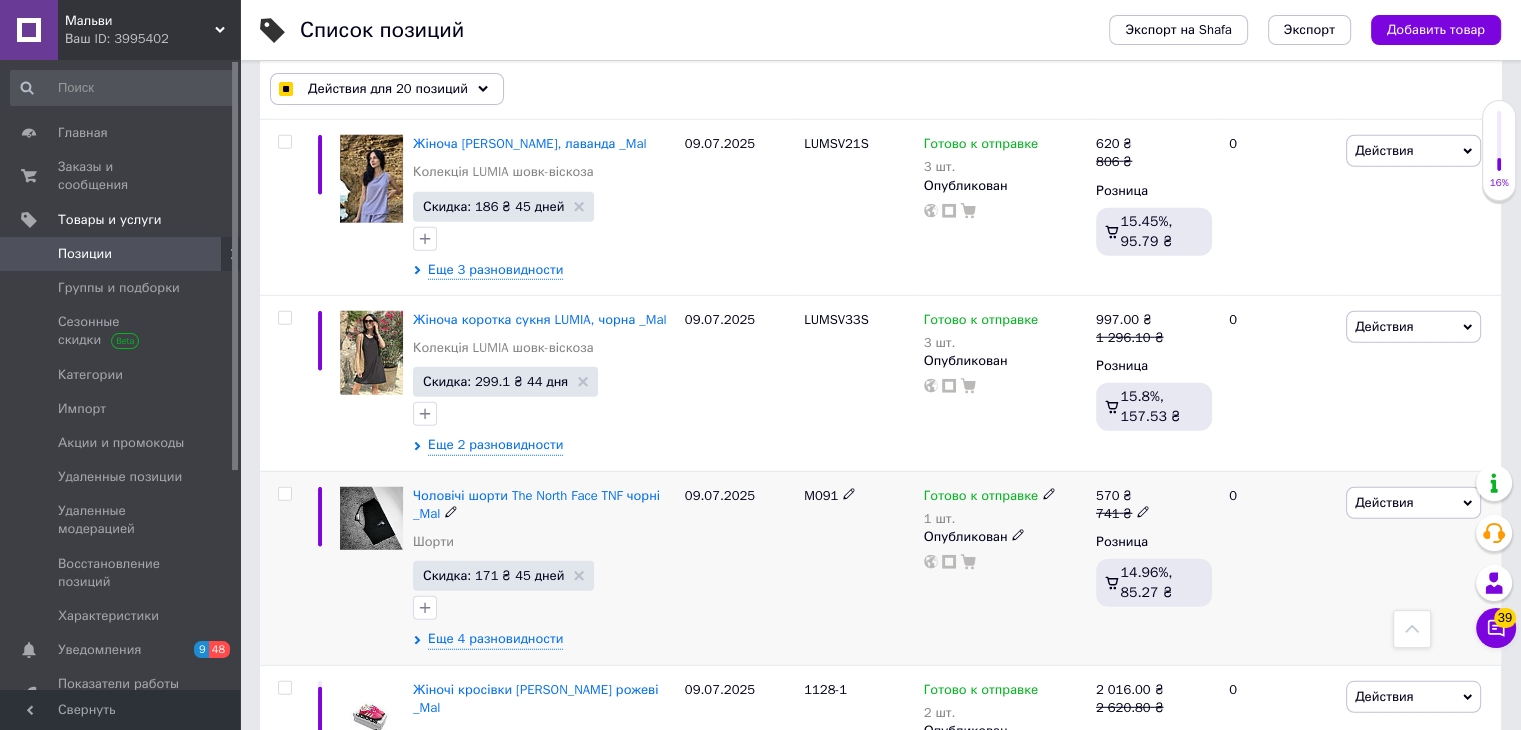 checkbox on "false" 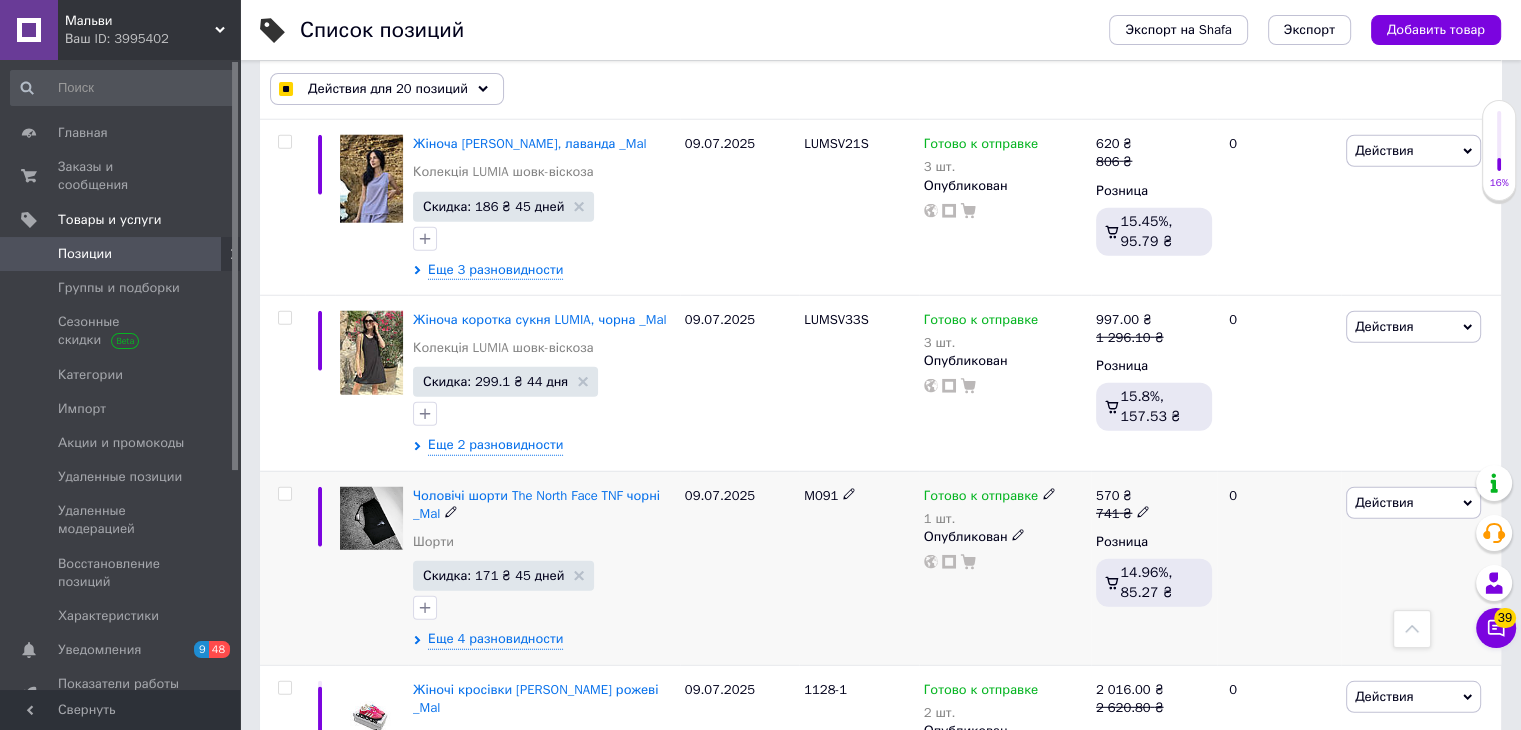 checkbox on "false" 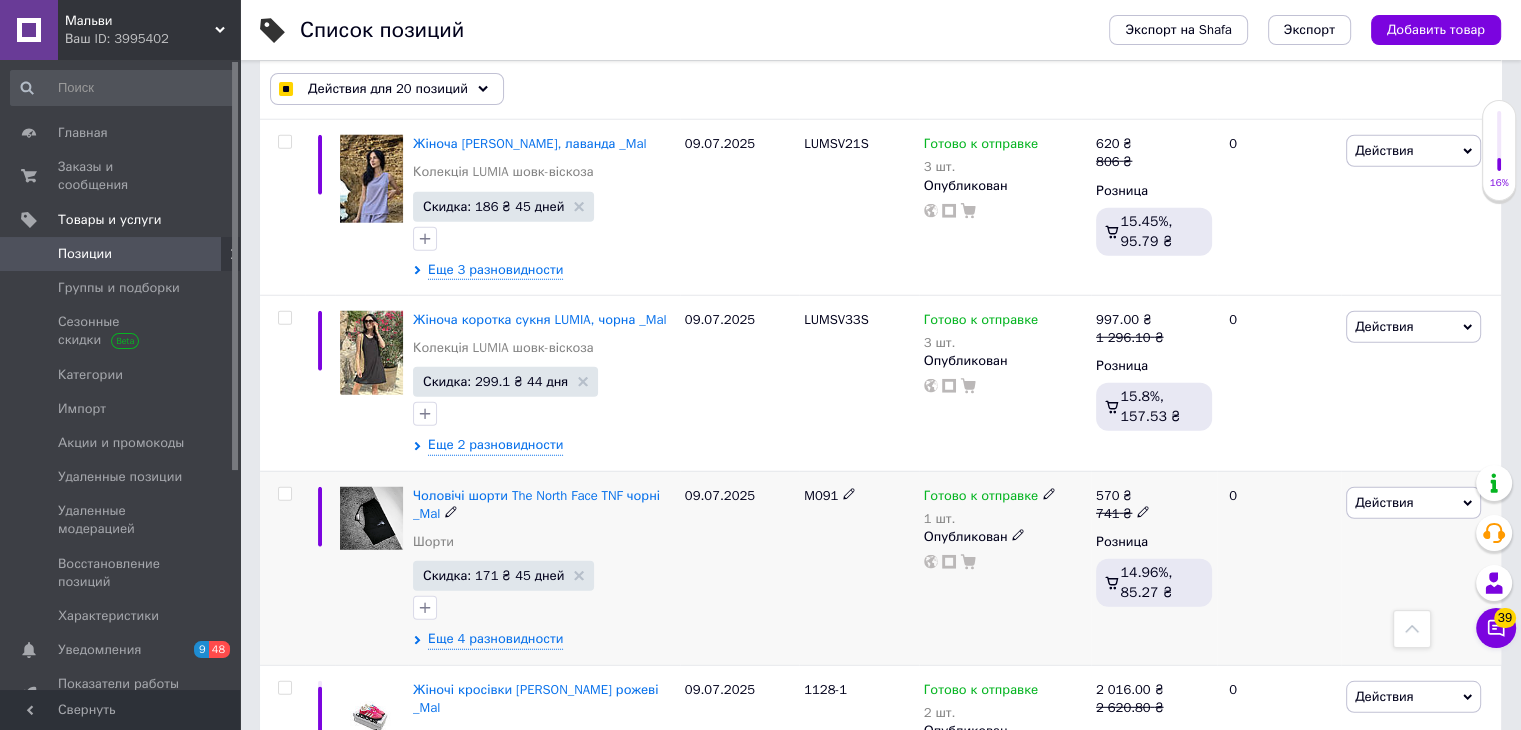 checkbox on "false" 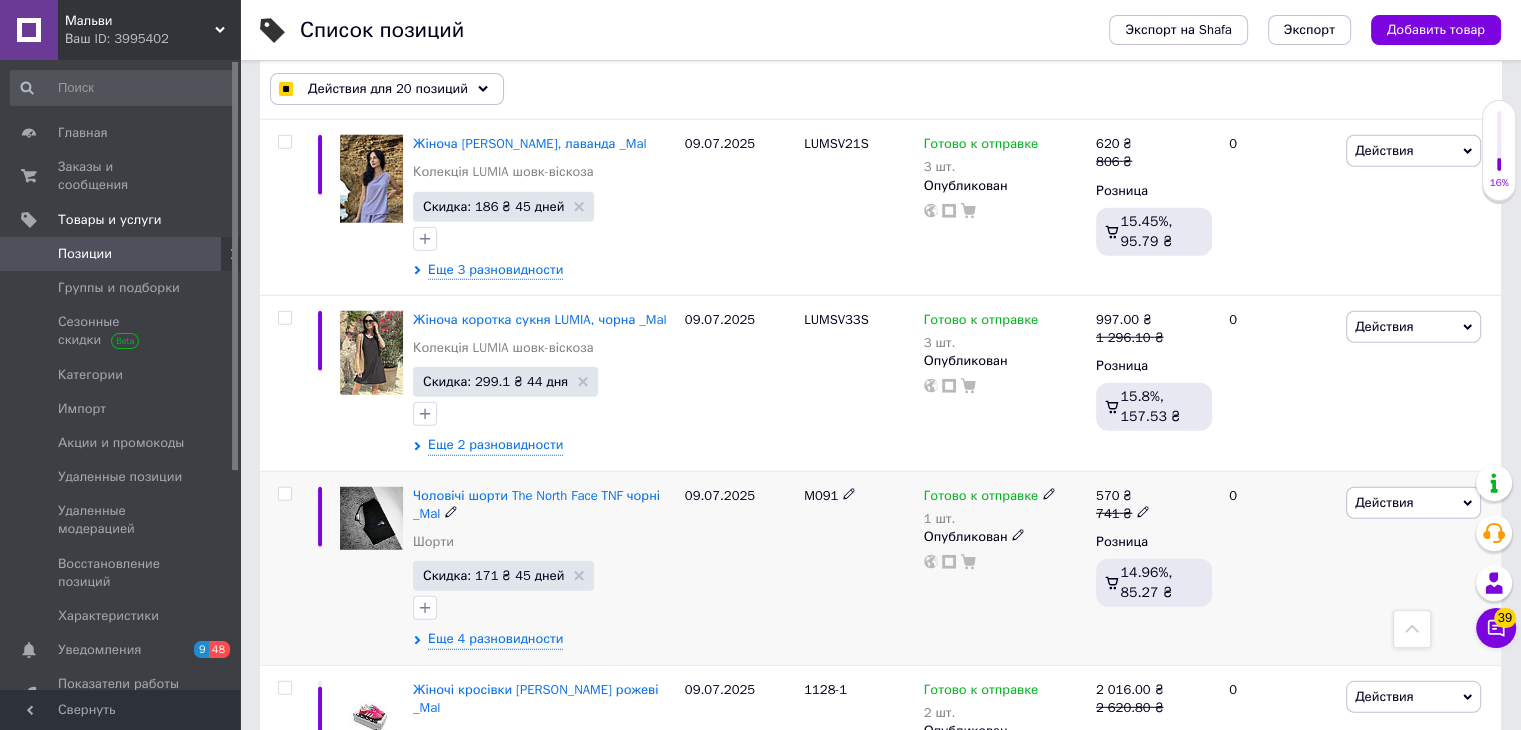 checkbox on "false" 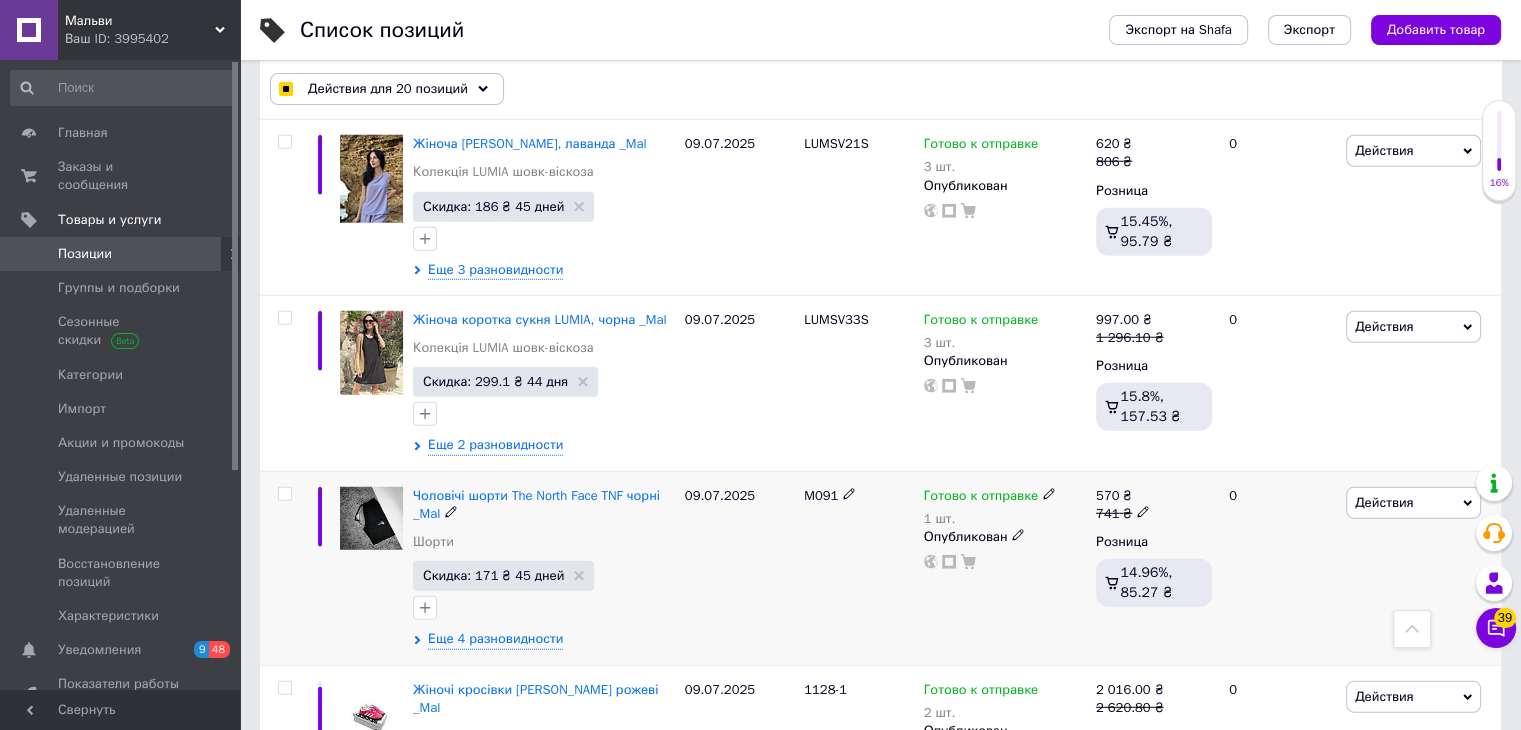 checkbox on "false" 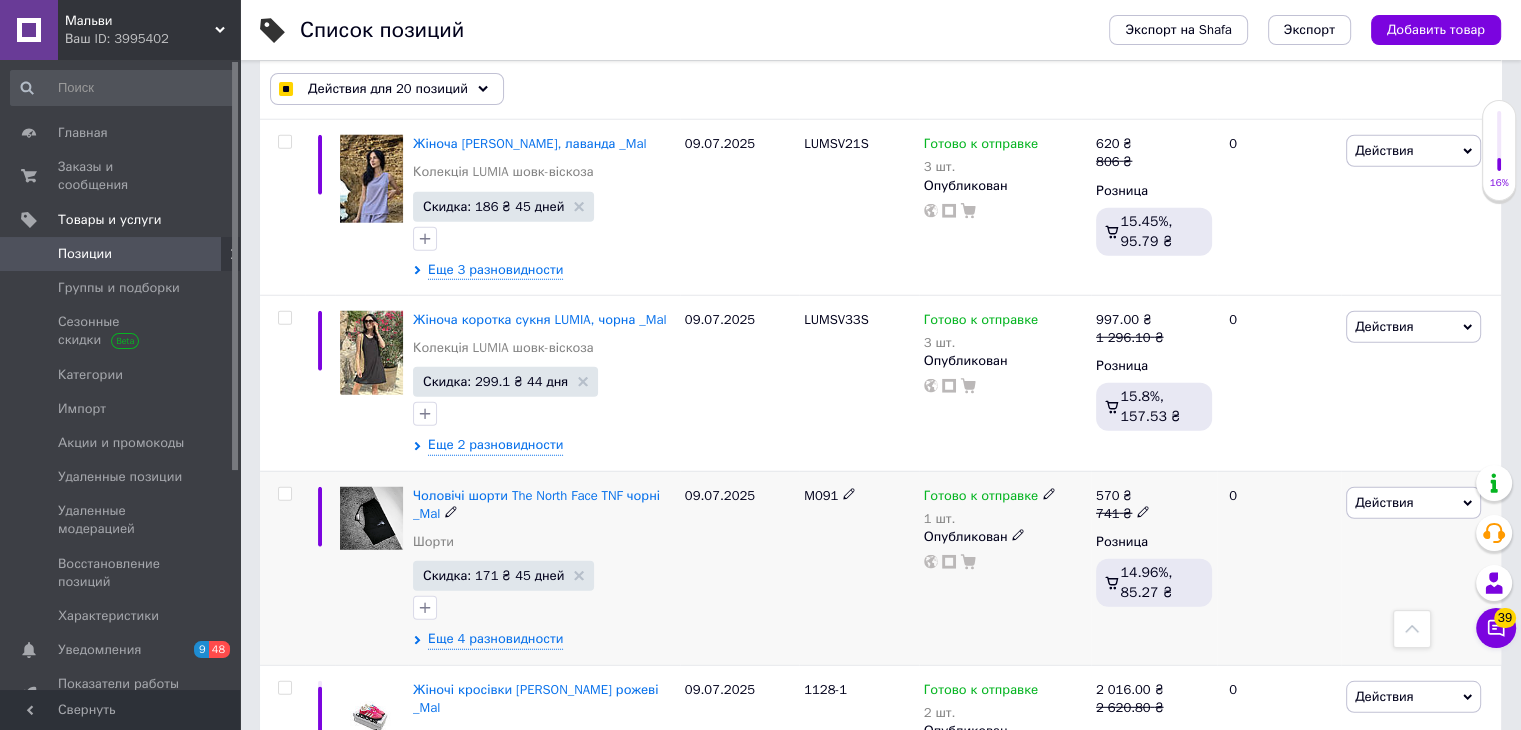 checkbox on "false" 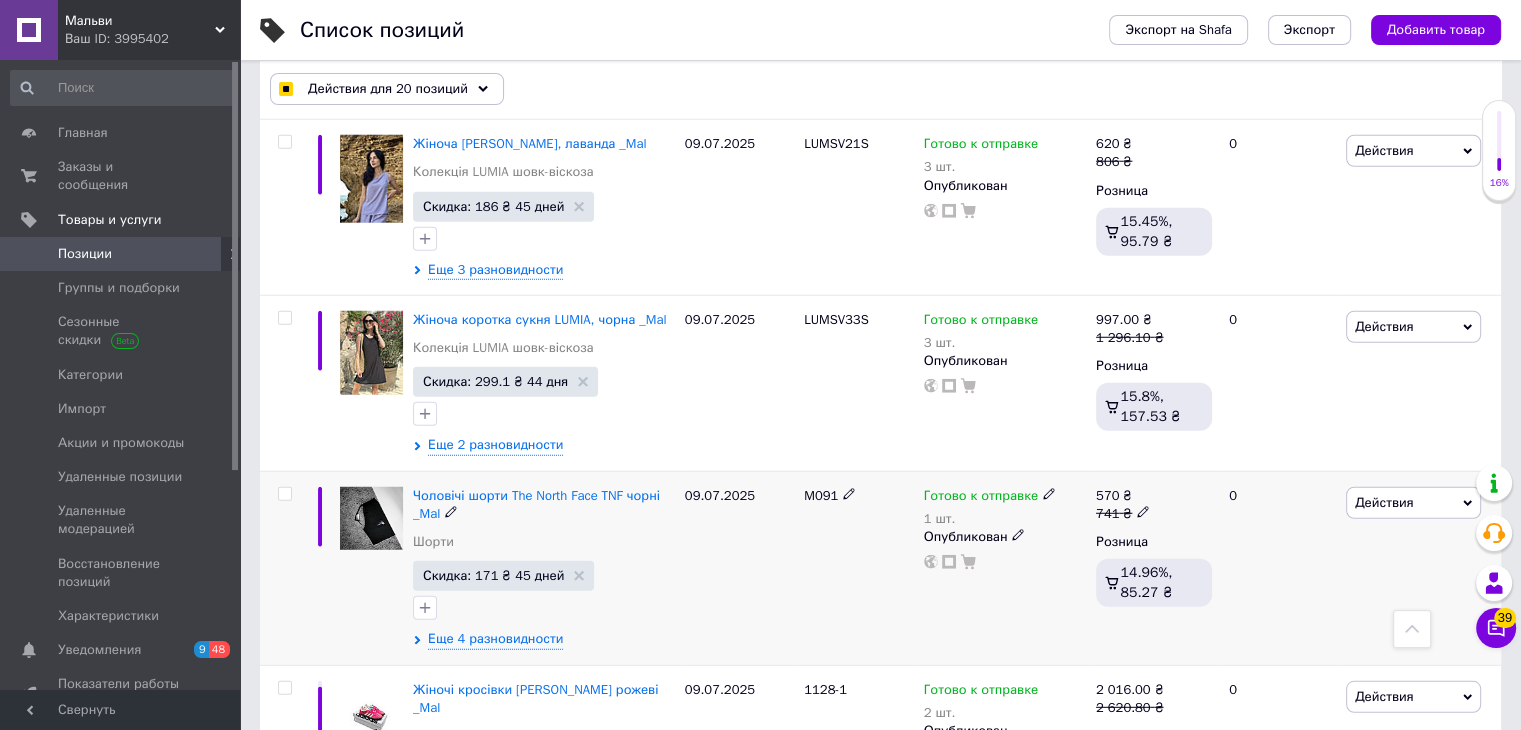checkbox on "false" 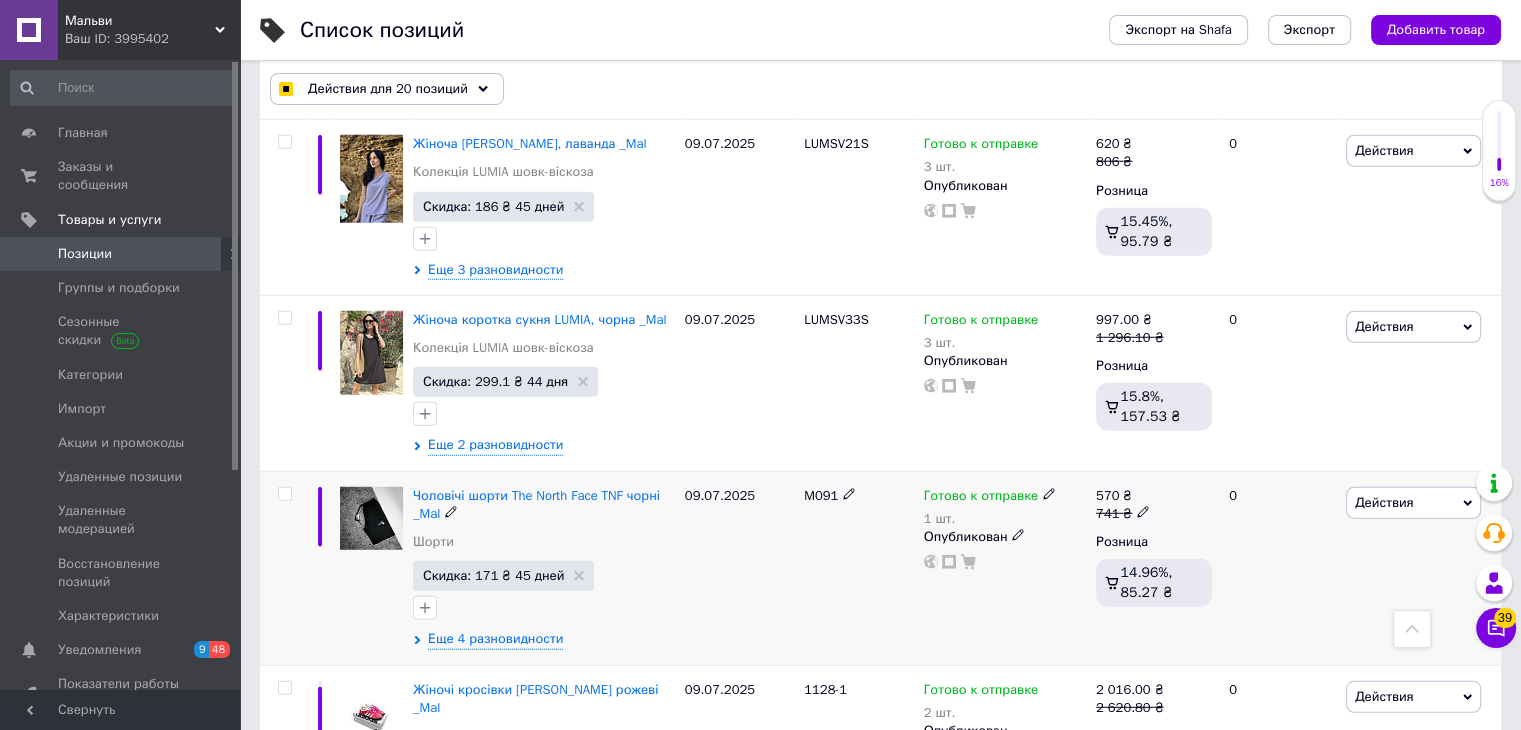 checkbox on "false" 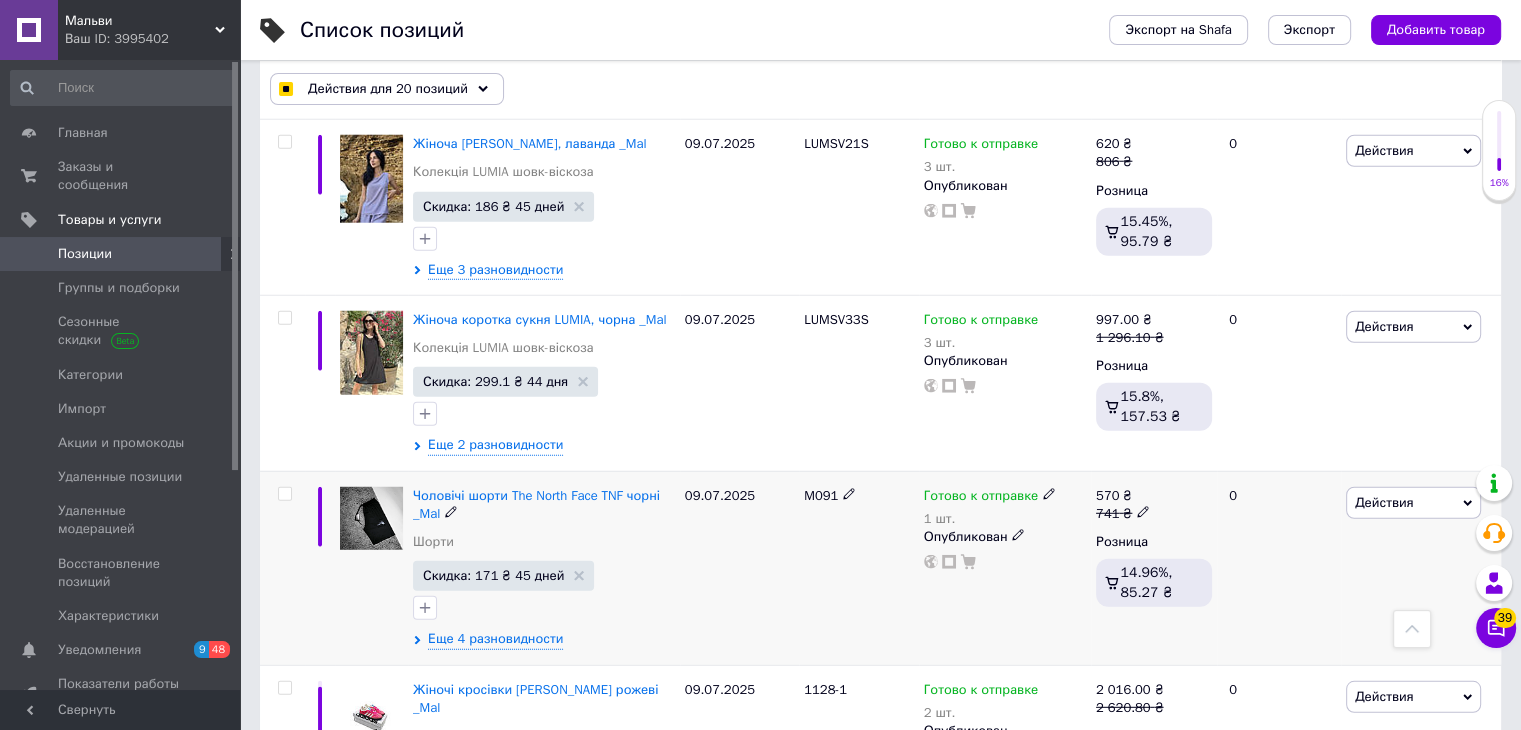 checkbox on "false" 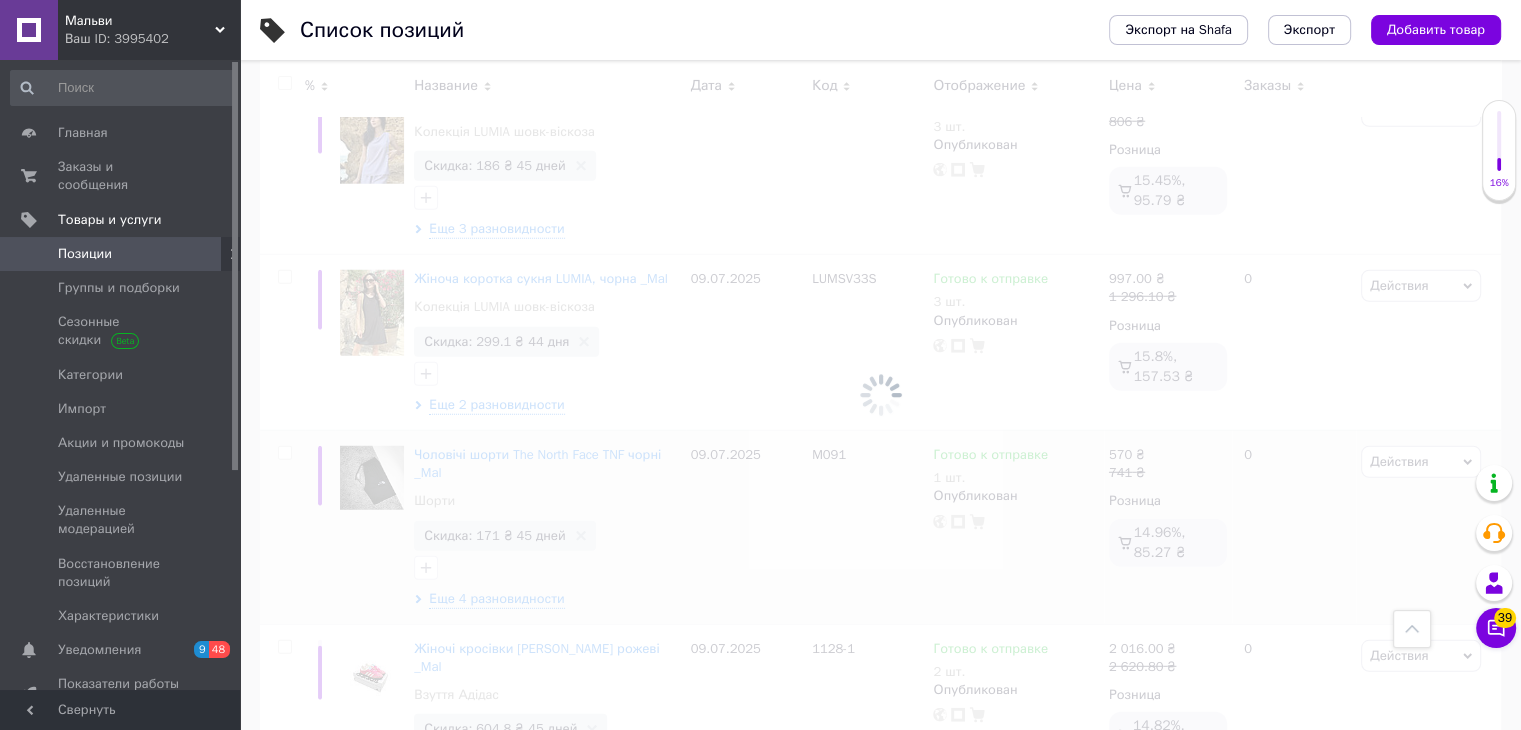 scroll, scrollTop: 5445, scrollLeft: 0, axis: vertical 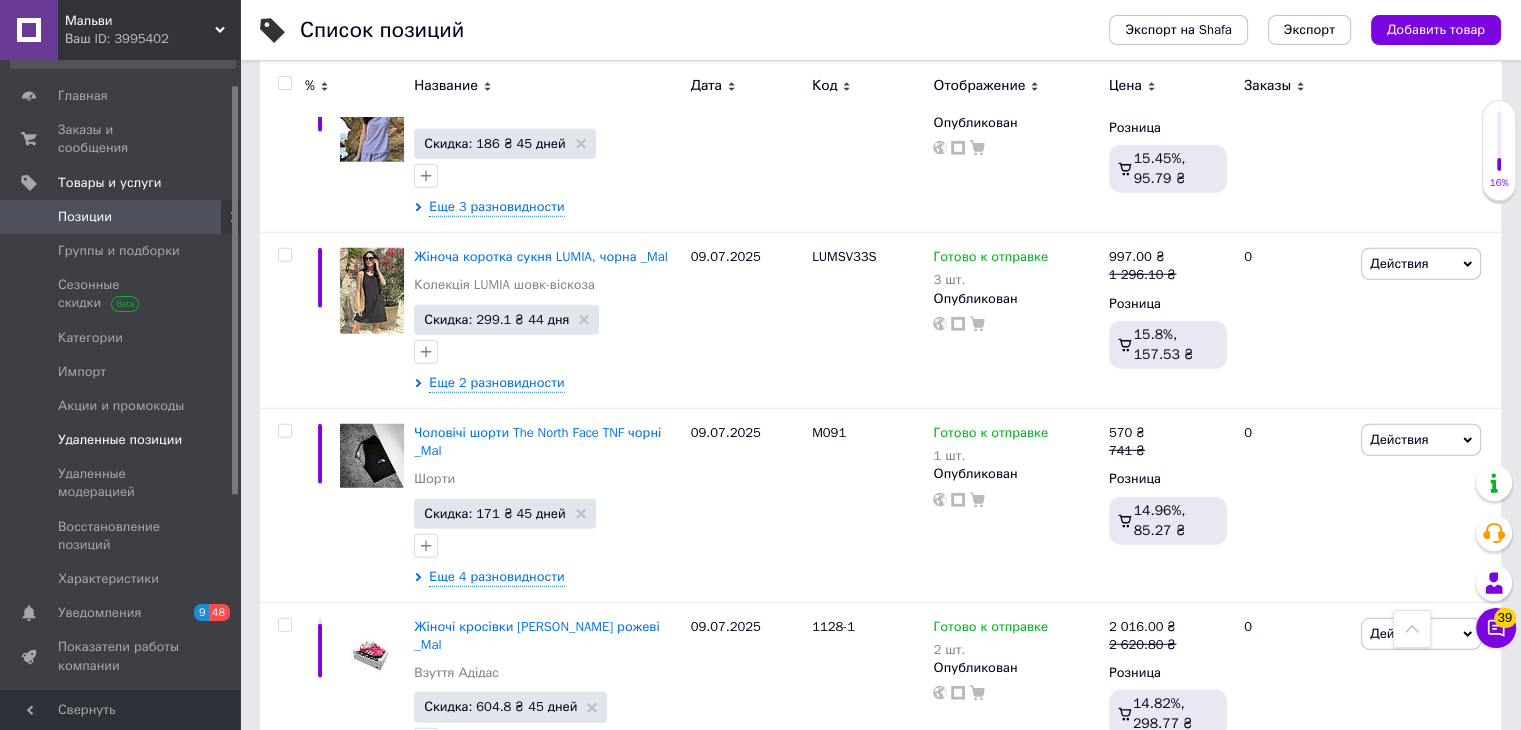click on "Удаленные позиции" at bounding box center (120, 440) 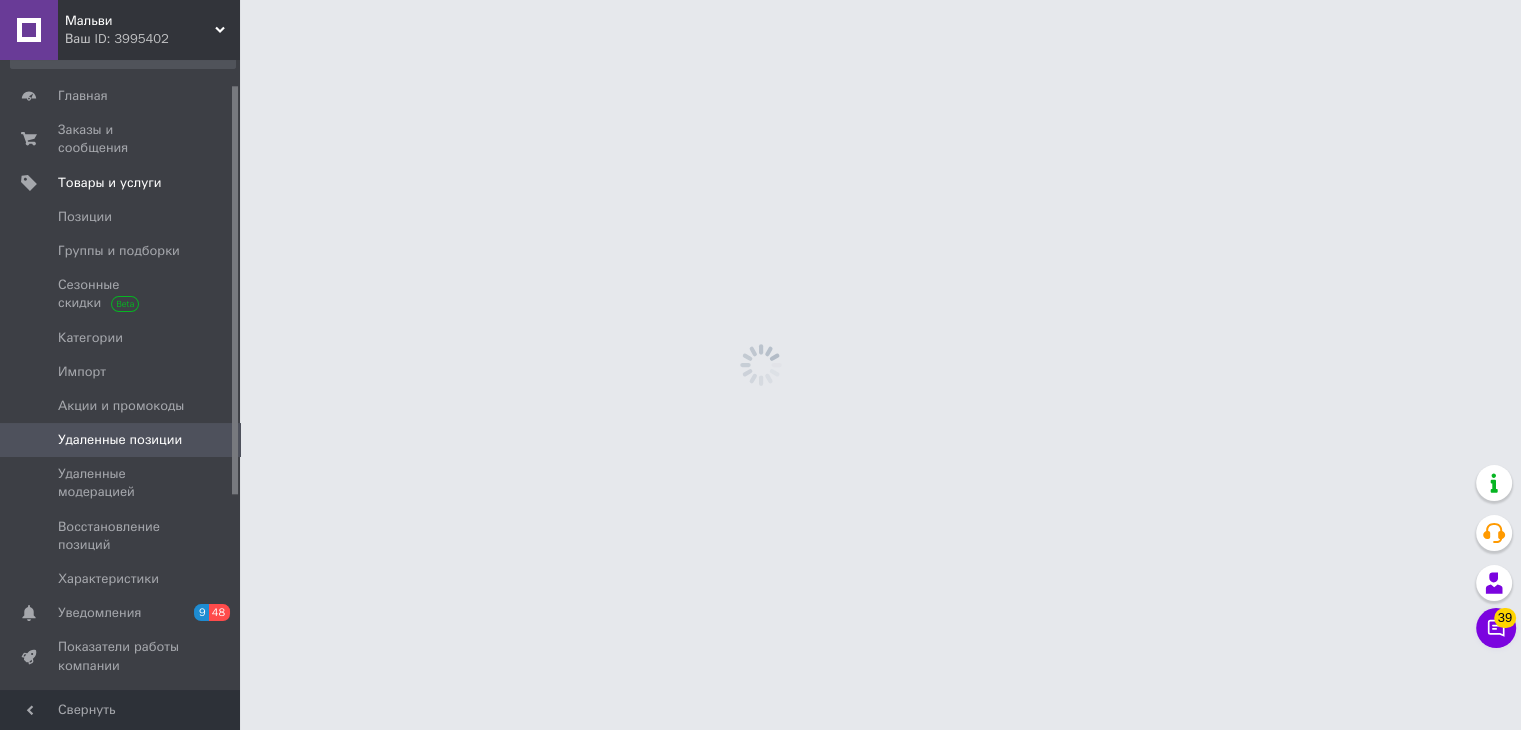 scroll, scrollTop: 0, scrollLeft: 0, axis: both 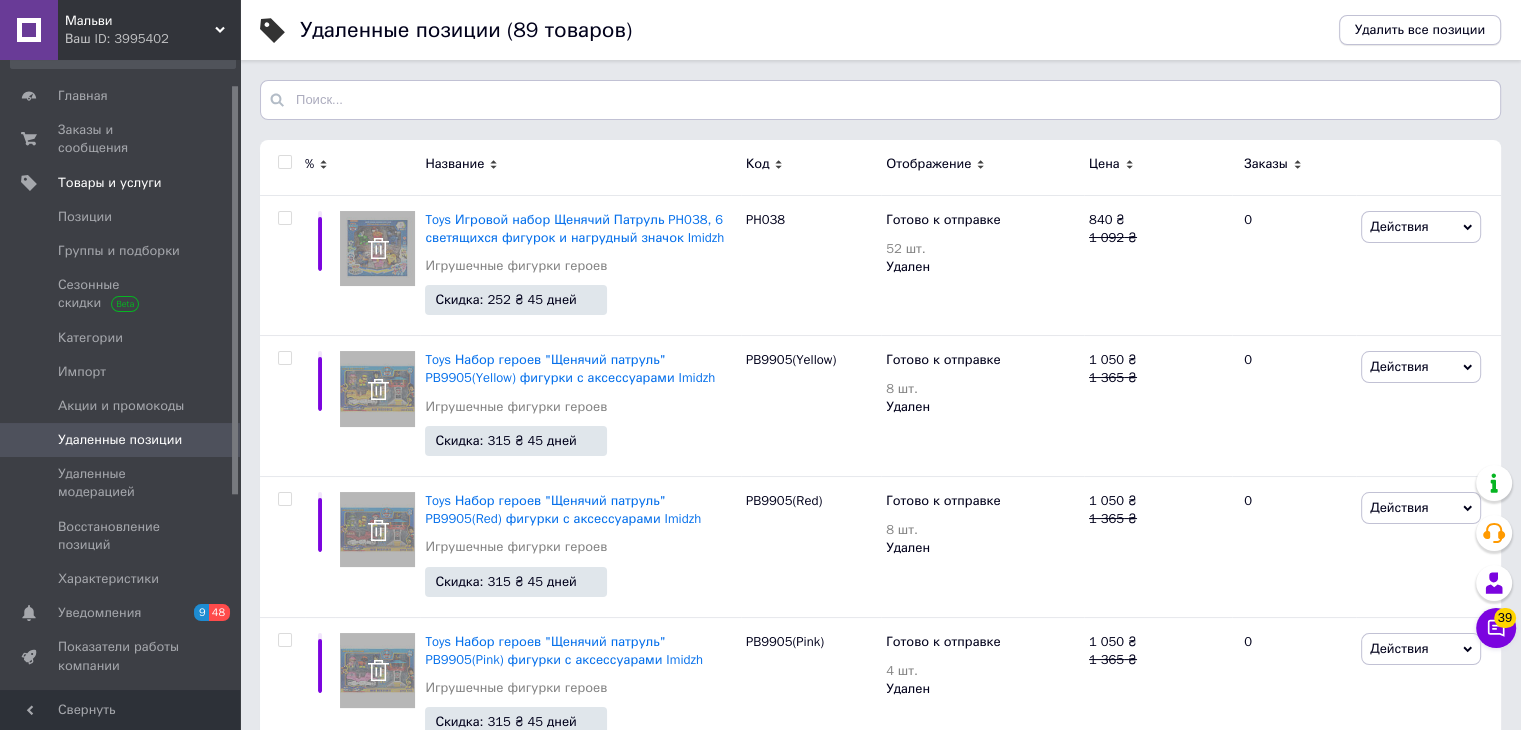 click on "Удалить все позиции" at bounding box center [1420, 30] 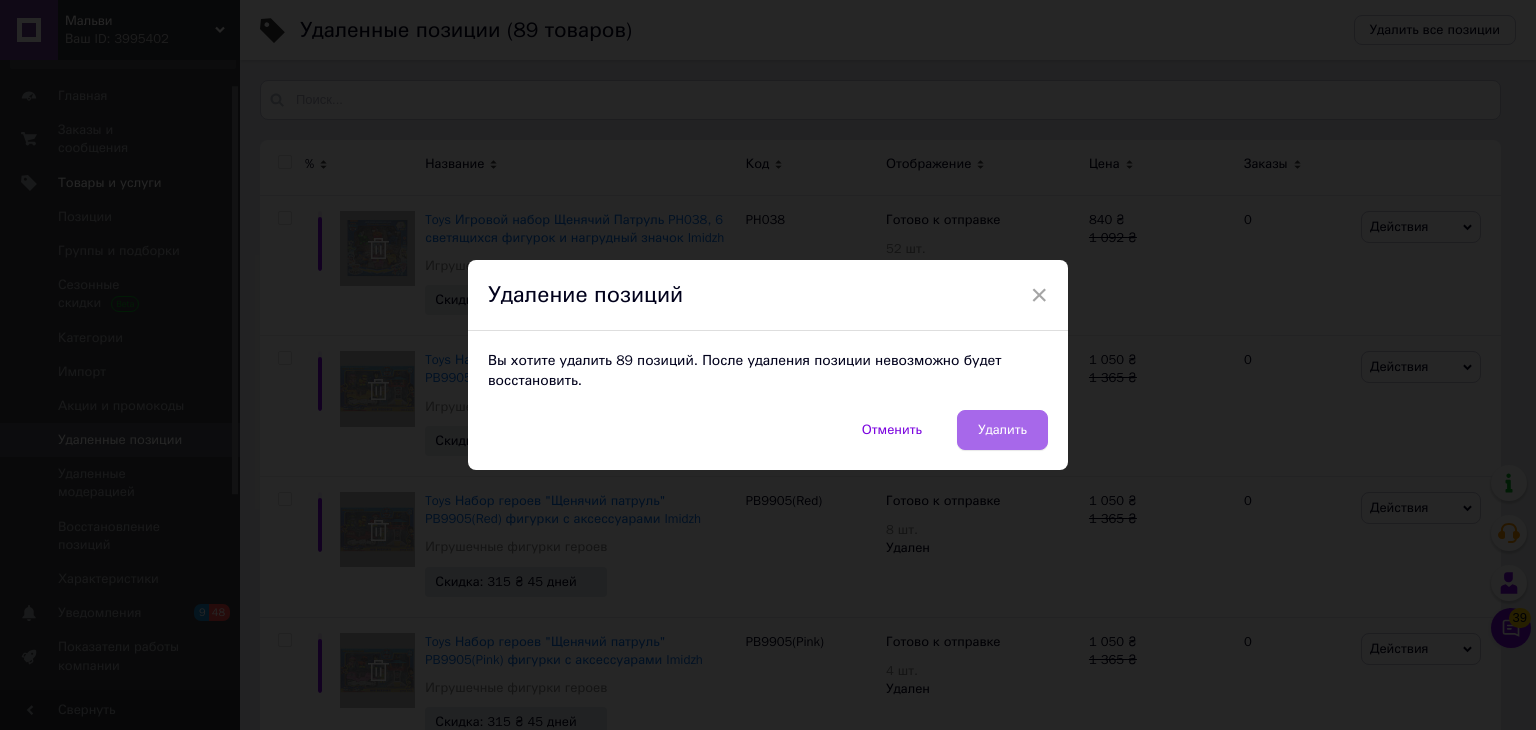 click on "Удалить" at bounding box center [1002, 430] 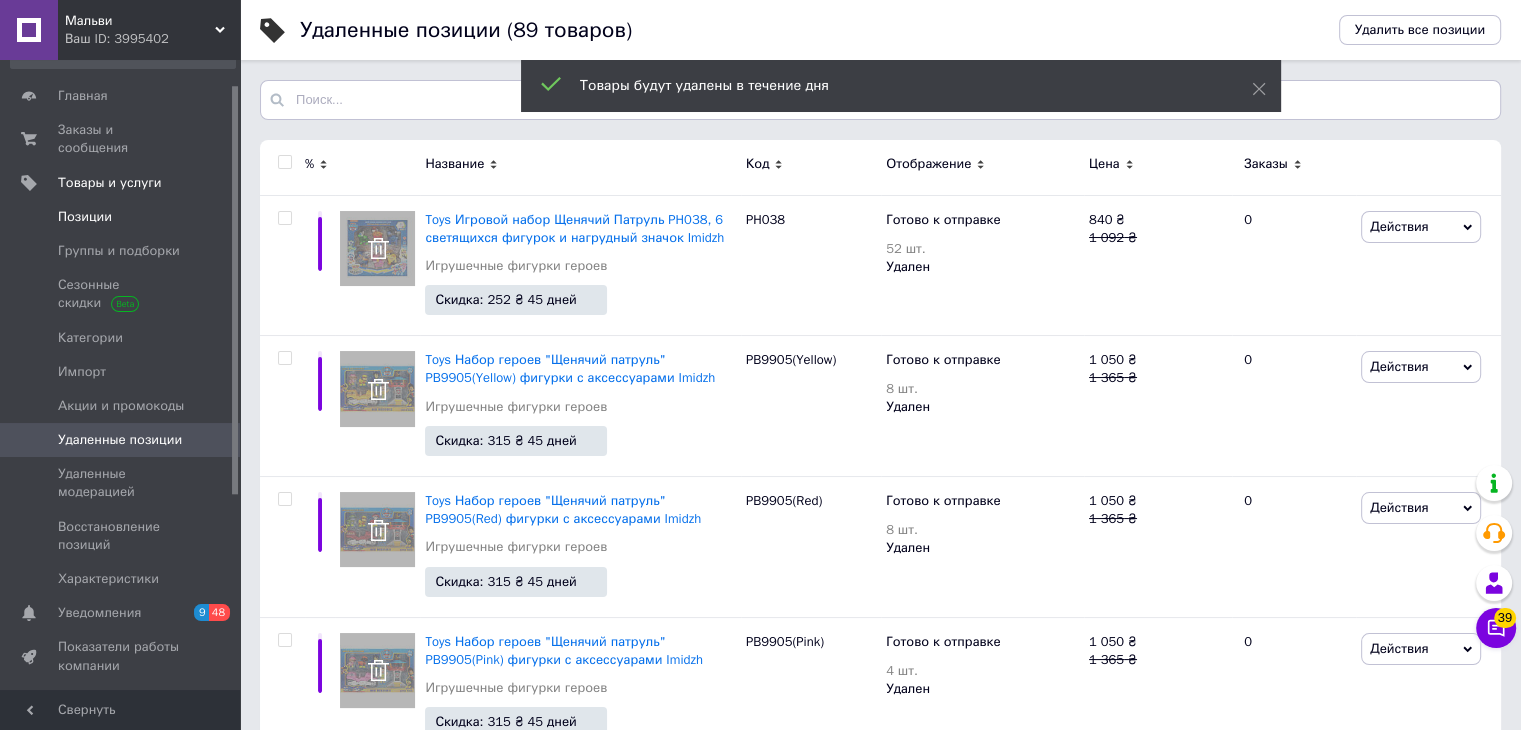click on "Позиции" at bounding box center (85, 217) 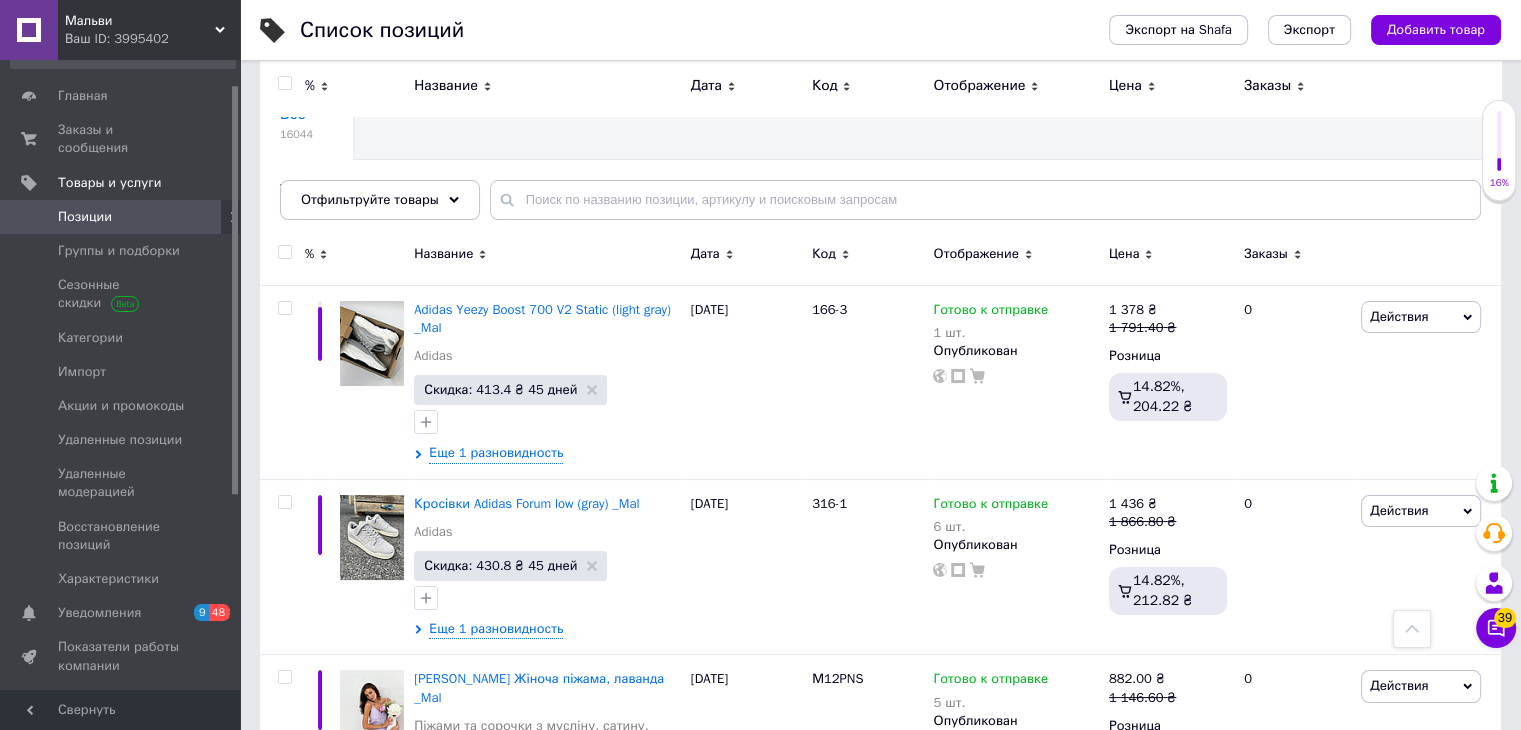 scroll, scrollTop: 0, scrollLeft: 0, axis: both 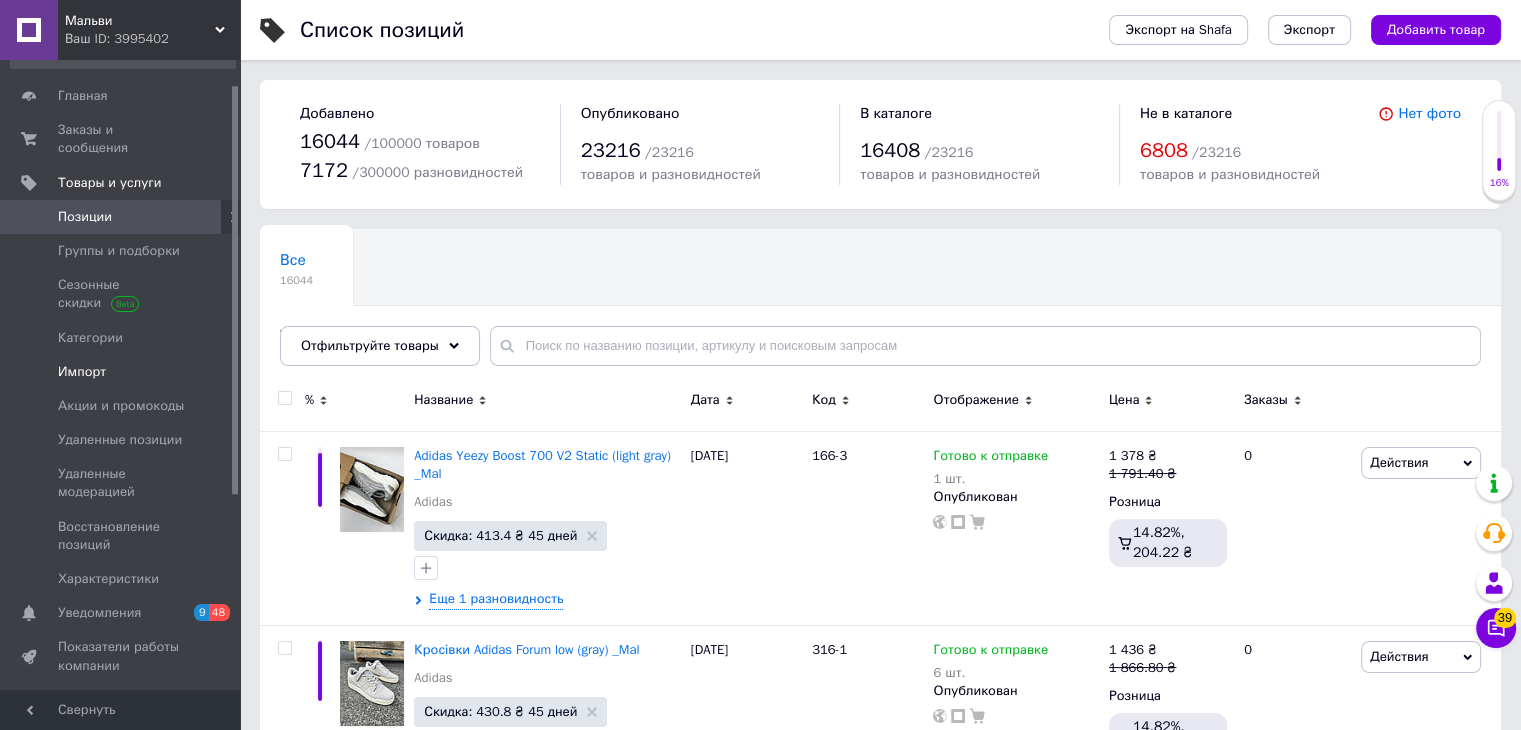 click on "Импорт" at bounding box center (82, 372) 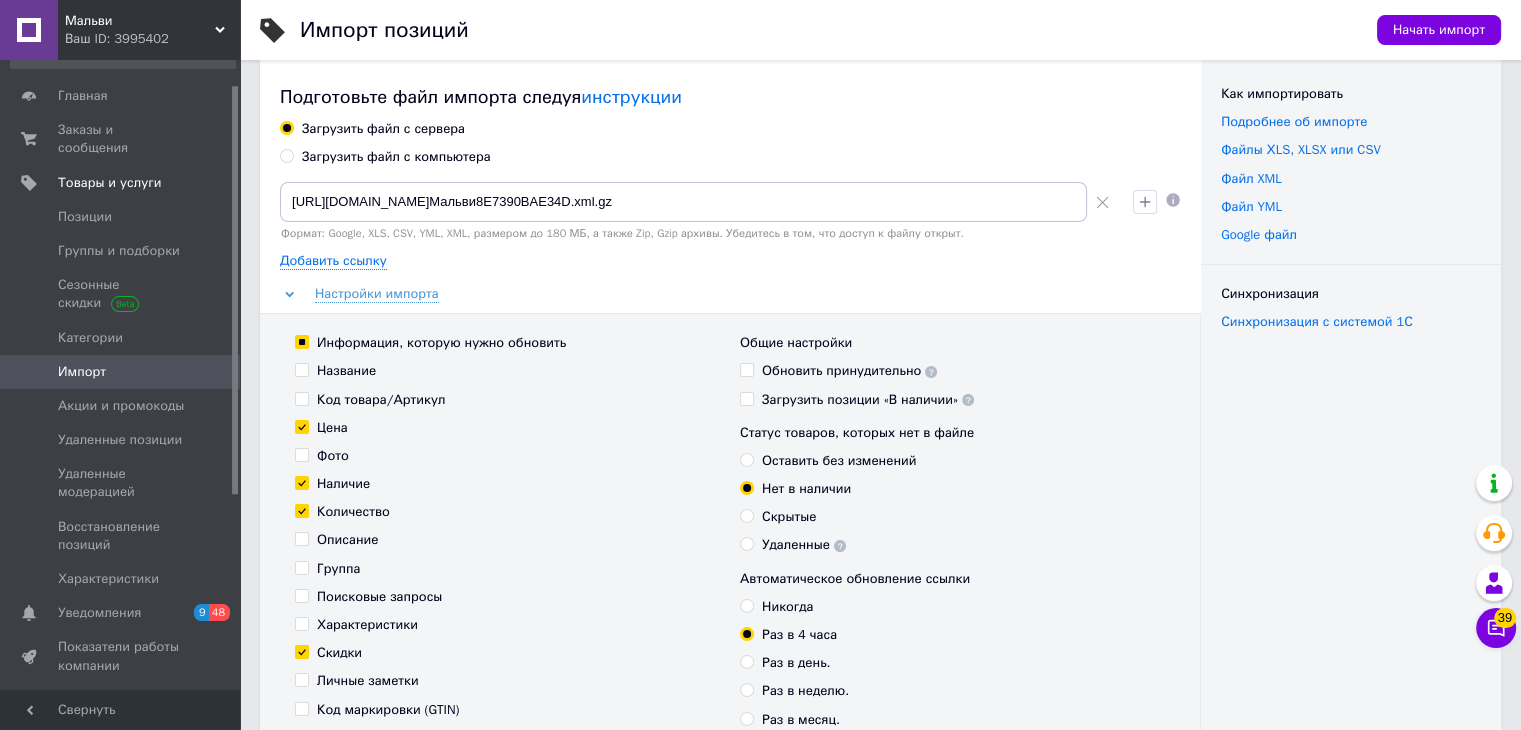 scroll, scrollTop: 0, scrollLeft: 0, axis: both 